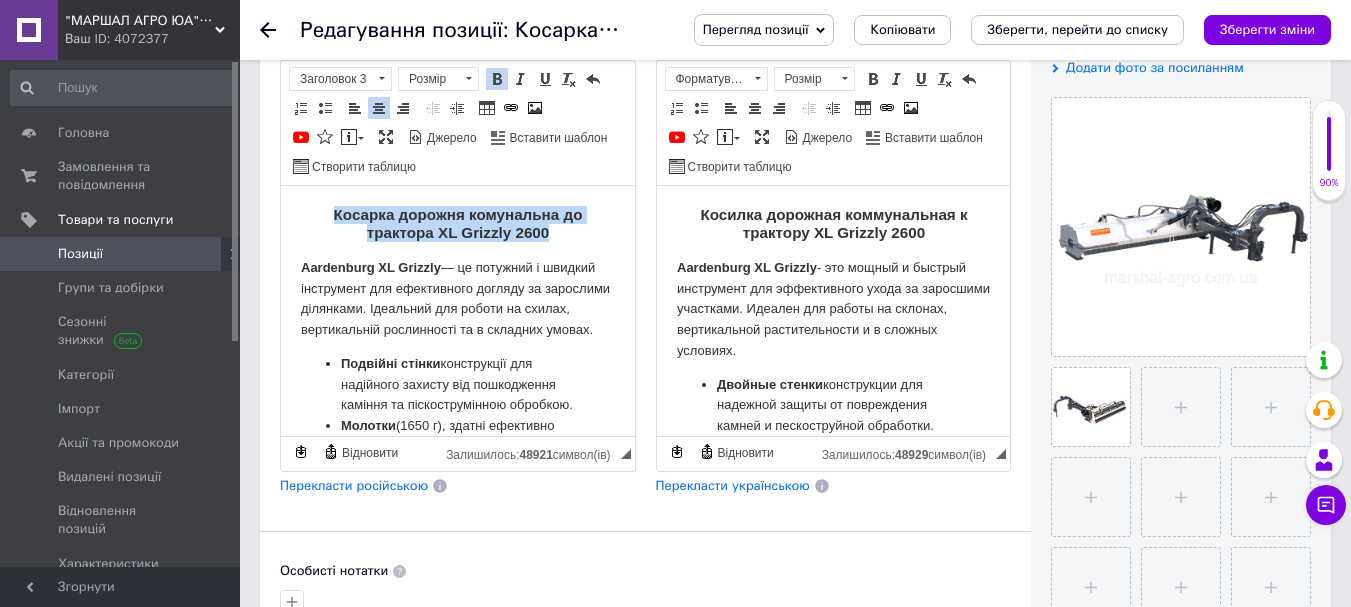 scroll, scrollTop: 0, scrollLeft: 0, axis: both 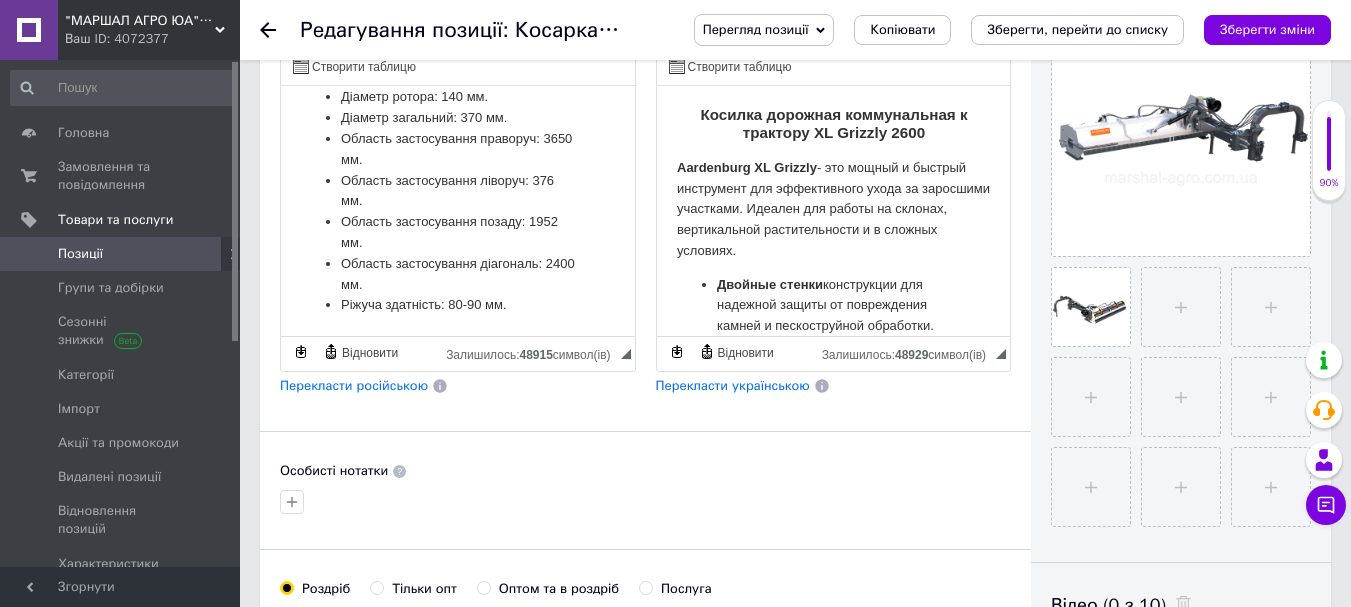 click on "Ріжуча здатність: 80-90 мм." at bounding box center [458, 305] 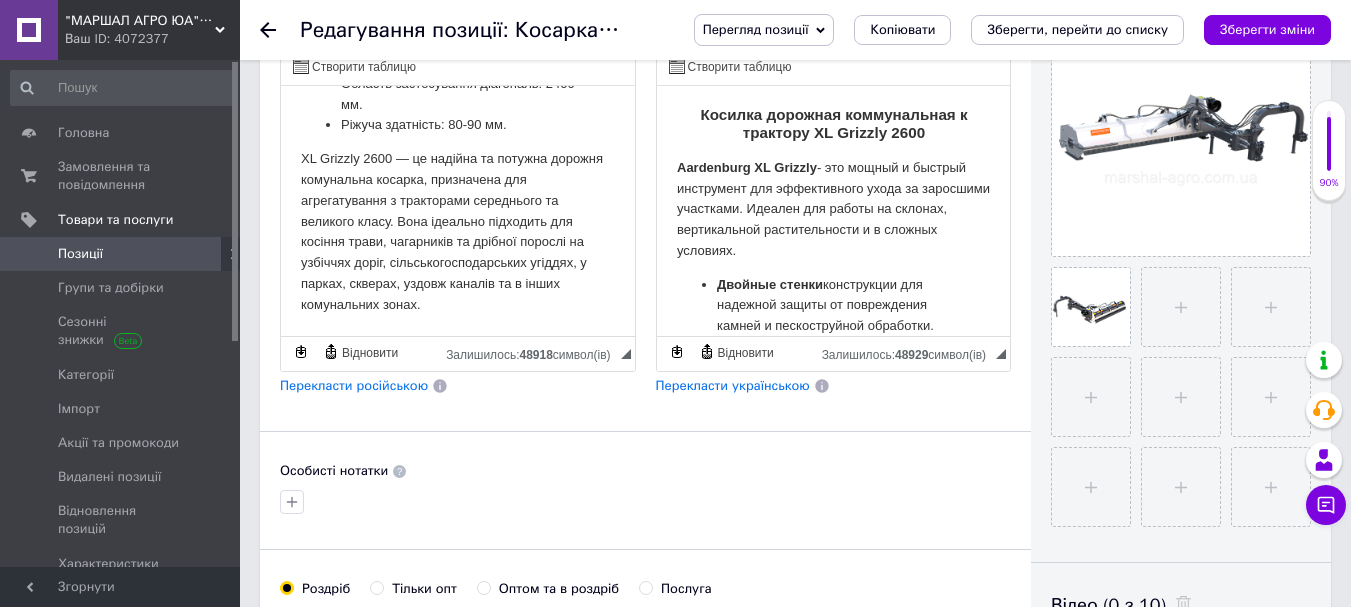 scroll, scrollTop: 767, scrollLeft: 0, axis: vertical 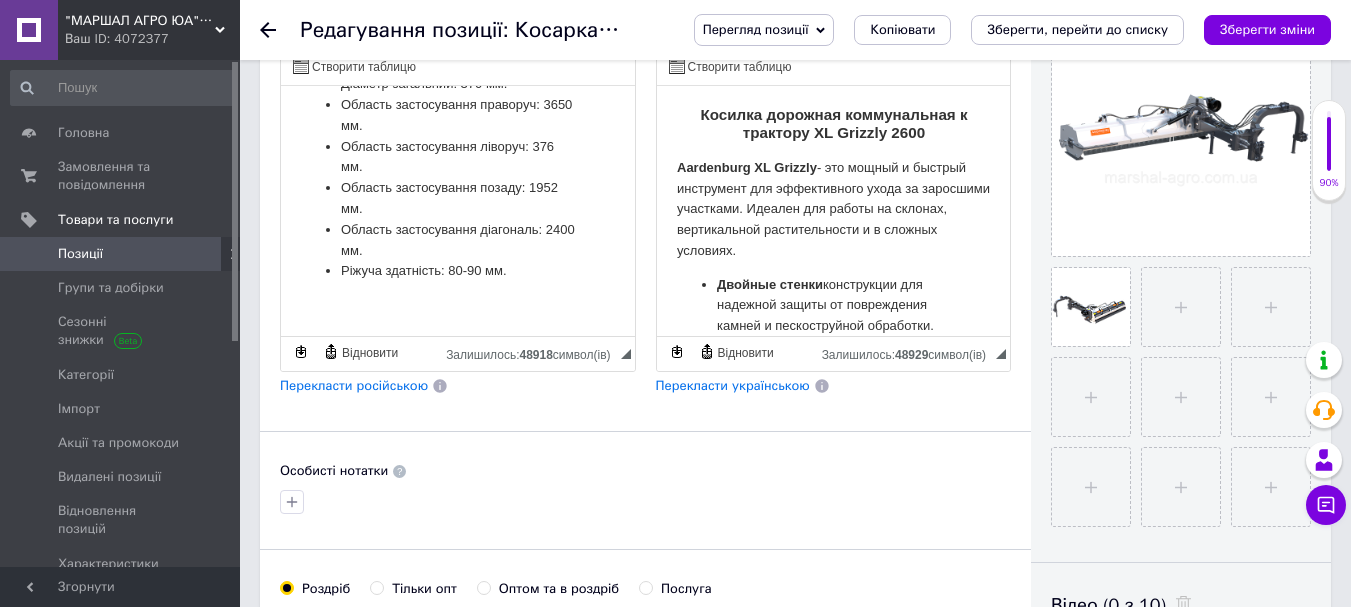 paste 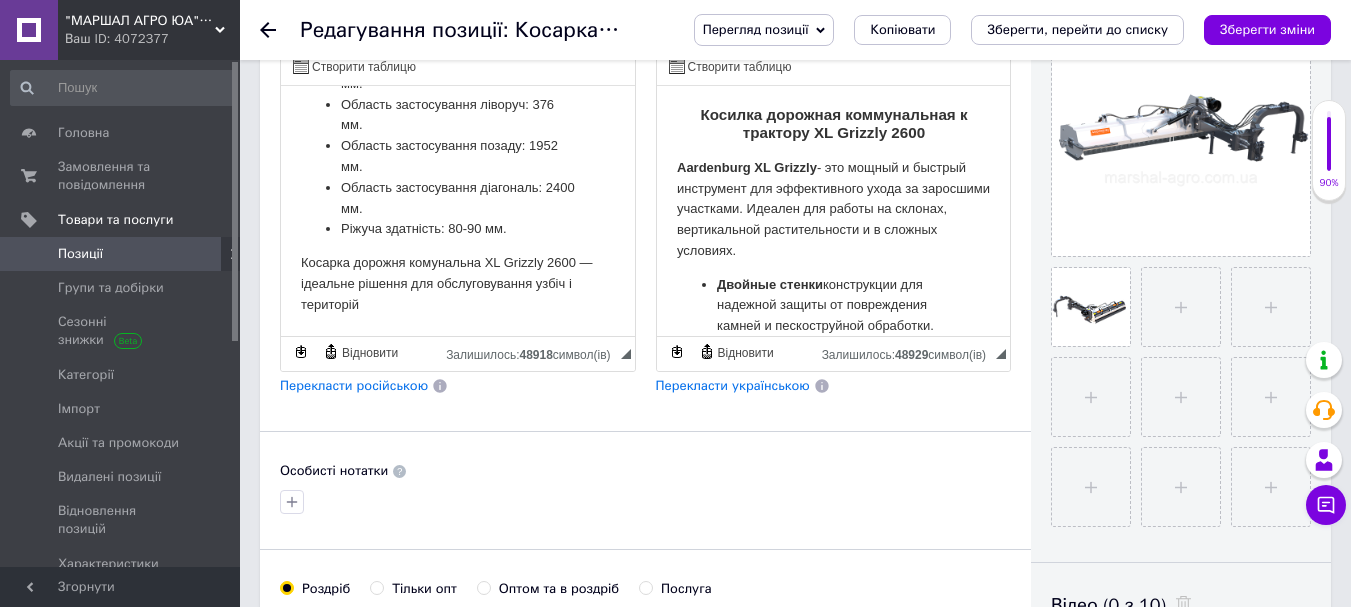 scroll, scrollTop: 809, scrollLeft: 0, axis: vertical 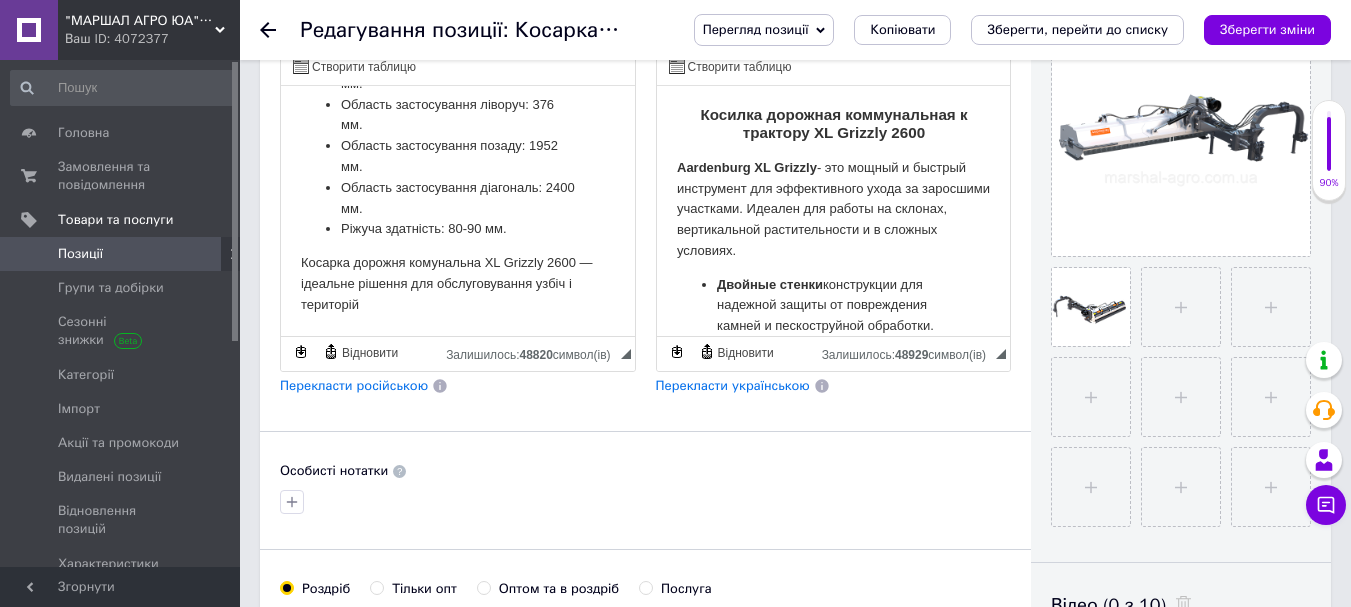 type 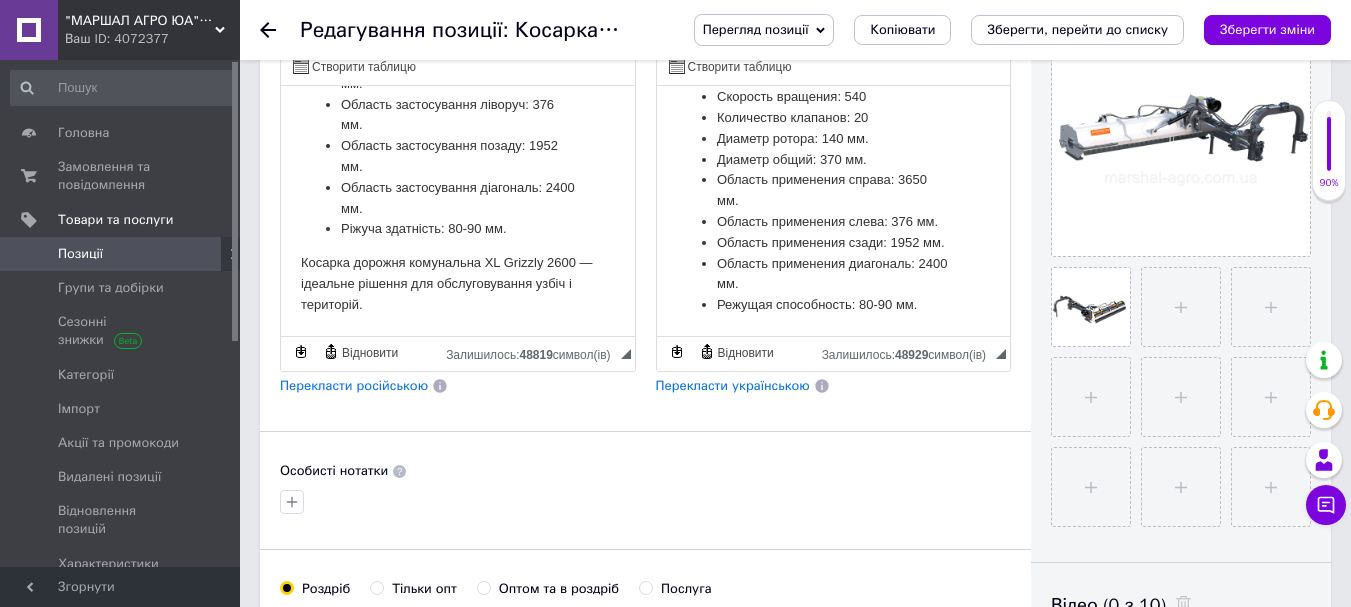 scroll, scrollTop: 733, scrollLeft: 0, axis: vertical 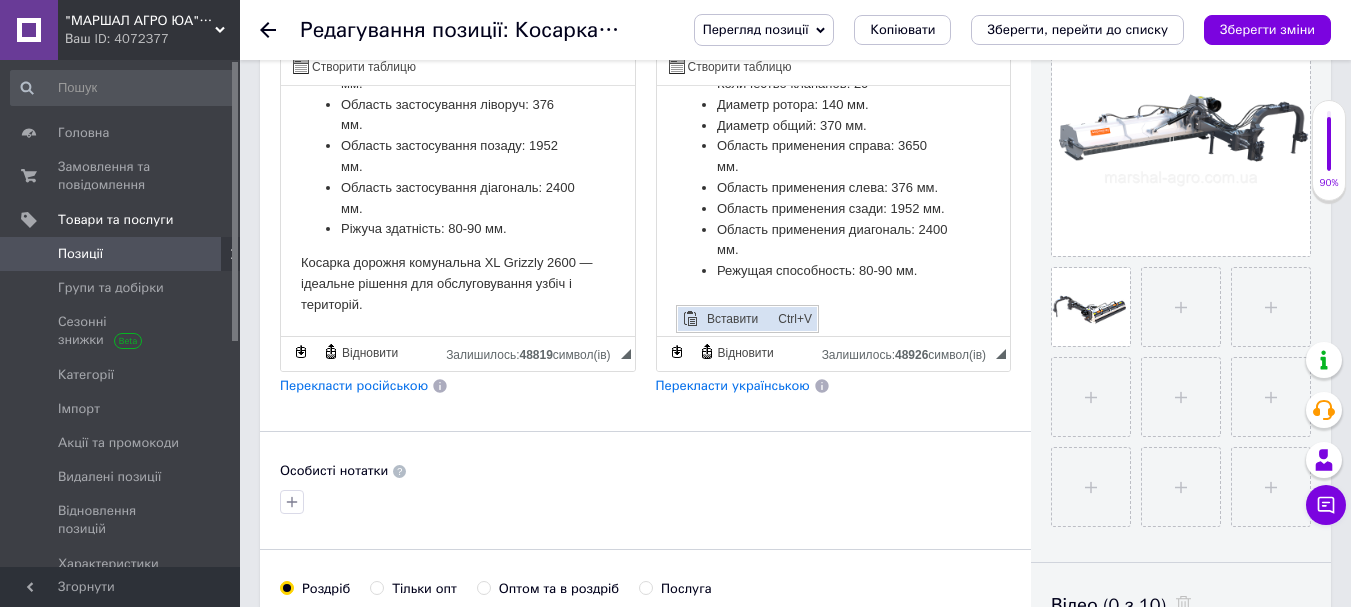 click on "Вставити" at bounding box center [736, 319] 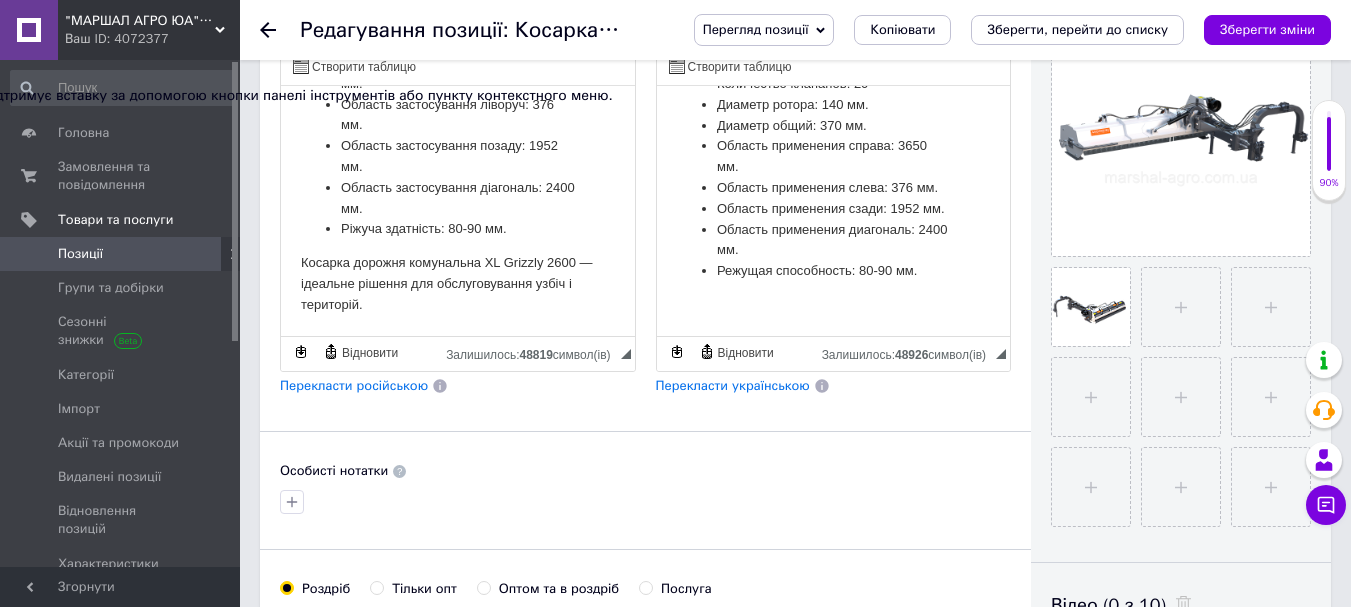 click at bounding box center [833, 305] 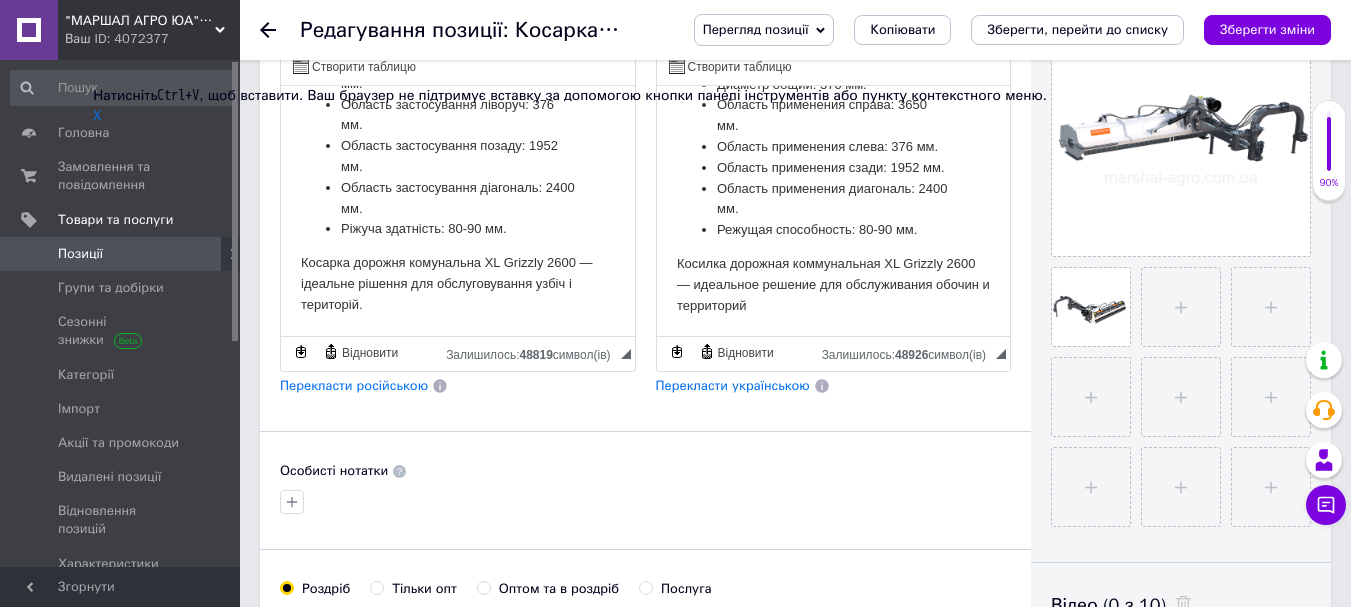 scroll, scrollTop: 785, scrollLeft: 0, axis: vertical 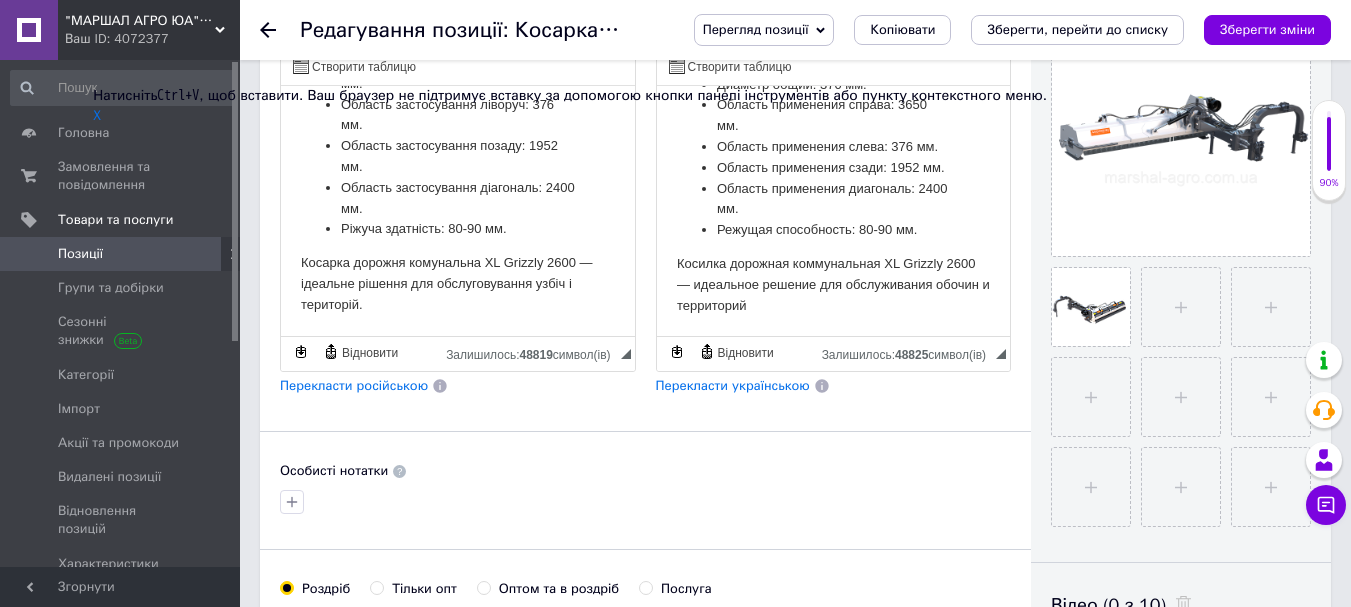type 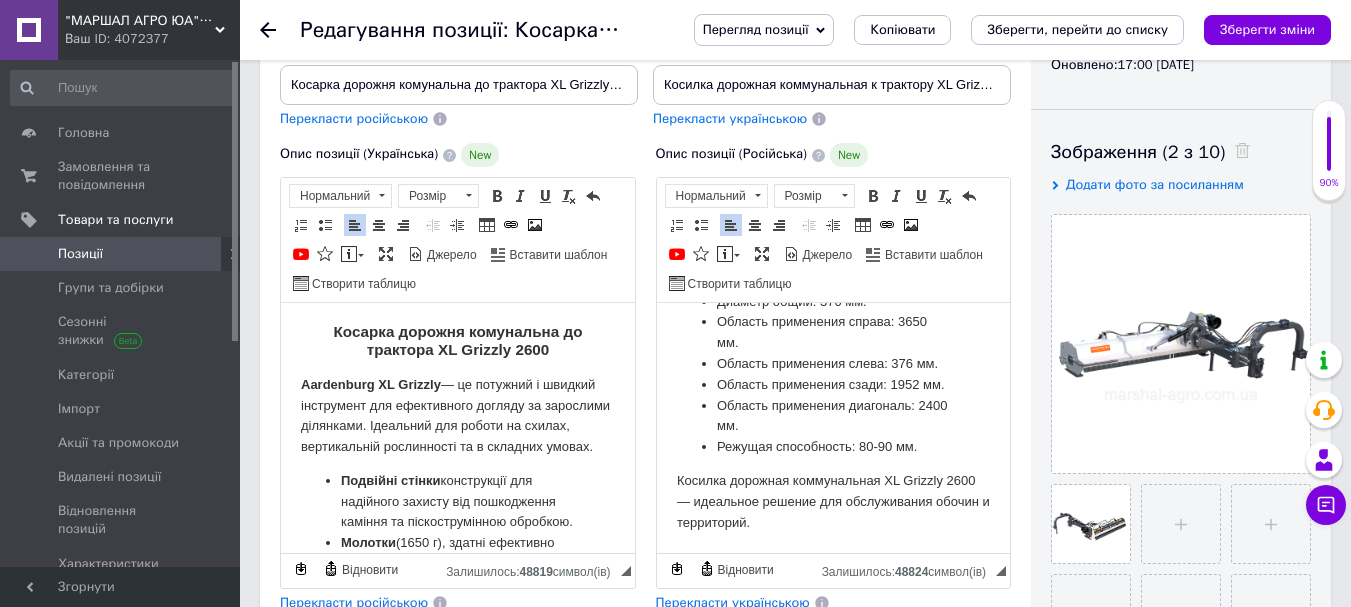 scroll, scrollTop: 200, scrollLeft: 0, axis: vertical 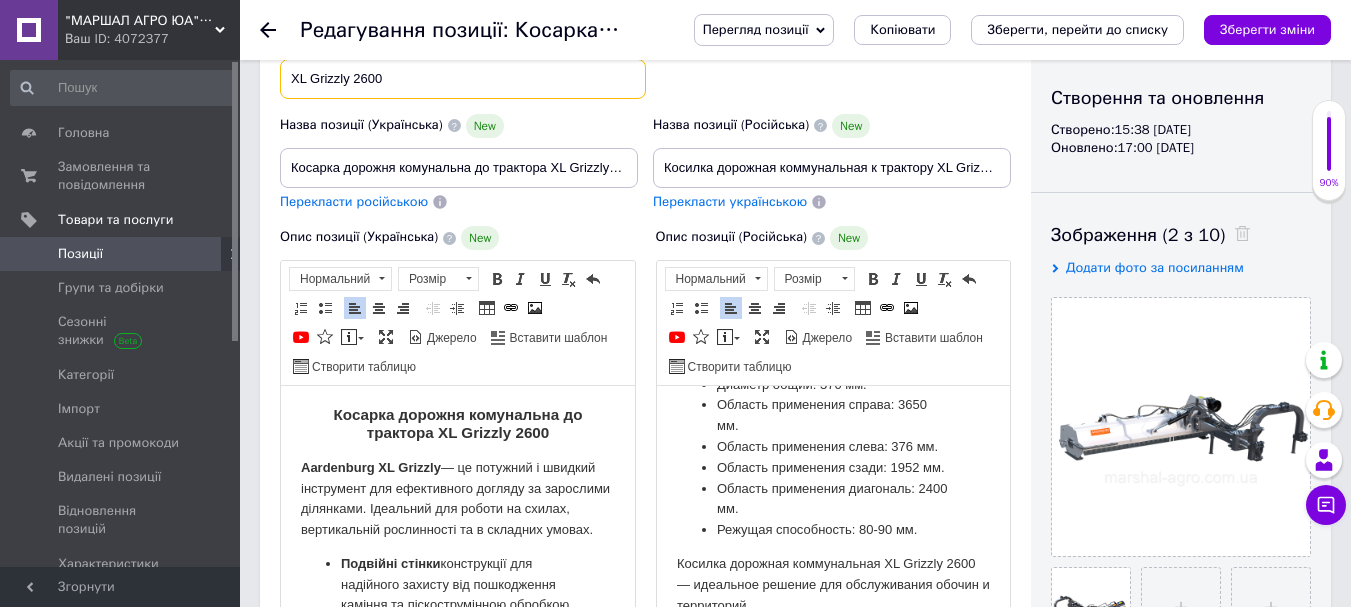 click on "XL Grizzly 2600" at bounding box center (463, 79) 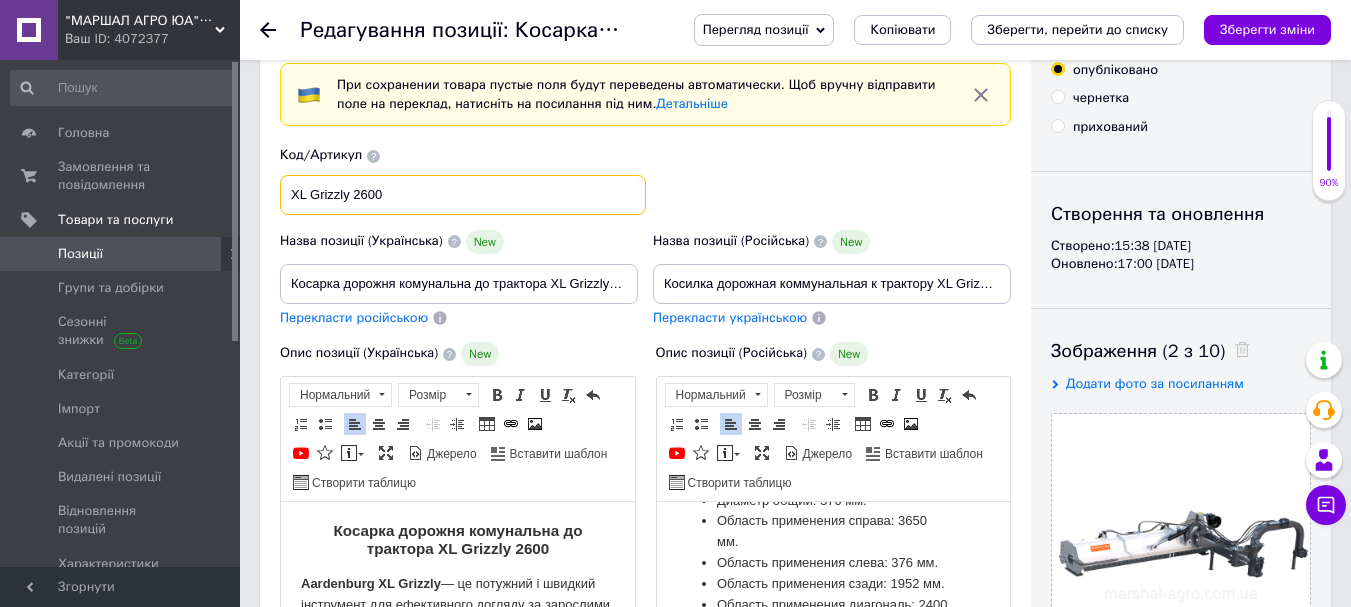 scroll, scrollTop: 0, scrollLeft: 0, axis: both 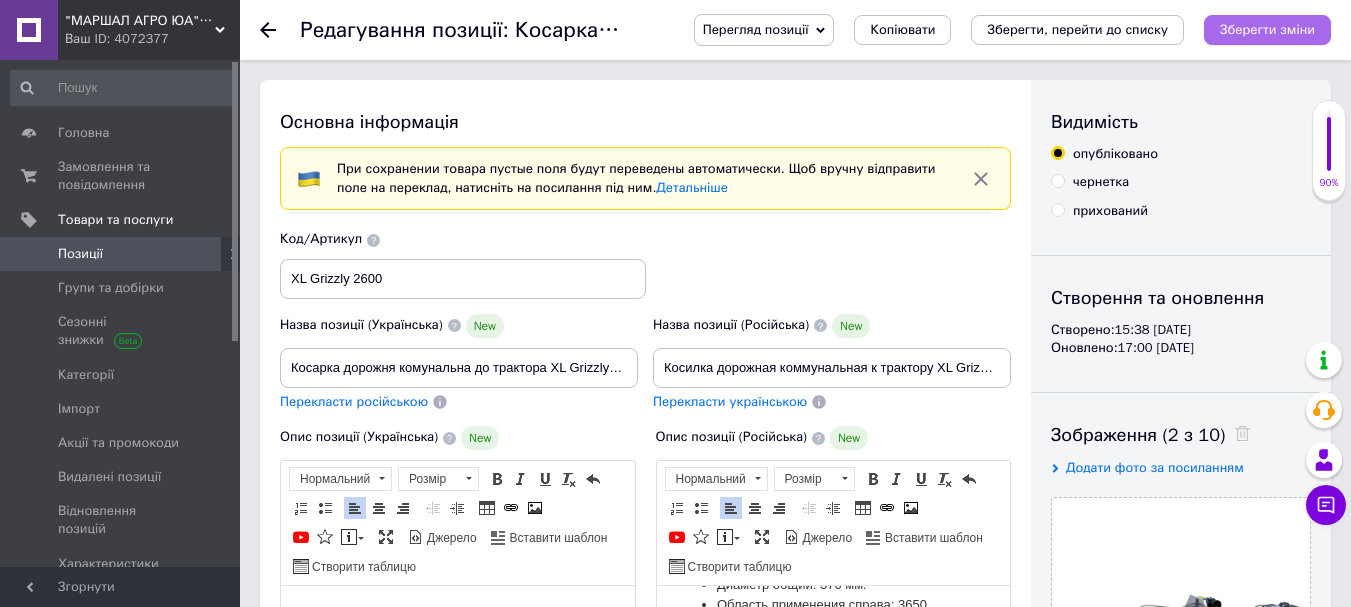 click on "Зберегти зміни" at bounding box center [1267, 29] 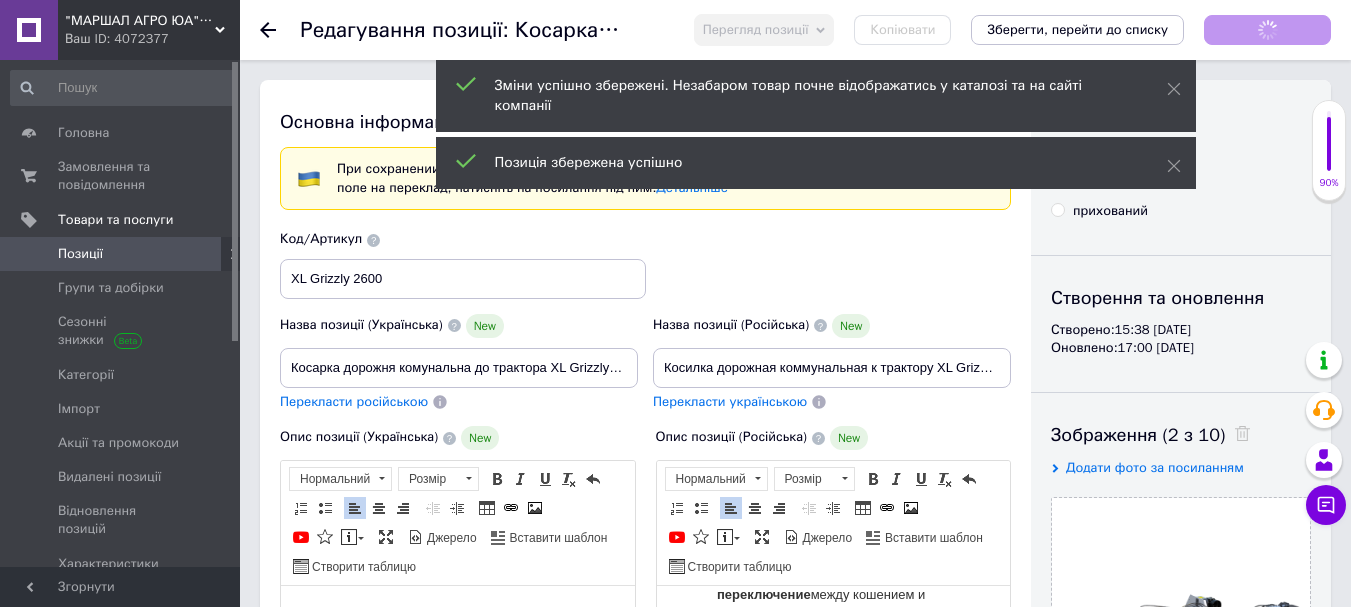 scroll, scrollTop: 418, scrollLeft: 0, axis: vertical 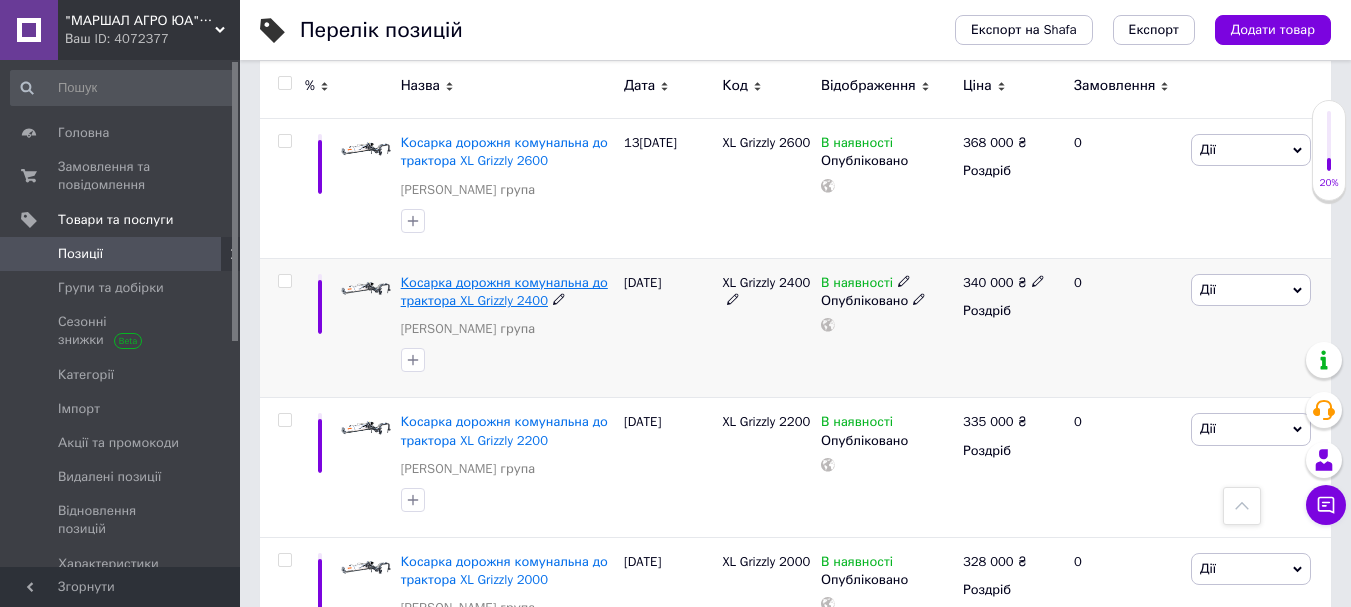 click on "Косарка дорожня комунальна до трактора XL Grizzly 2400" at bounding box center [504, 291] 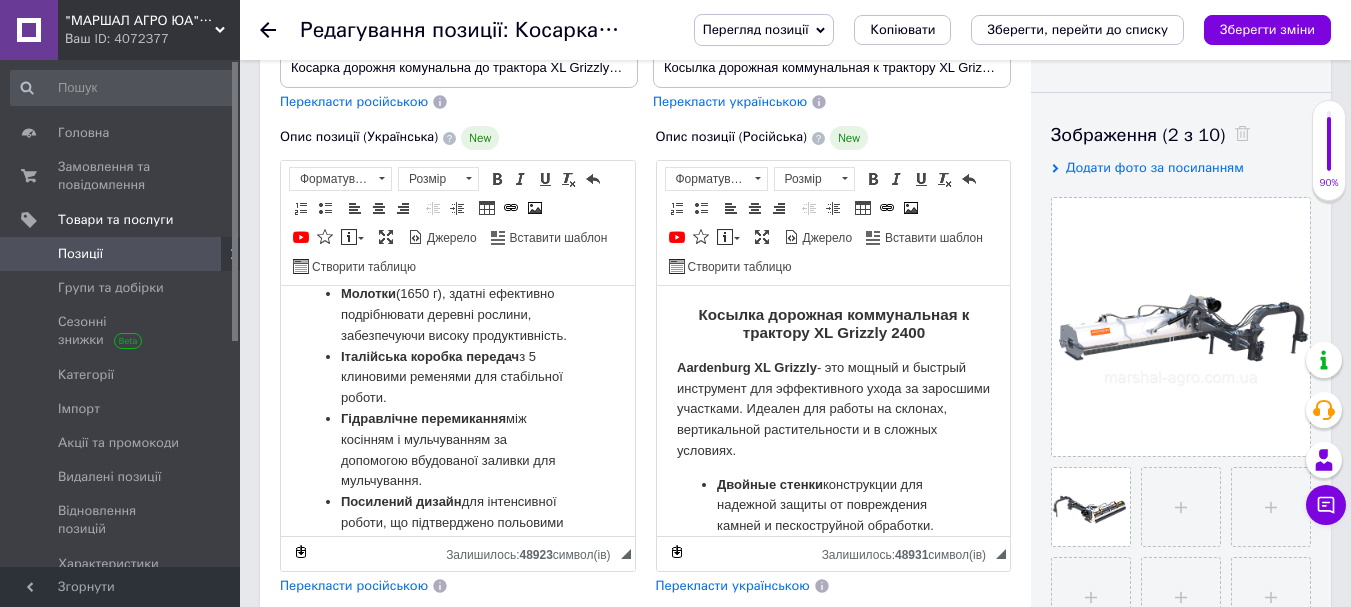 scroll, scrollTop: 0, scrollLeft: 0, axis: both 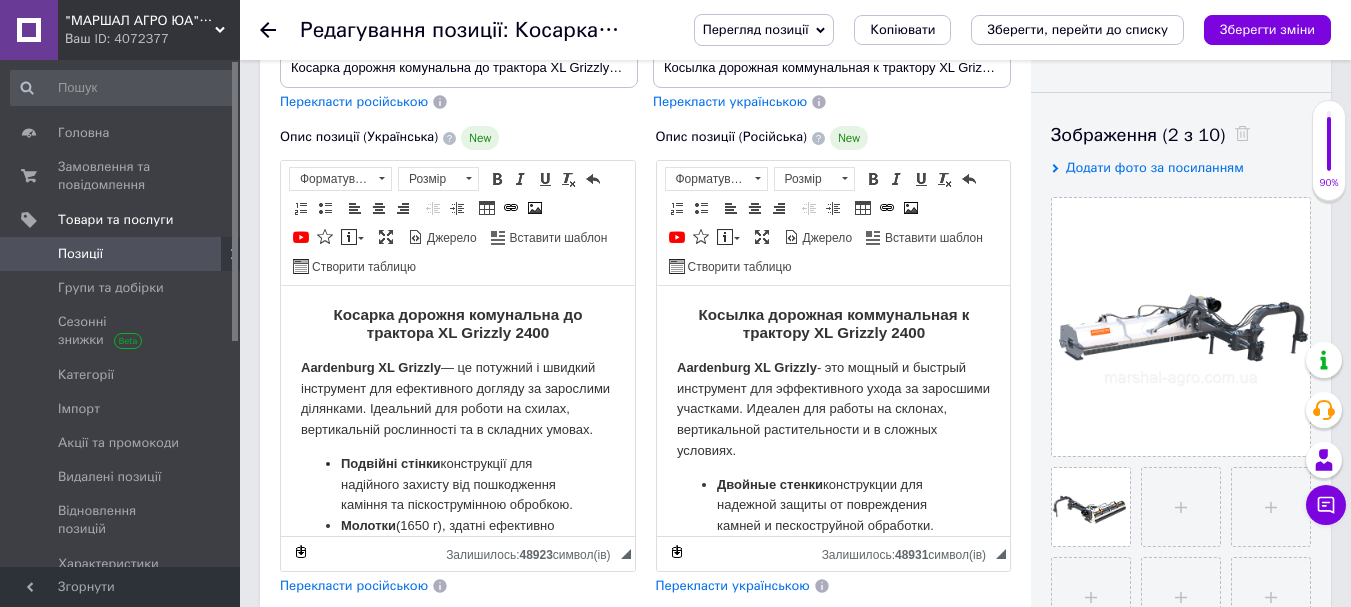 click on "Косарка дорожня комунальна до трактора XL Grizzly 2400" at bounding box center (458, 323) 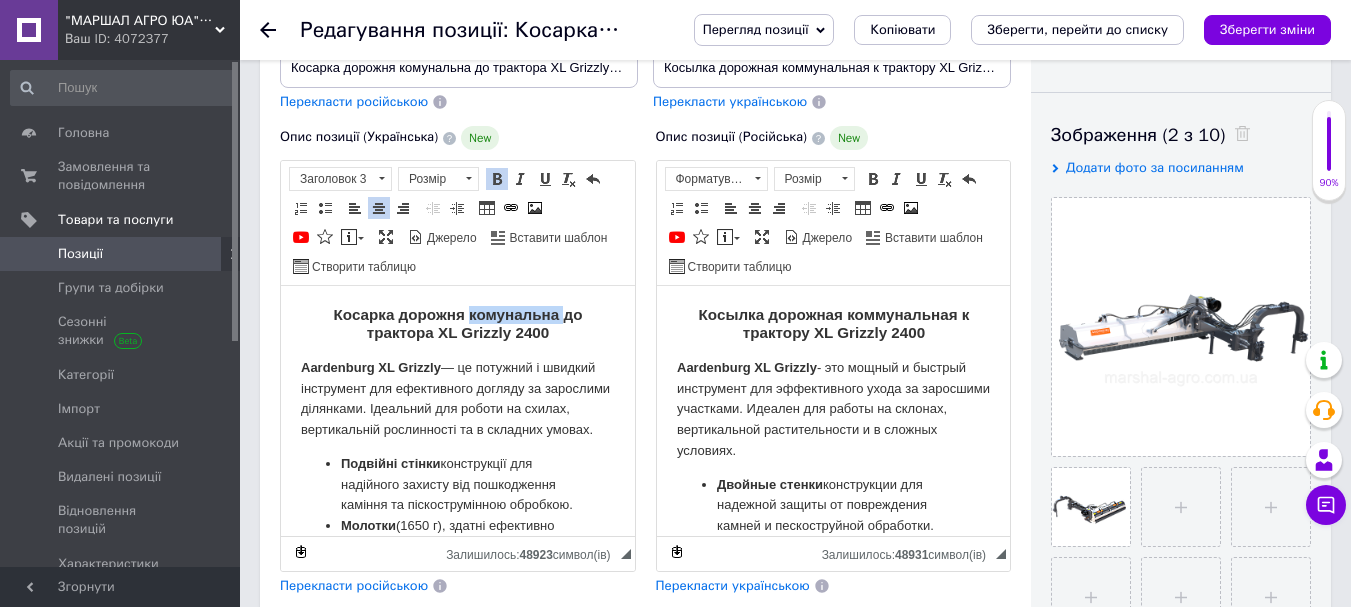 click on "Косарка дорожня комунальна до трактора XL Grizzly 2400" at bounding box center (458, 323) 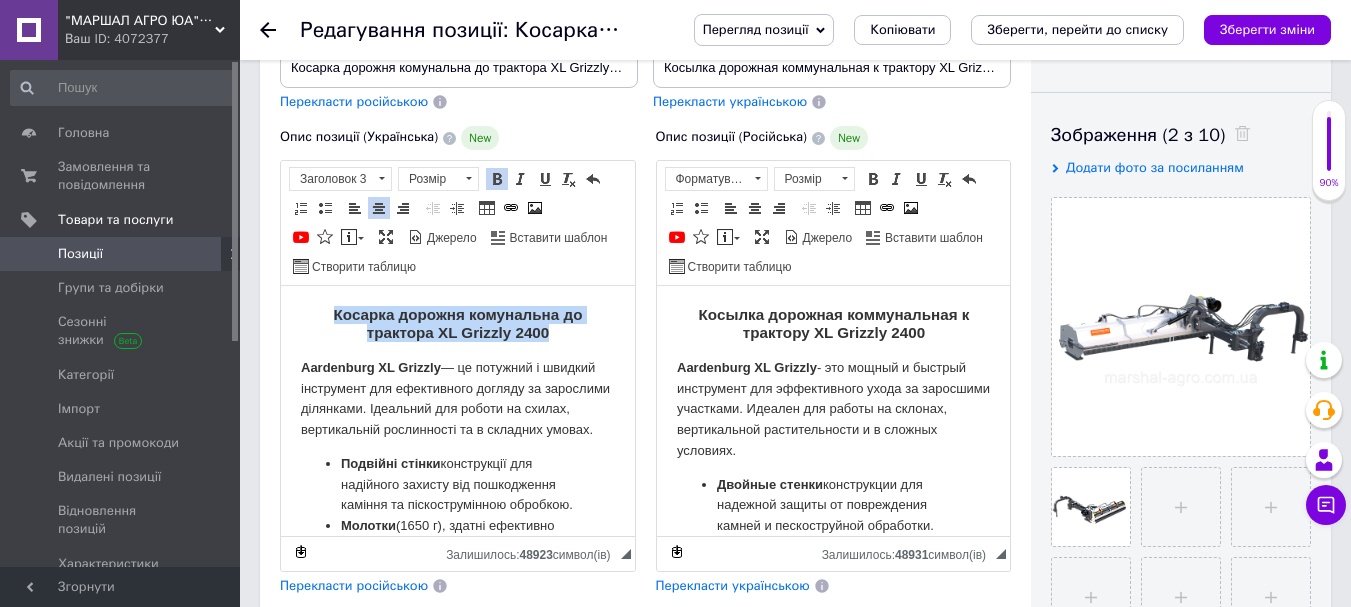 click on "Косарка дорожня комунальна до трактора XL Grizzly 2400" at bounding box center [458, 323] 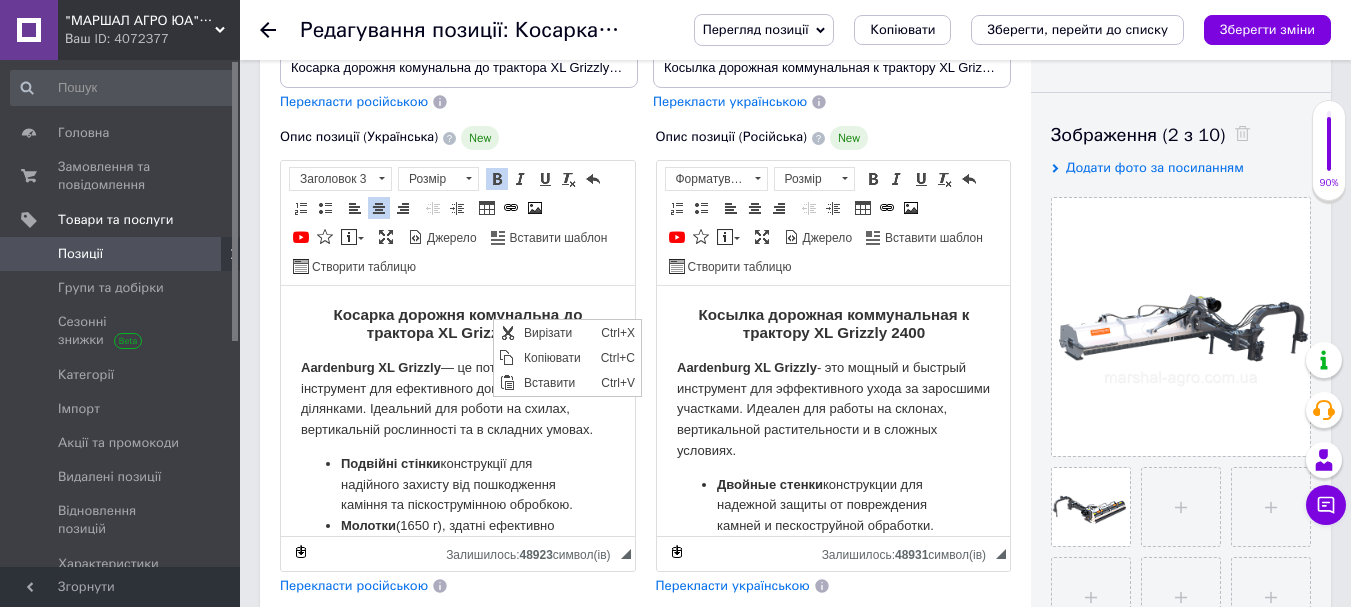 scroll, scrollTop: 0, scrollLeft: 0, axis: both 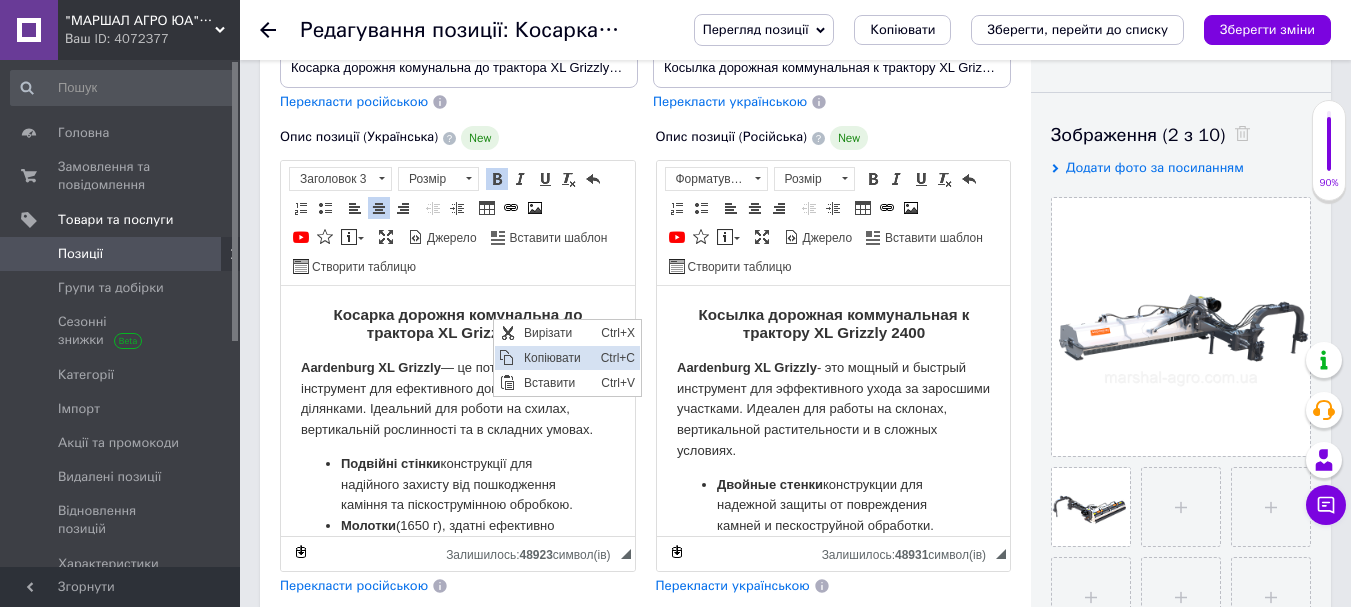 click on "Копіювати" at bounding box center [557, 358] 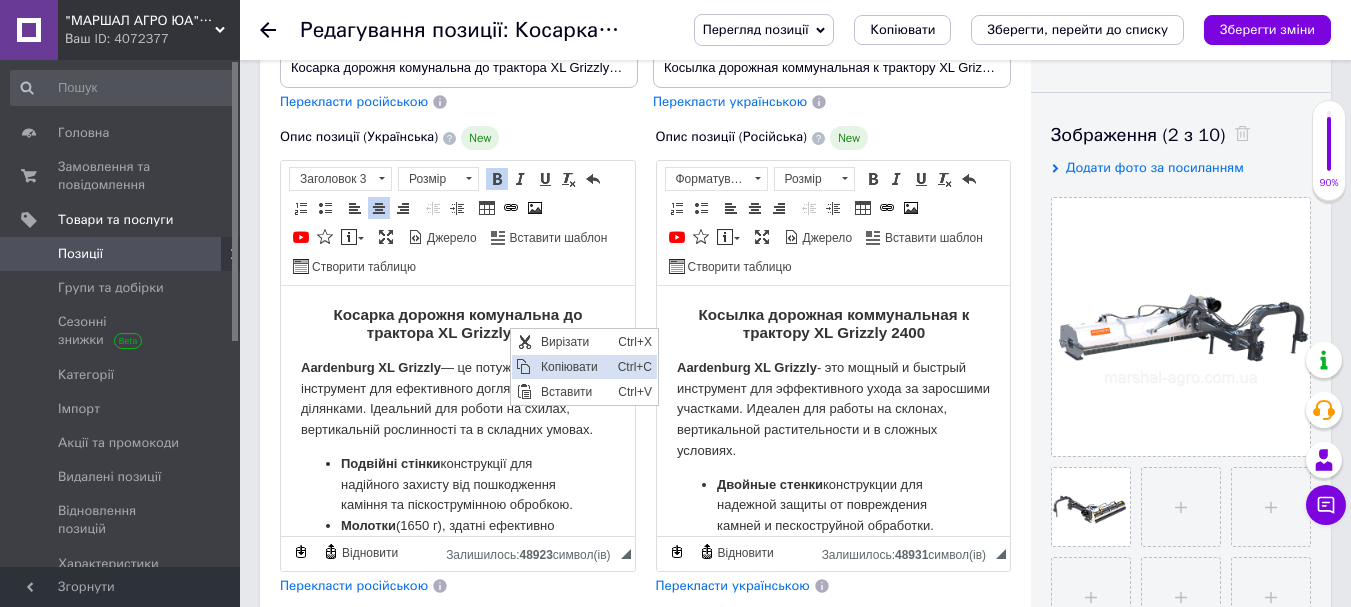 click on "Копіювати" at bounding box center (574, 367) 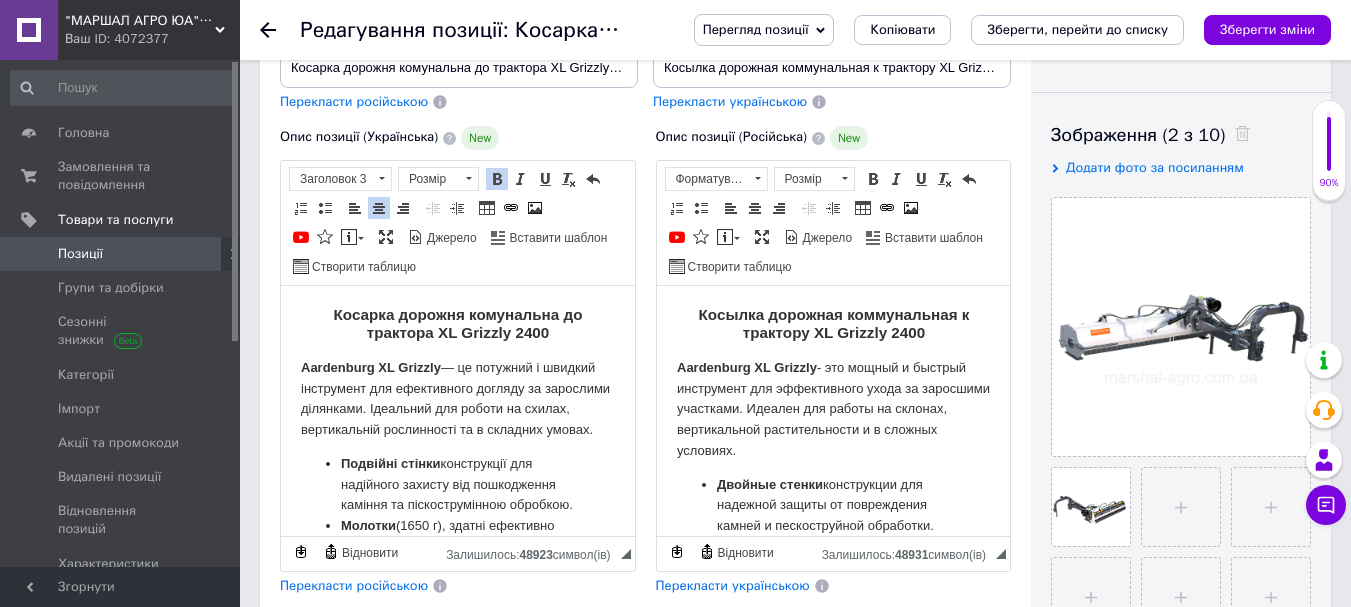 scroll, scrollTop: 306, scrollLeft: 0, axis: vertical 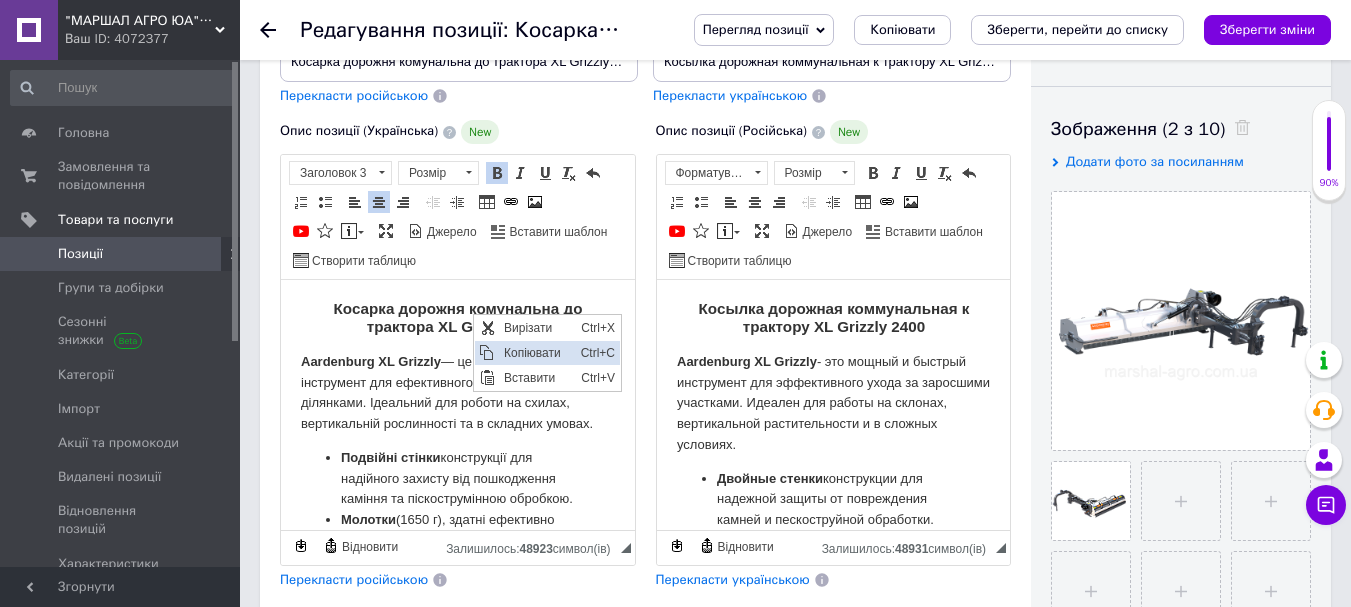 click on "Копіювати" at bounding box center [537, 353] 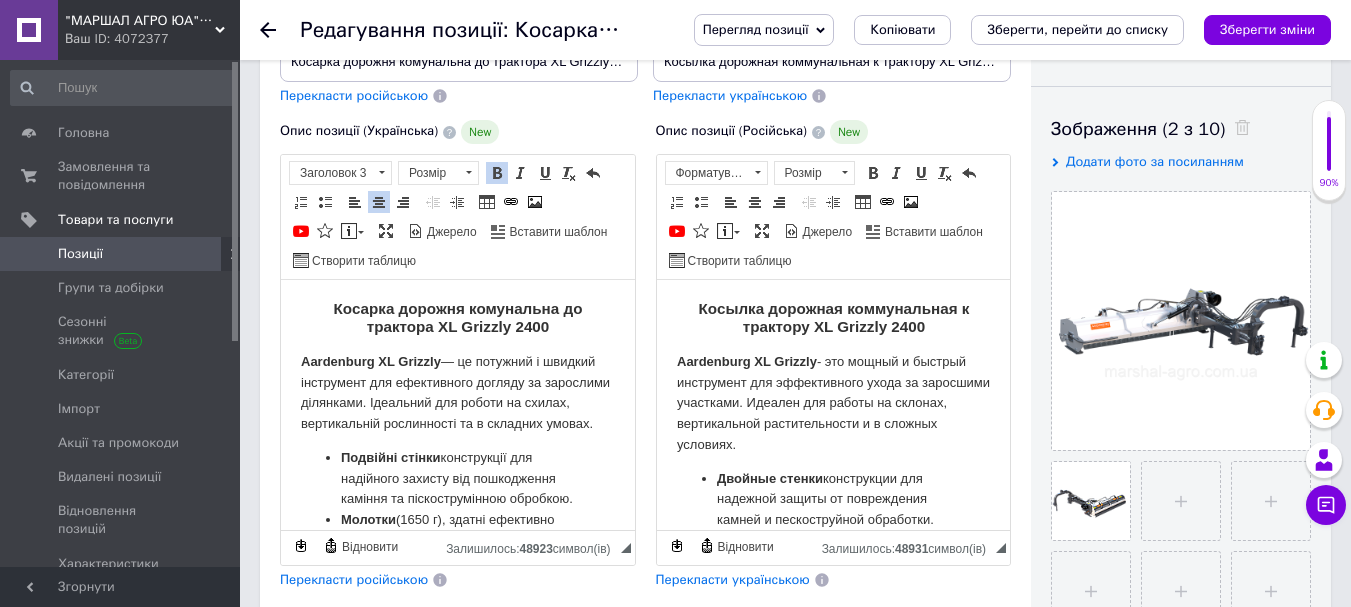 click on "Aardenburg XL Grizzly" at bounding box center (371, 361) 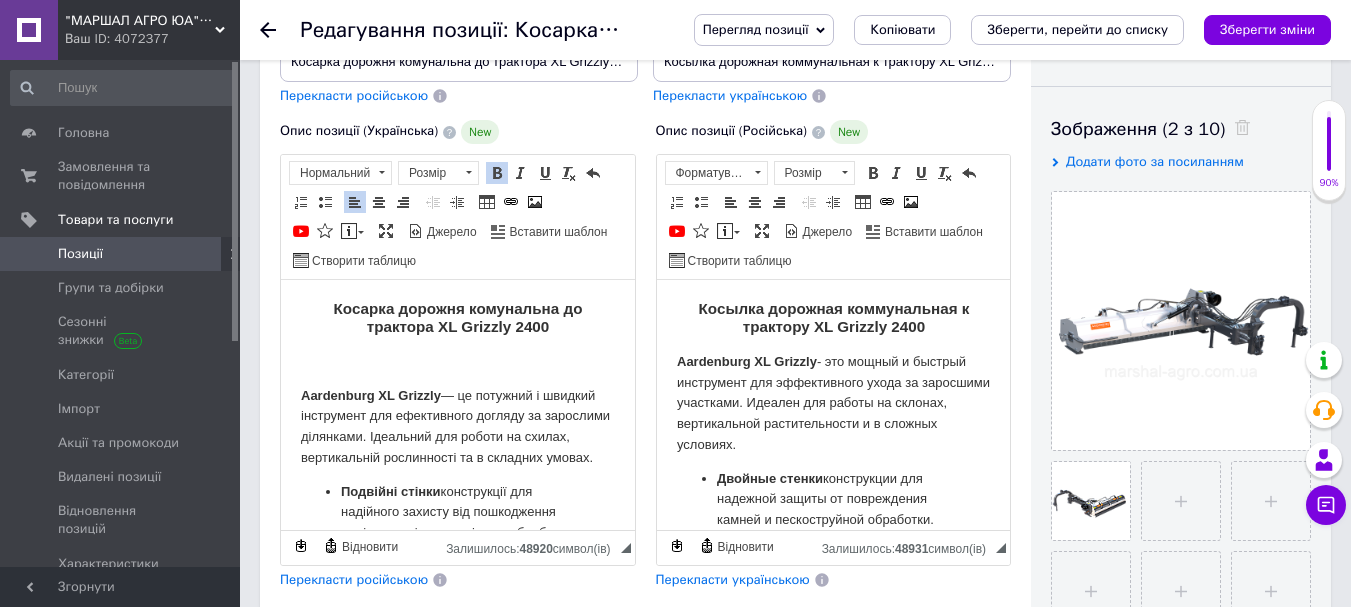 click on "Косарка дорожня комунальна до трактора XL Grizzly 2400 Aardenburg XL Grizzly  — це потужний і швидкий інструмент для ефективного догляду за зарослими ділянками. Ідеальний для роботи на схилах, вертикальній рослинності та в складних умовах. Подвійні стінки  конструкції для надійного захисту від пошкодження каміння та піскострумінною обробкою. Молотки  (1650 г), здатні ефективно подрібнювати деревні рослини, забезпечуючи високу продуктивність. Італійська коробка передач  з 5 клиновими ременями для стабільної роботи. Гідравлічне перемикання Посилений дизайн Вага: 975кг." at bounding box center [458, 747] 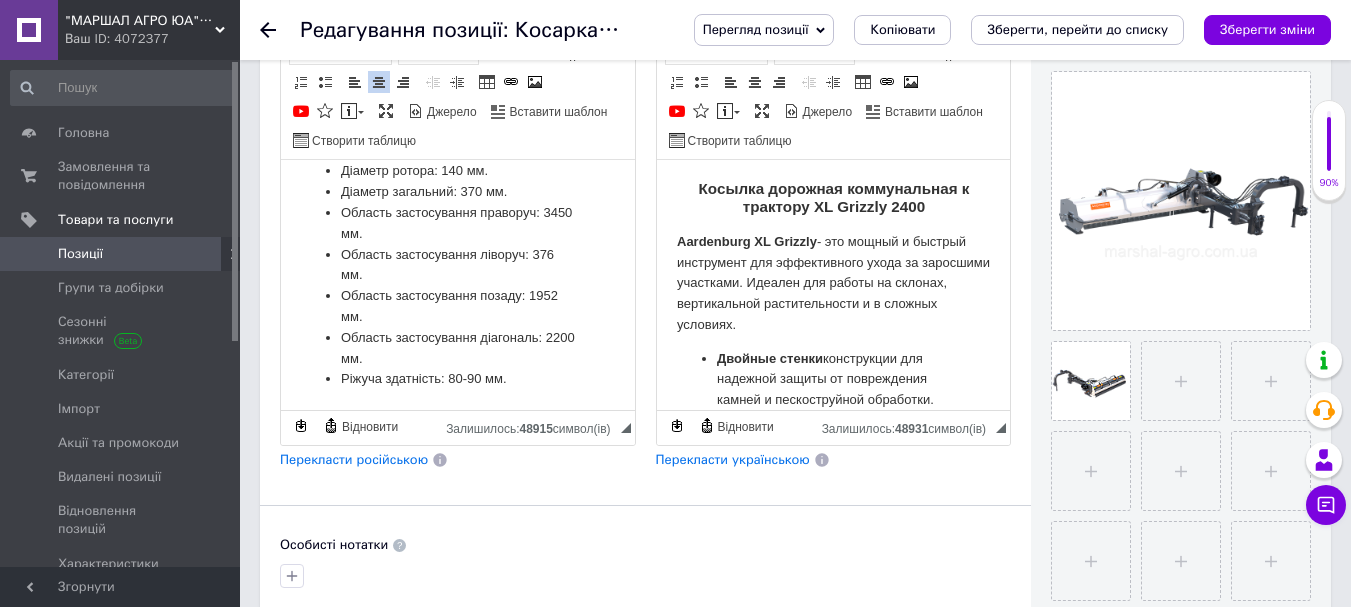 scroll, scrollTop: 606, scrollLeft: 0, axis: vertical 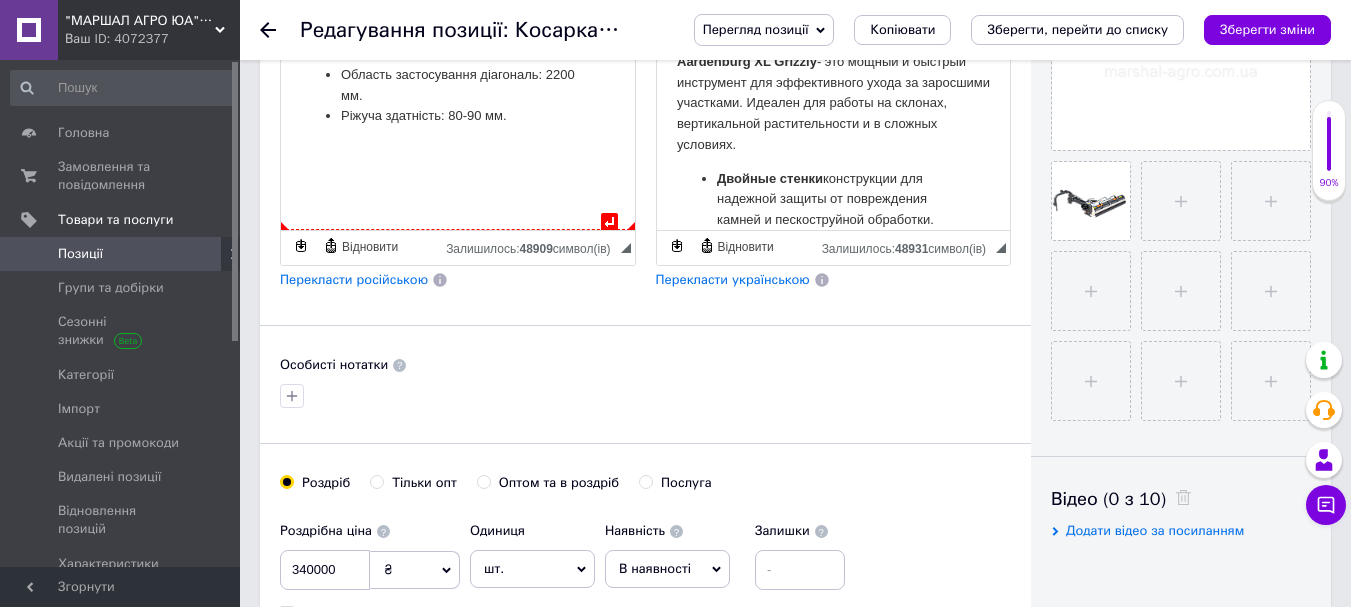 click on "Ріжуча здатність: 80-90 мм." at bounding box center (458, 117) 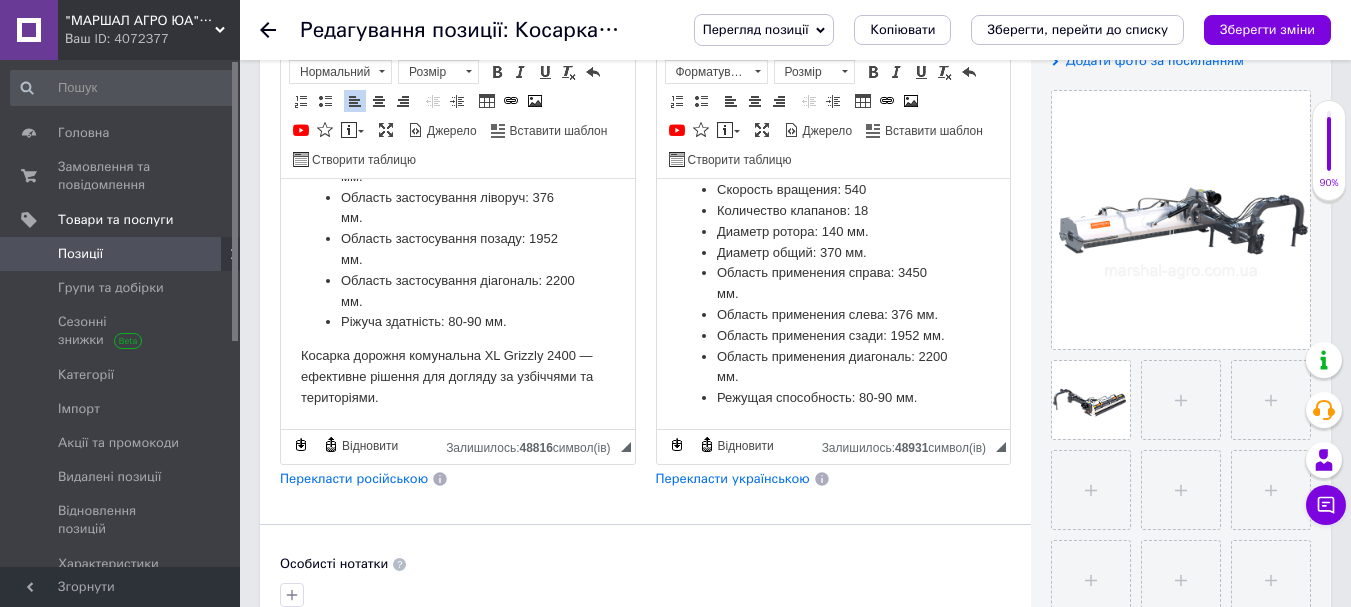 scroll, scrollTop: 406, scrollLeft: 0, axis: vertical 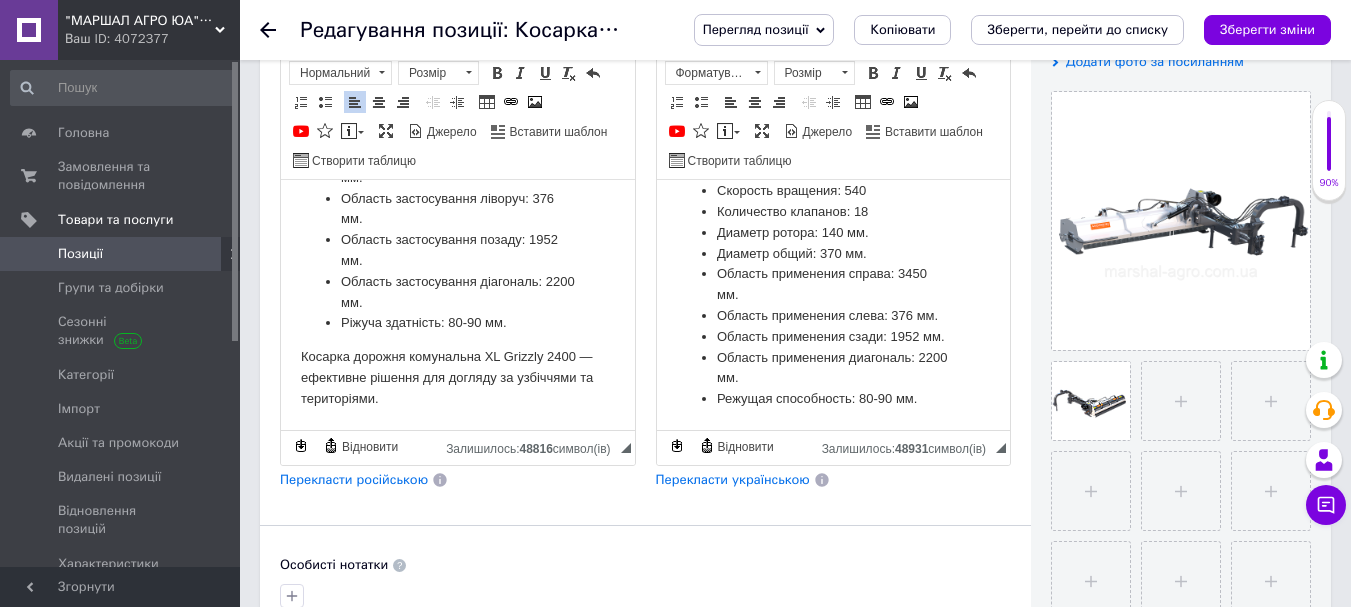 click on "Вес: 975кг. Ширина штанги: 2400 мм Необходимая мощность: 95 л.с. Скорость вращения: 540 Количество клапанов: 18 Диаметр ротора: 140 мм. Диаметр общий: 370 мм. Область применения справа: 3450 мм. Область применения слева: 376 мм. Область применения сзади: 1952 мм. Область применения диагональ: 2200 мм. Режущая способность: 80-90 мм." at bounding box center [833, 264] 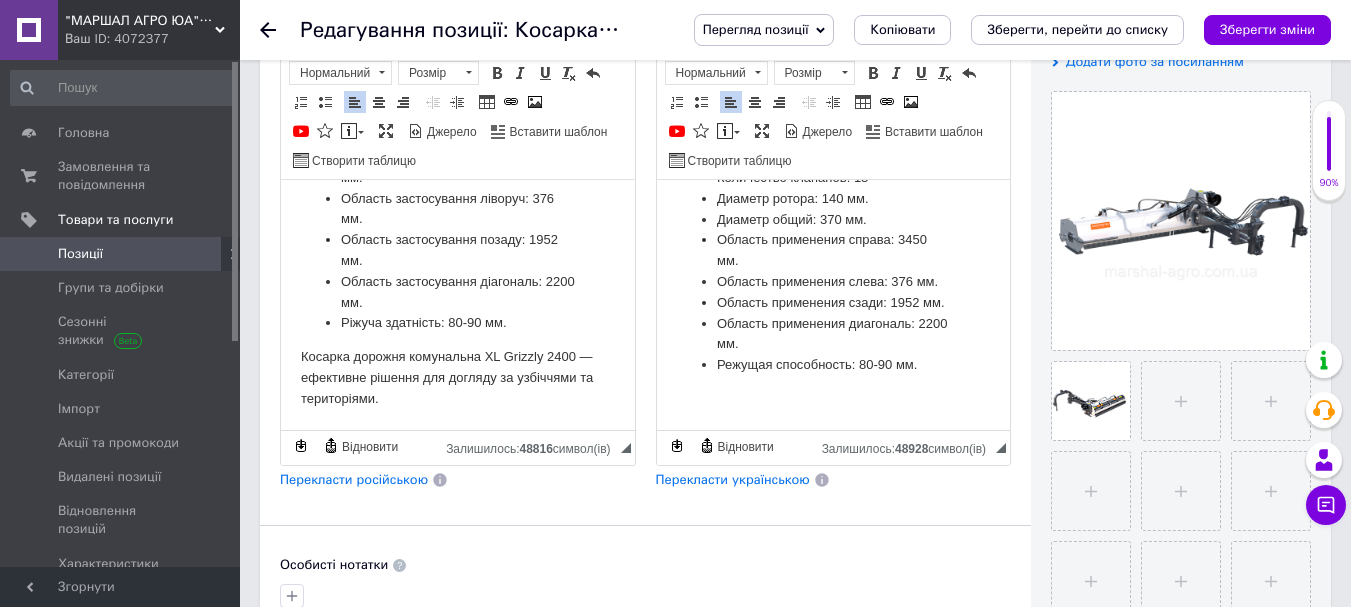 scroll, scrollTop: 767, scrollLeft: 0, axis: vertical 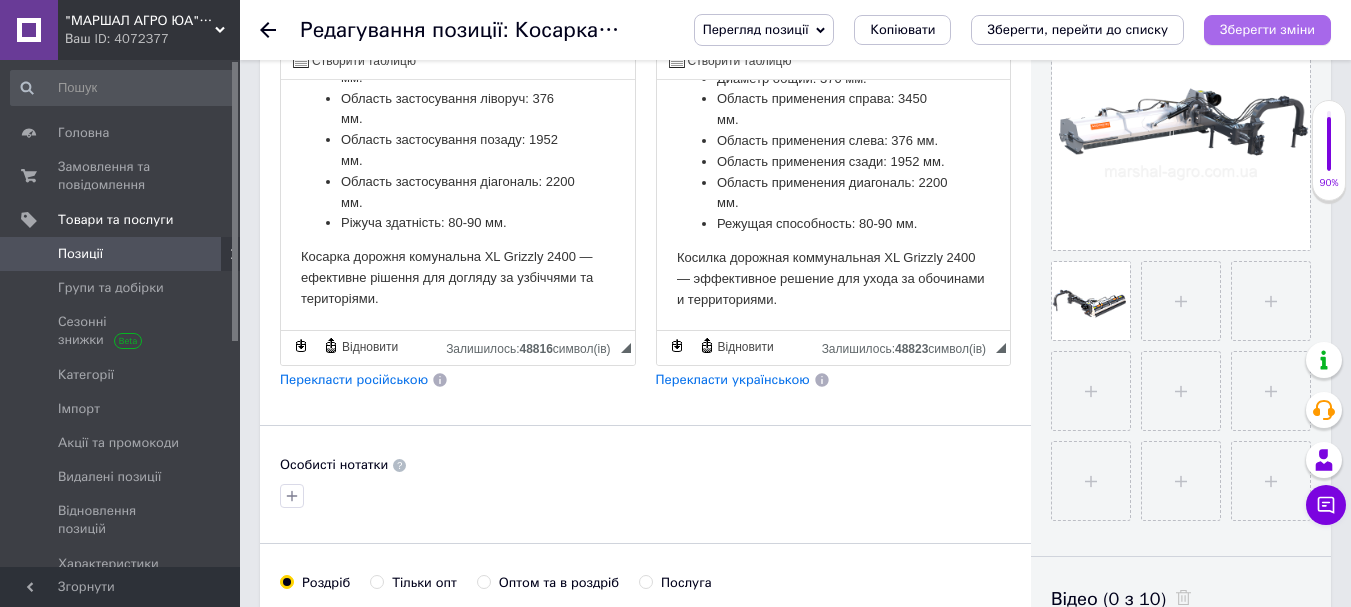 click on "Зберегти зміни" at bounding box center (1267, 29) 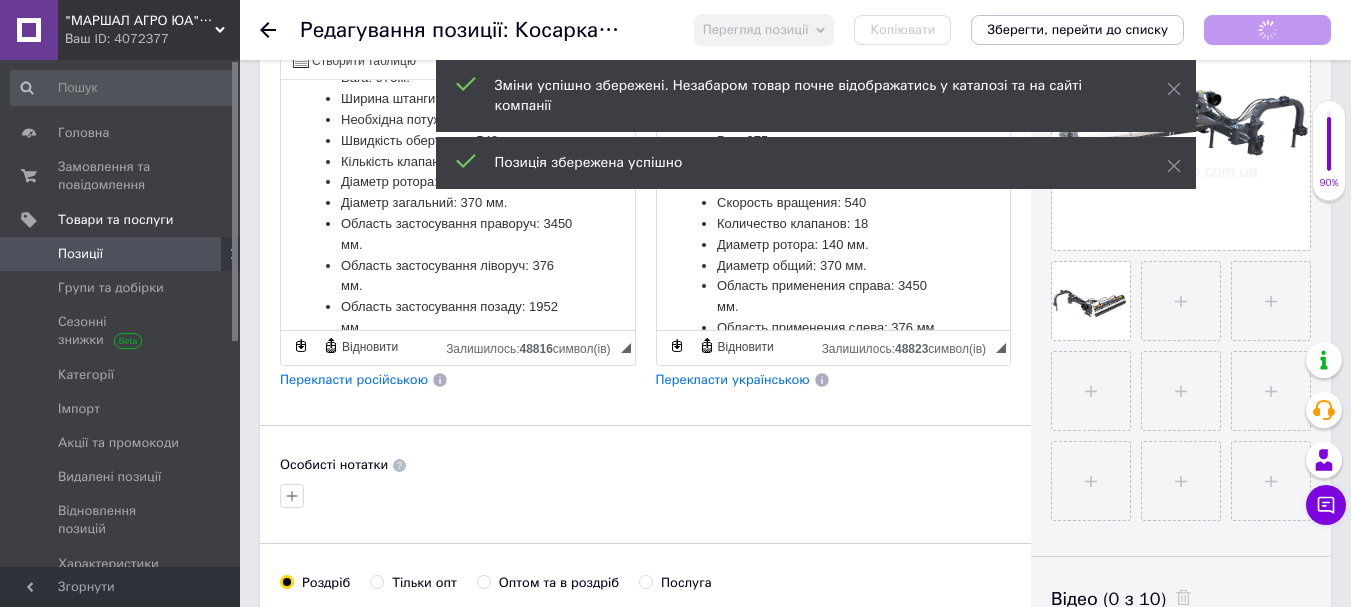 scroll, scrollTop: 432, scrollLeft: 0, axis: vertical 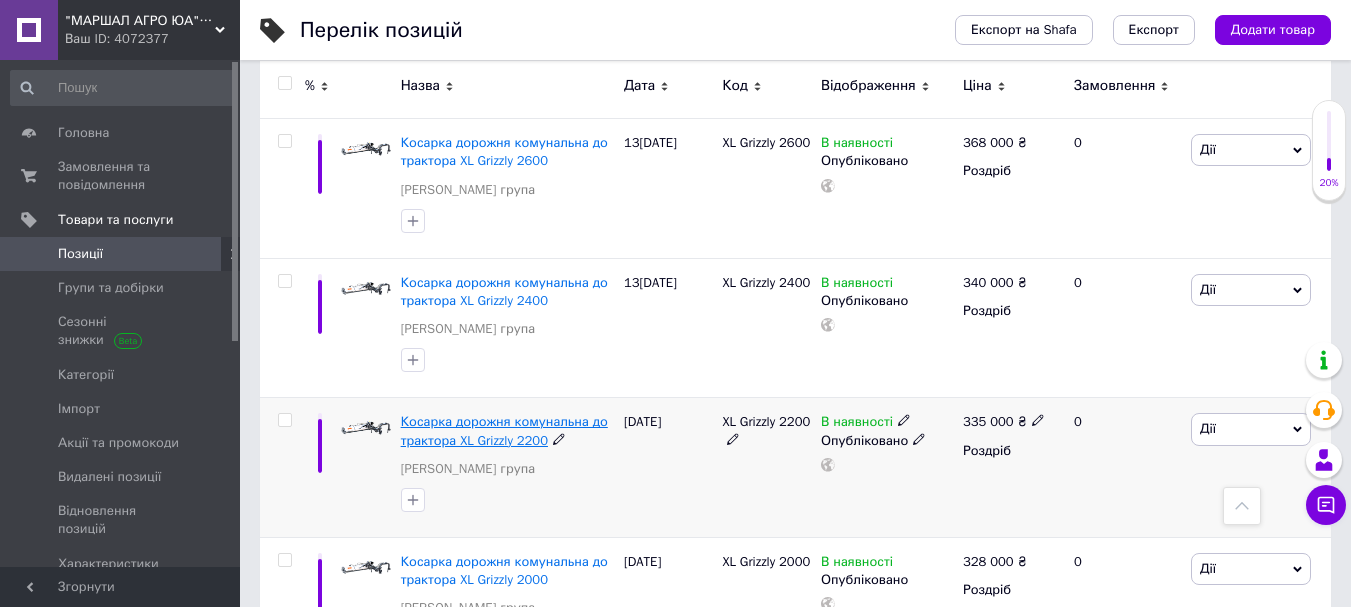 click on "Косарка дорожня комунальна до трактора XL Grizzly 2200" at bounding box center [504, 430] 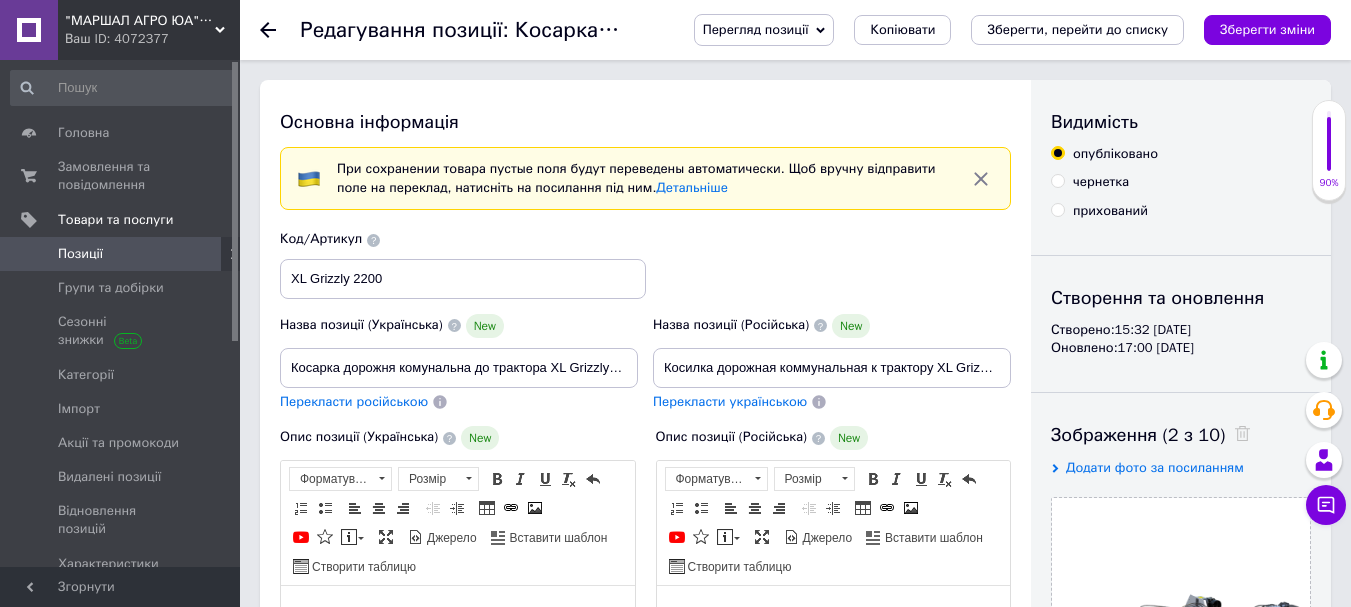 scroll, scrollTop: 0, scrollLeft: 0, axis: both 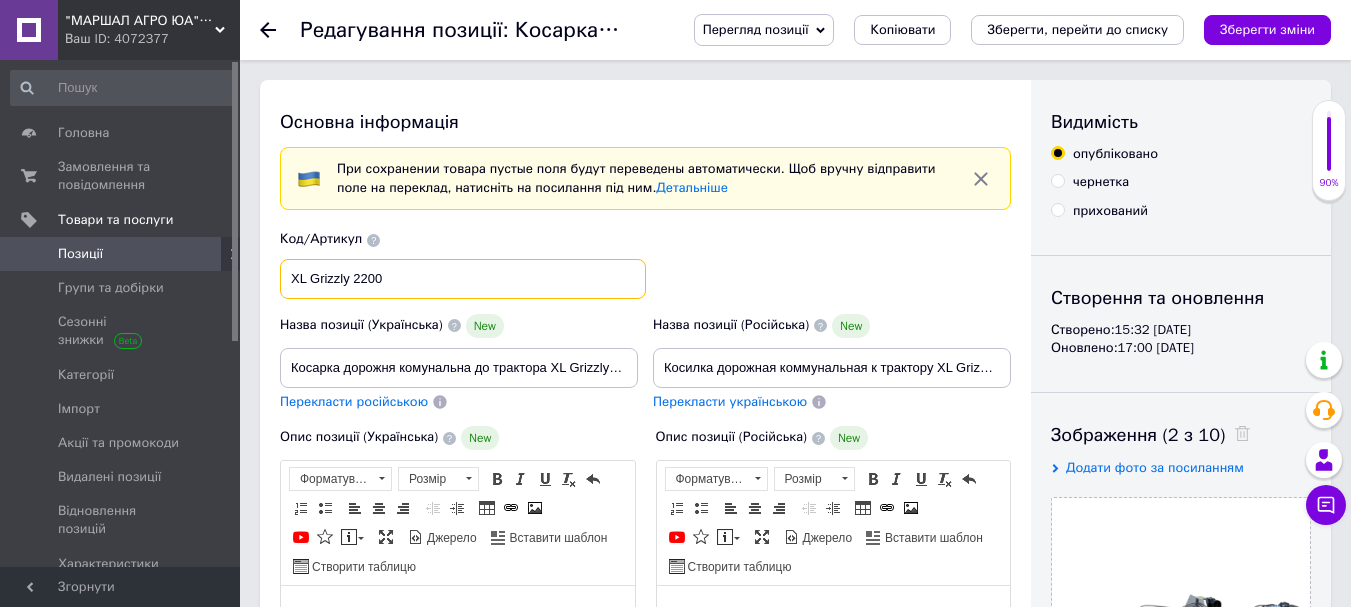 click on "XL Grizzly 2200" at bounding box center [463, 279] 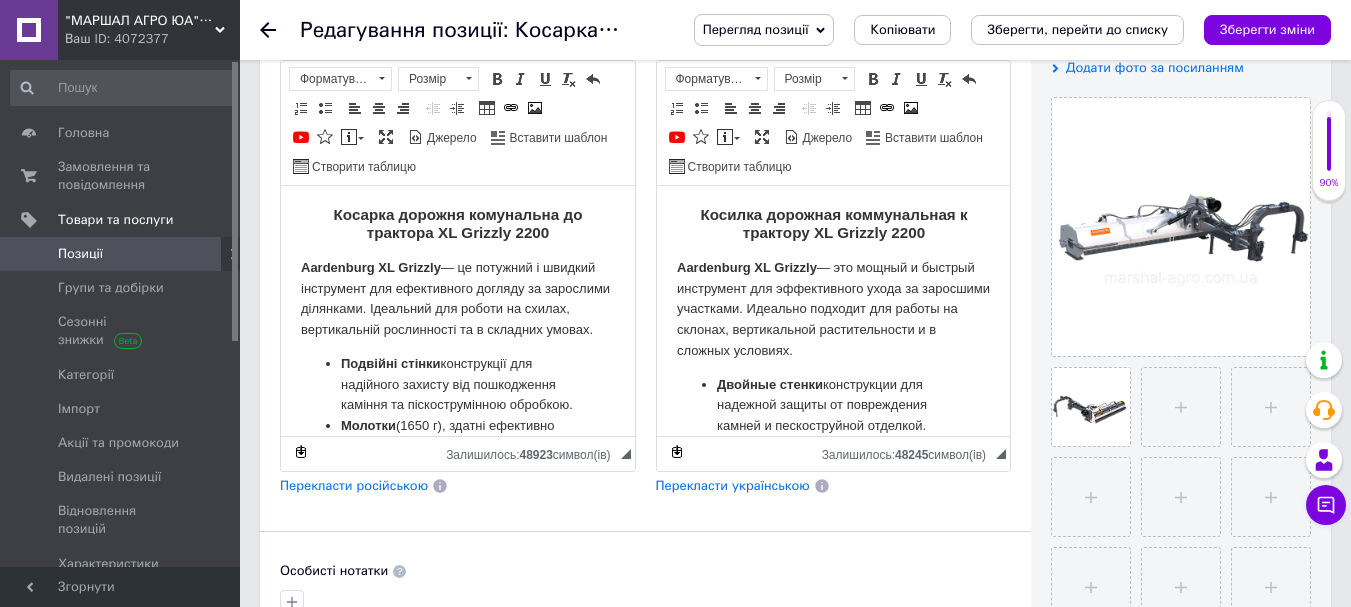 scroll, scrollTop: 300, scrollLeft: 0, axis: vertical 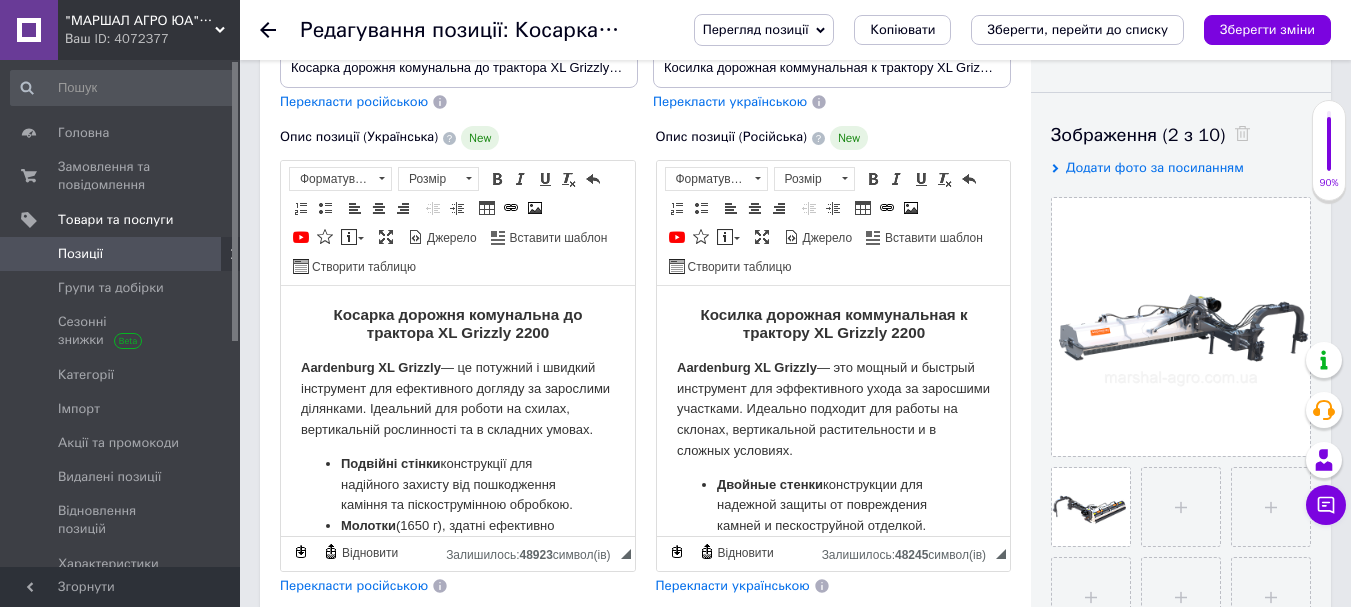 click on "Косарка дорожня комунальна до трактора XL Grizzly 2200" at bounding box center [458, 323] 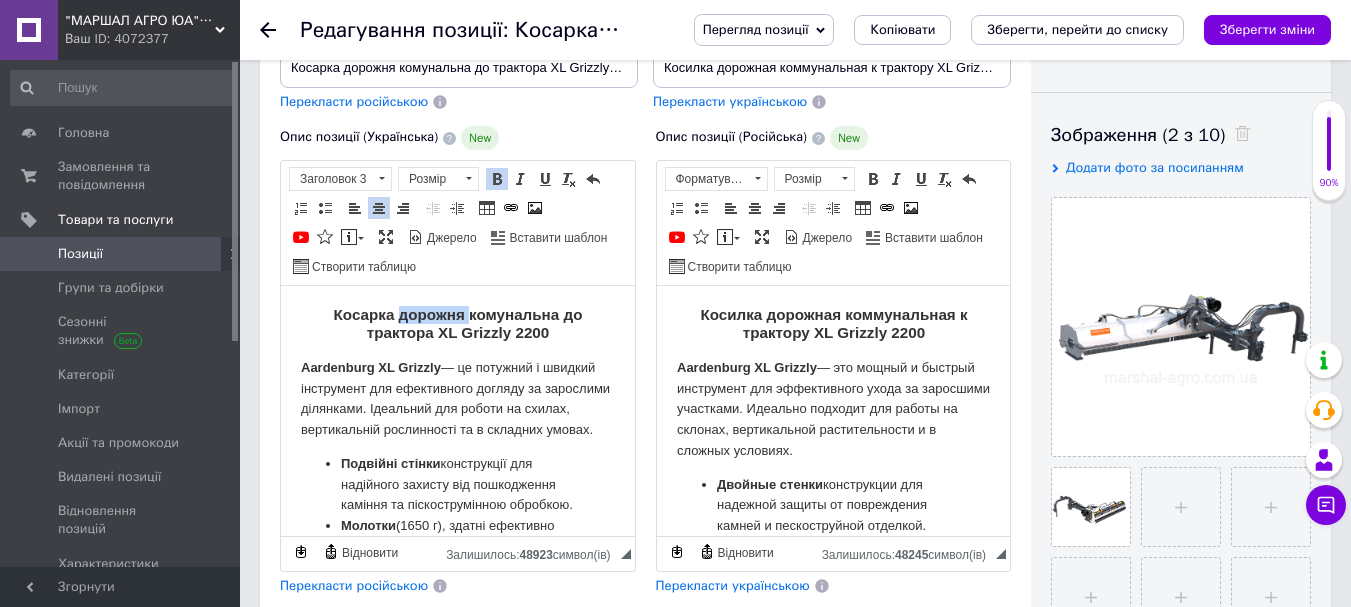 click on "Косарка дорожня комунальна до трактора XL Grizzly 2200" at bounding box center [458, 323] 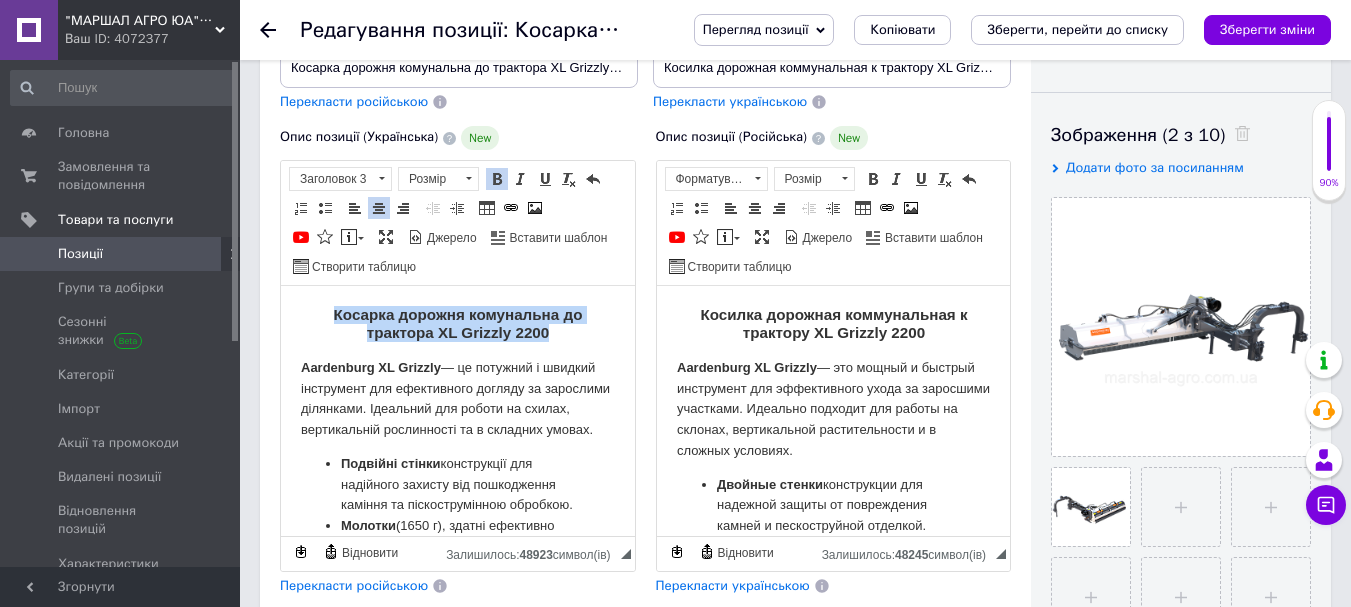 click on "Косарка дорожня комунальна до трактора XL Grizzly 2200" at bounding box center (458, 323) 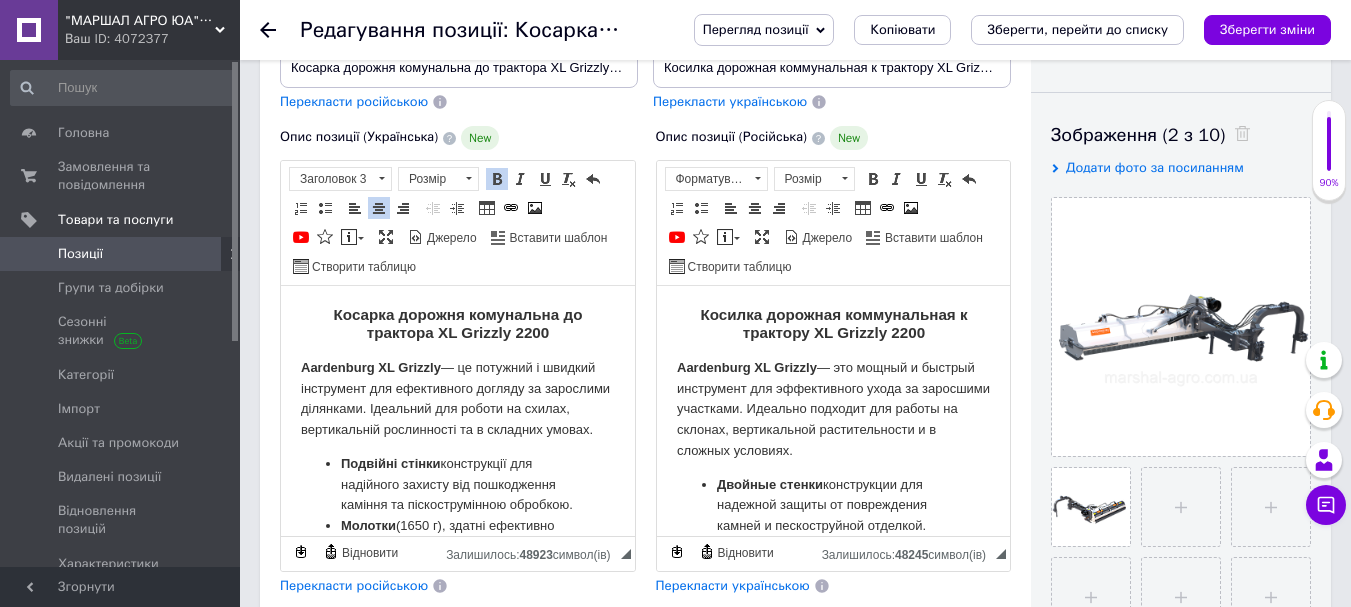 scroll, scrollTop: 0, scrollLeft: 0, axis: both 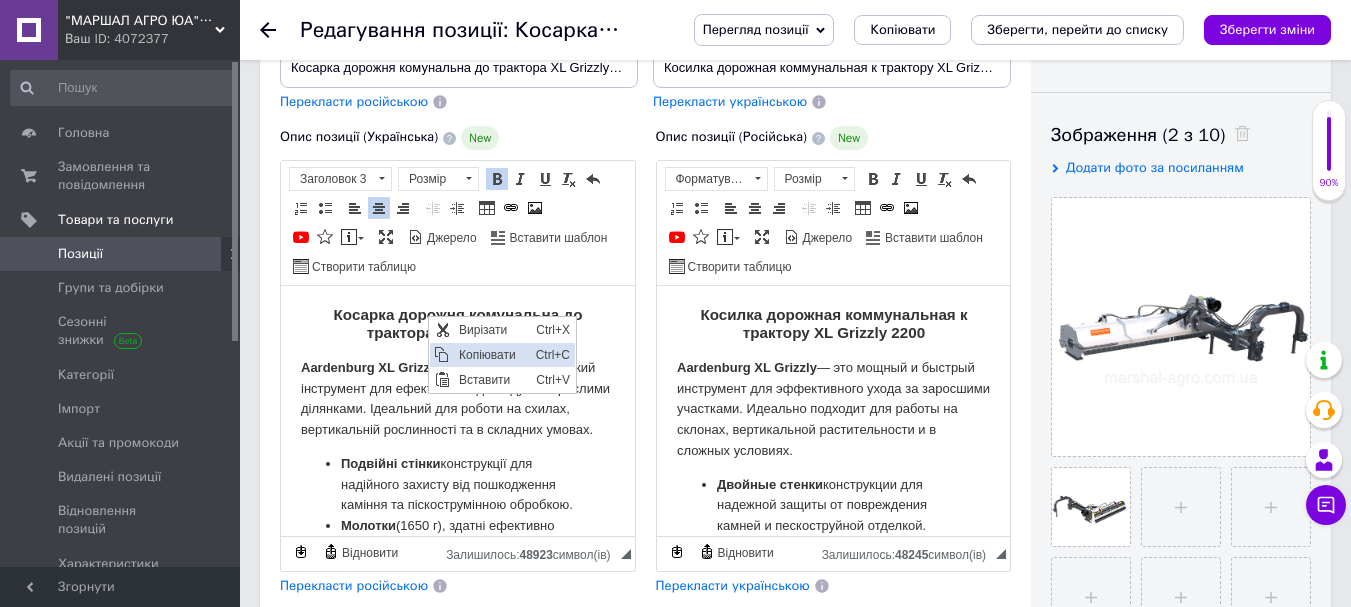 click on "Копіювати" at bounding box center [492, 355] 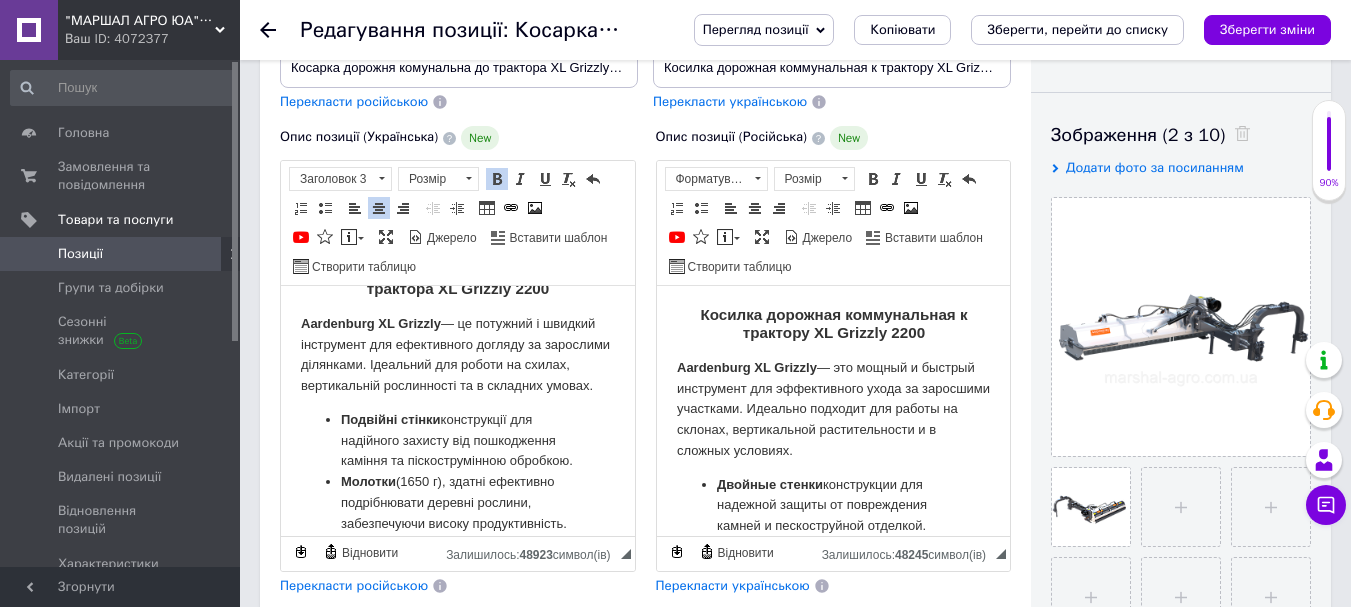 scroll, scrollTop: 0, scrollLeft: 0, axis: both 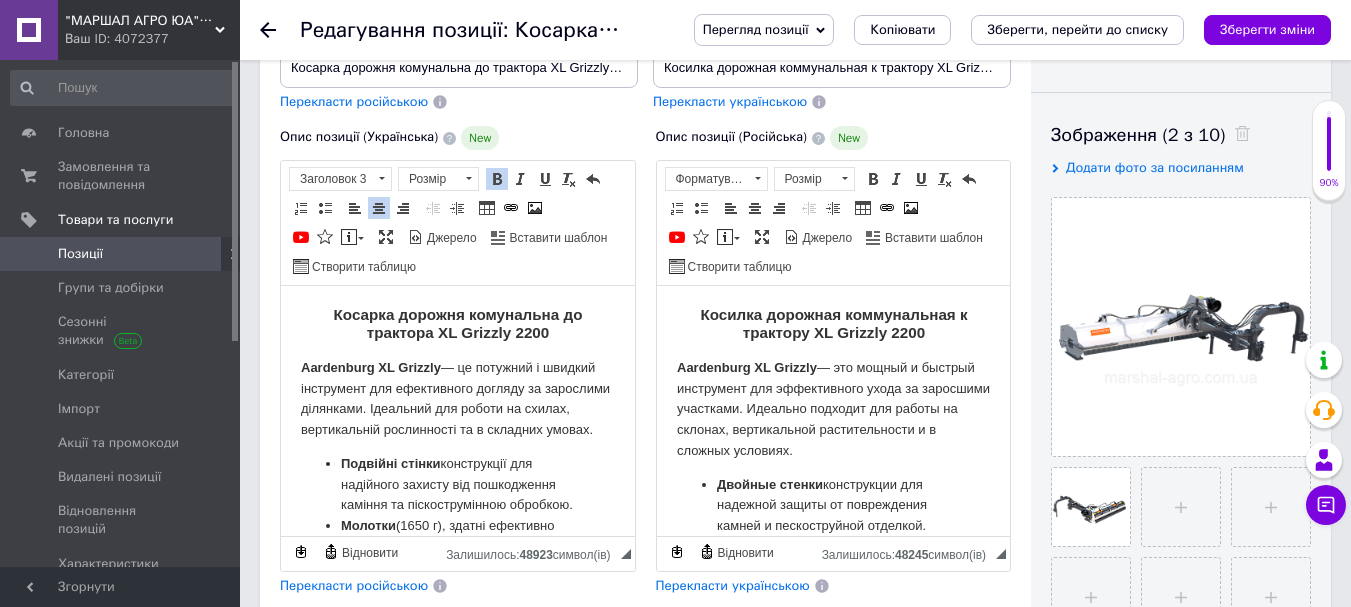 click on "Aardenburg XL Grizzly" at bounding box center (371, 367) 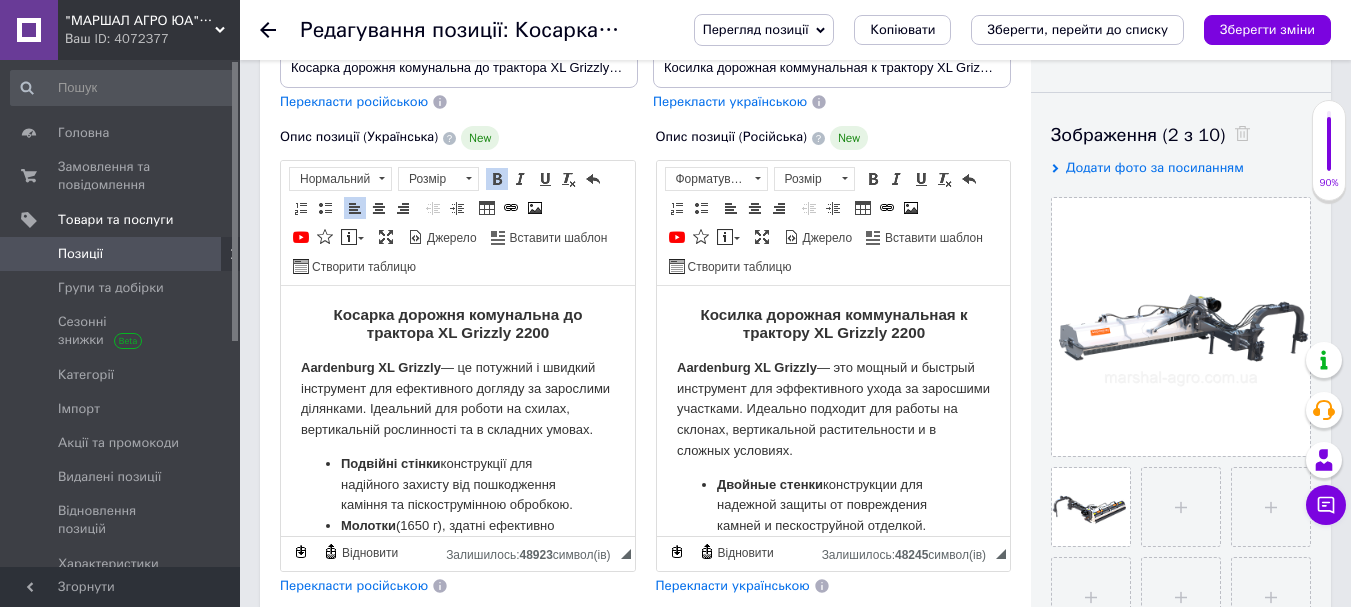 drag, startPoint x: 348, startPoint y: 450, endPoint x: 311, endPoint y: 362, distance: 95.462036 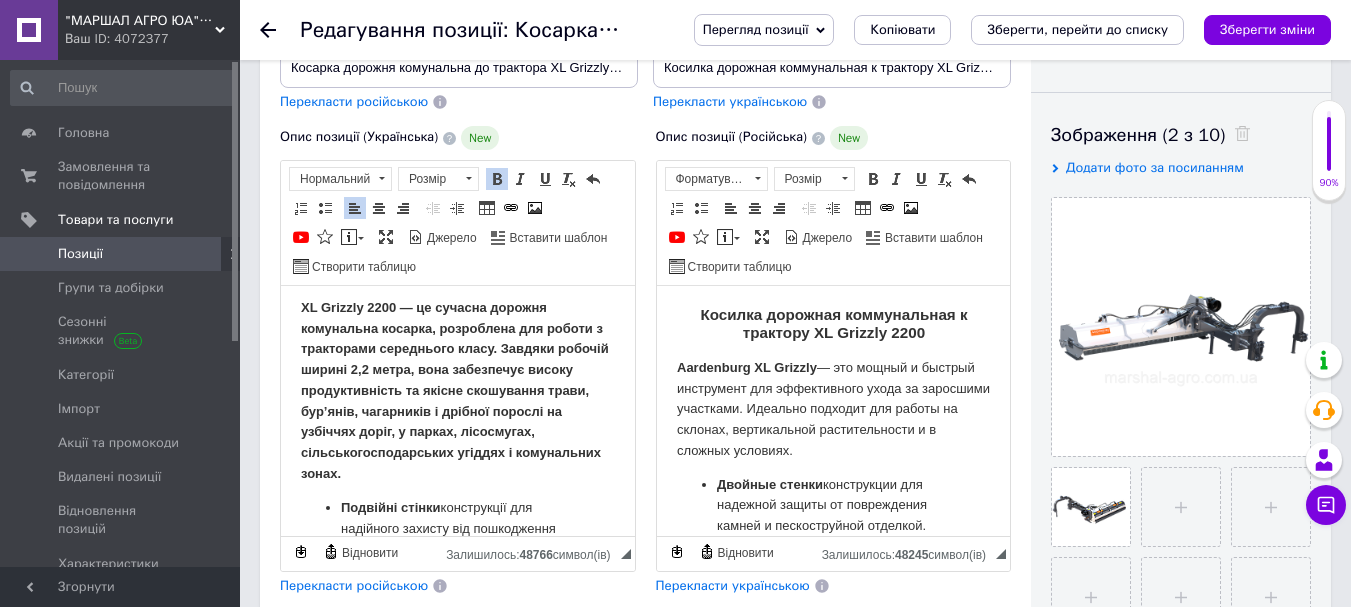 scroll, scrollTop: 105, scrollLeft: 0, axis: vertical 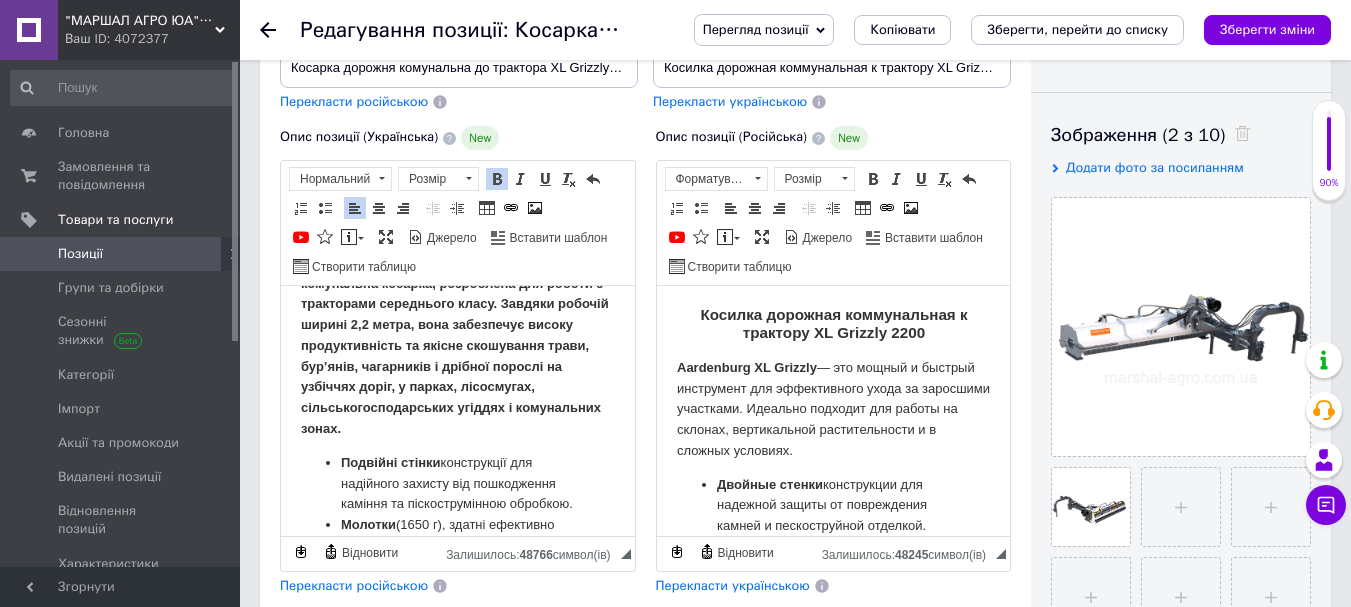 click on "XL Grizzly 2200 — це сучасна дорожня комунальна косарка, розроблена для роботи з тракторами середнього класу. Завдяки робочій ширині 2,2 метра, вона забезпечує високу продуктивність та якісне скошування трави, бур’янів, чагарників і дрібної порослі на узбіччях доріг, у парках, лісосмугах, сільськогосподарських угіддях і комунальних зонах." at bounding box center [455, 345] 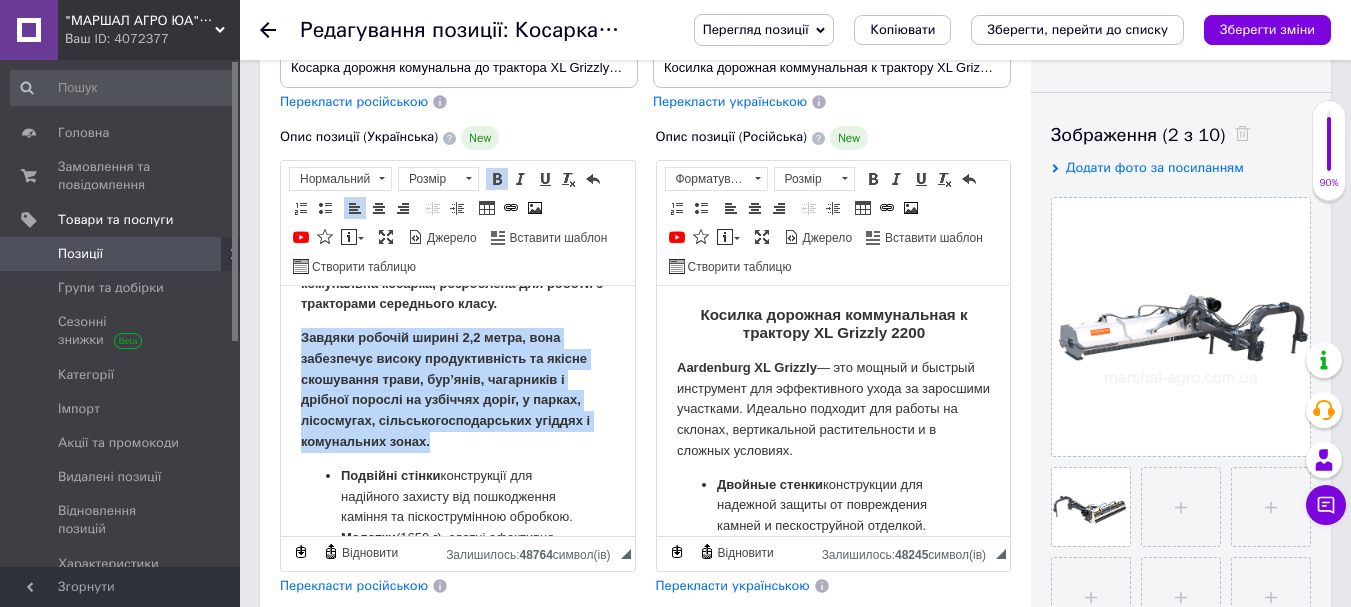 drag, startPoint x: 447, startPoint y: 442, endPoint x: 273, endPoint y: 336, distance: 203.74493 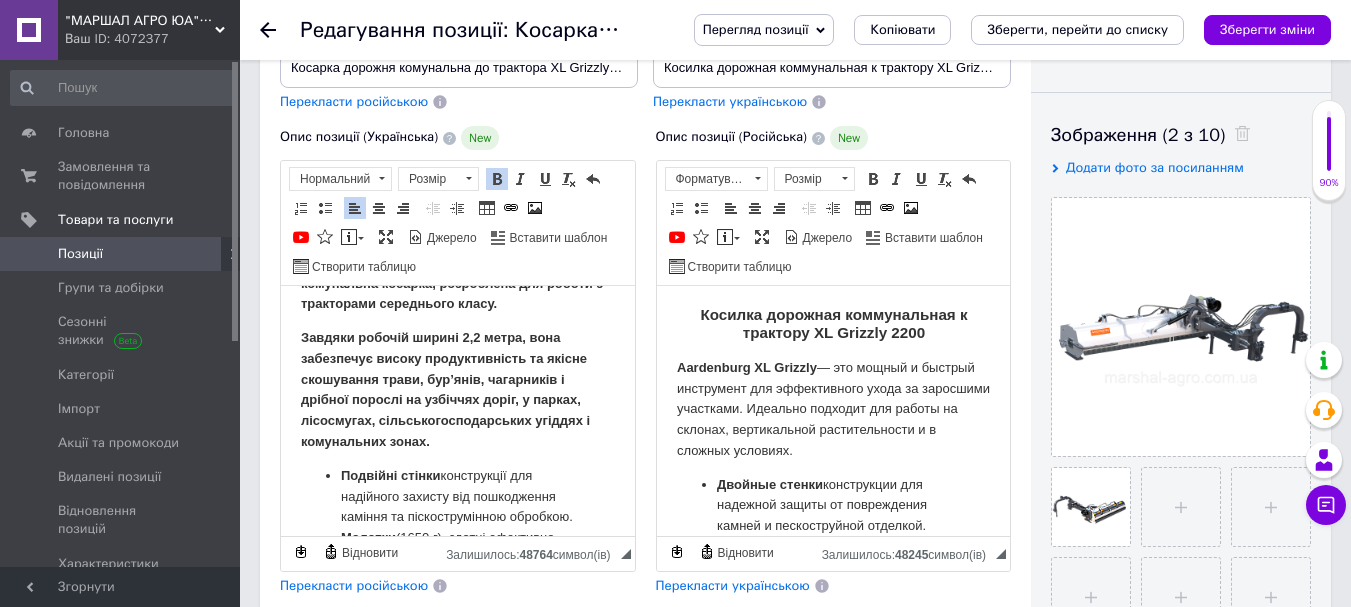 click at bounding box center (497, 179) 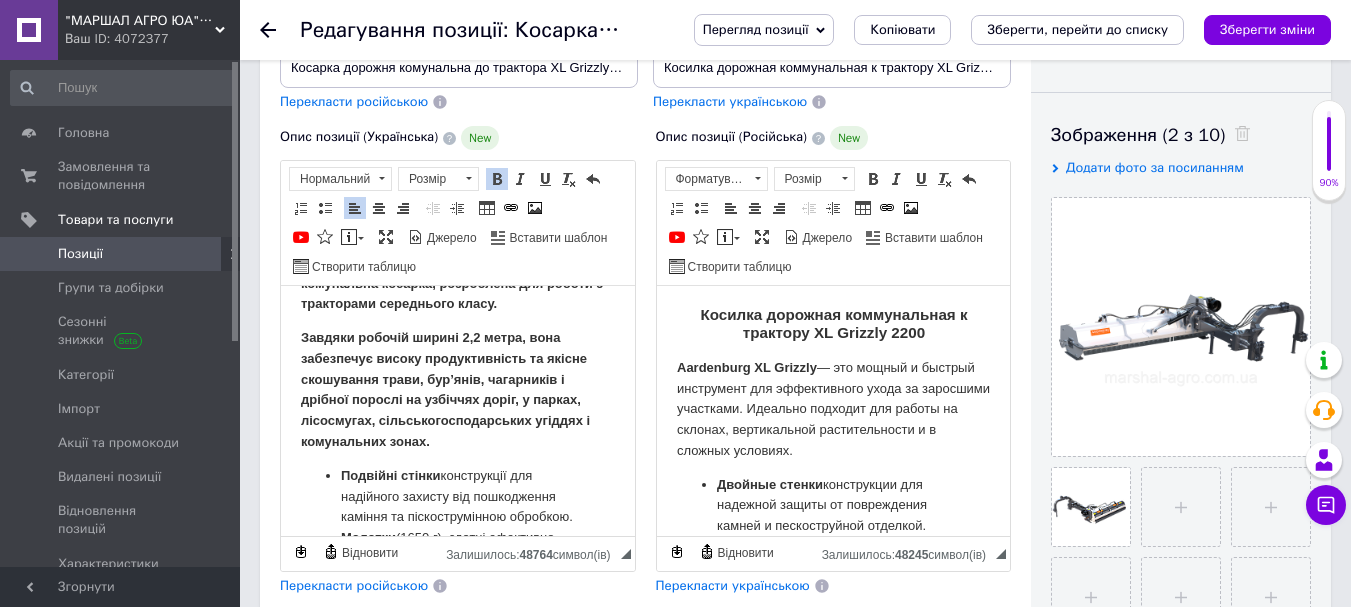 type 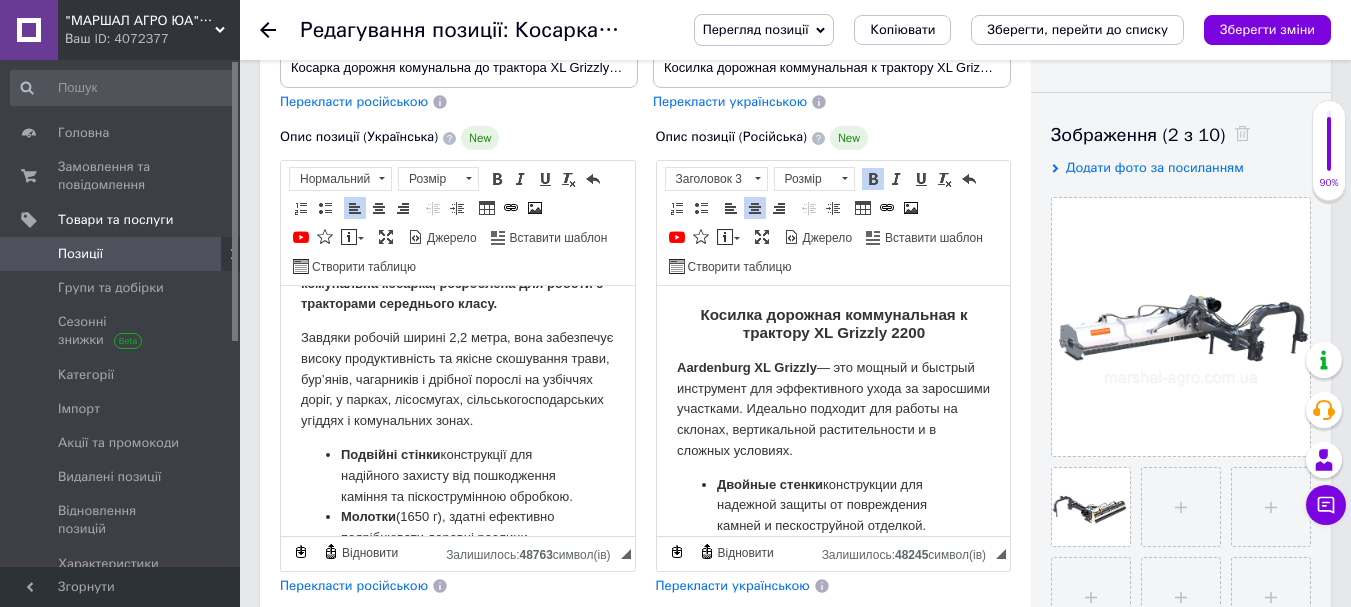 drag, startPoint x: 922, startPoint y: 446, endPoint x: 662, endPoint y: 372, distance: 270.32574 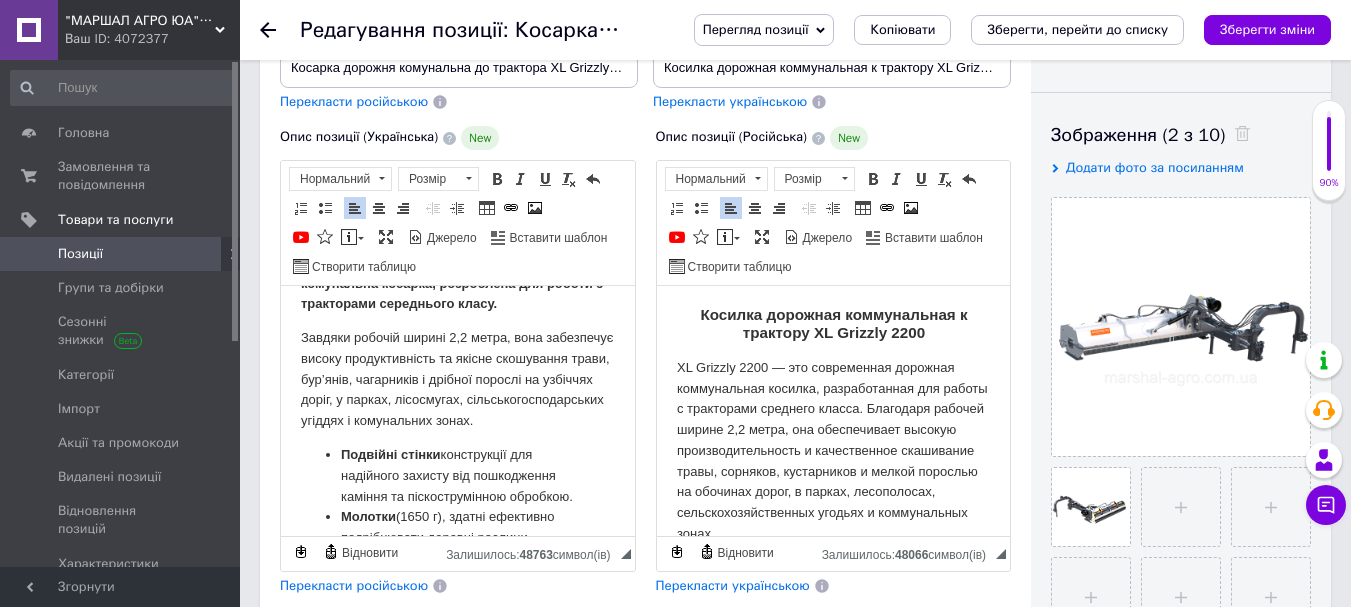 scroll, scrollTop: 26, scrollLeft: 0, axis: vertical 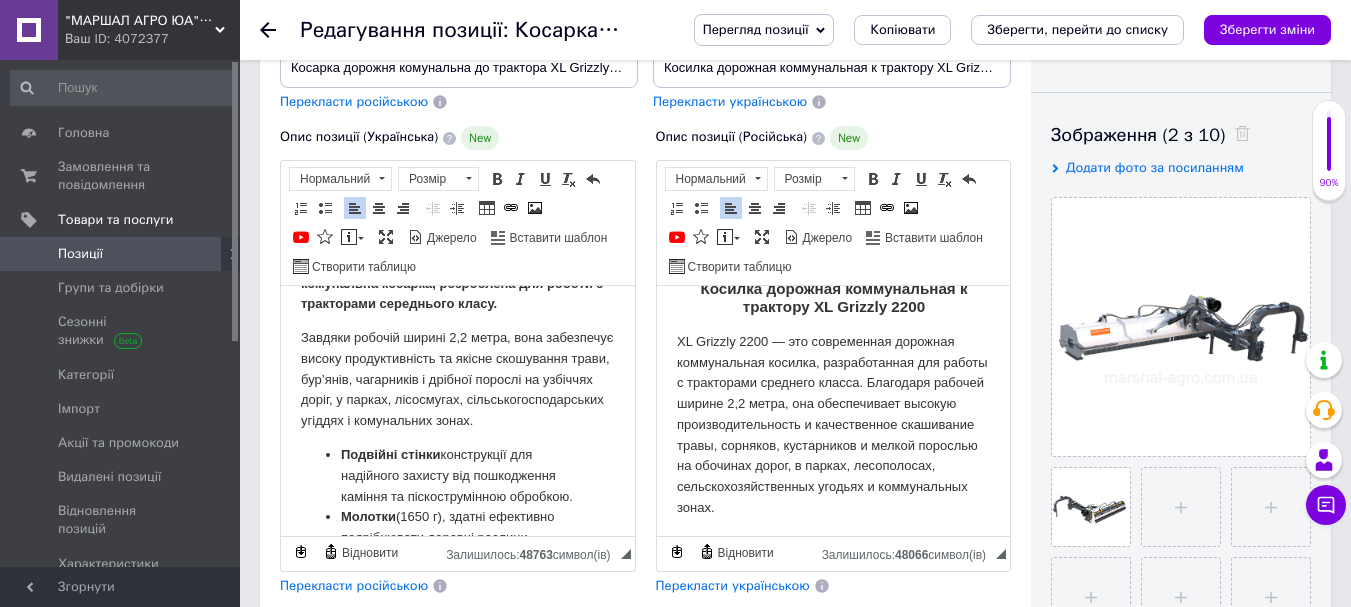 click on "XL Grizzly 2200 — это современная дорожная коммунальная косилка, разработанная для работы с тракторами среднего класса. Благодаря рабочей ширине 2,2 метра, она обеспечивает высокую производительность и качественное скашивание травы, сорняков, кустарников и мелкой порослью на обочинах дорог, в парках, лесополосах, сельскохозяйственных угодьях и коммунальных зонах. ​​​​​​​" at bounding box center (833, 425) 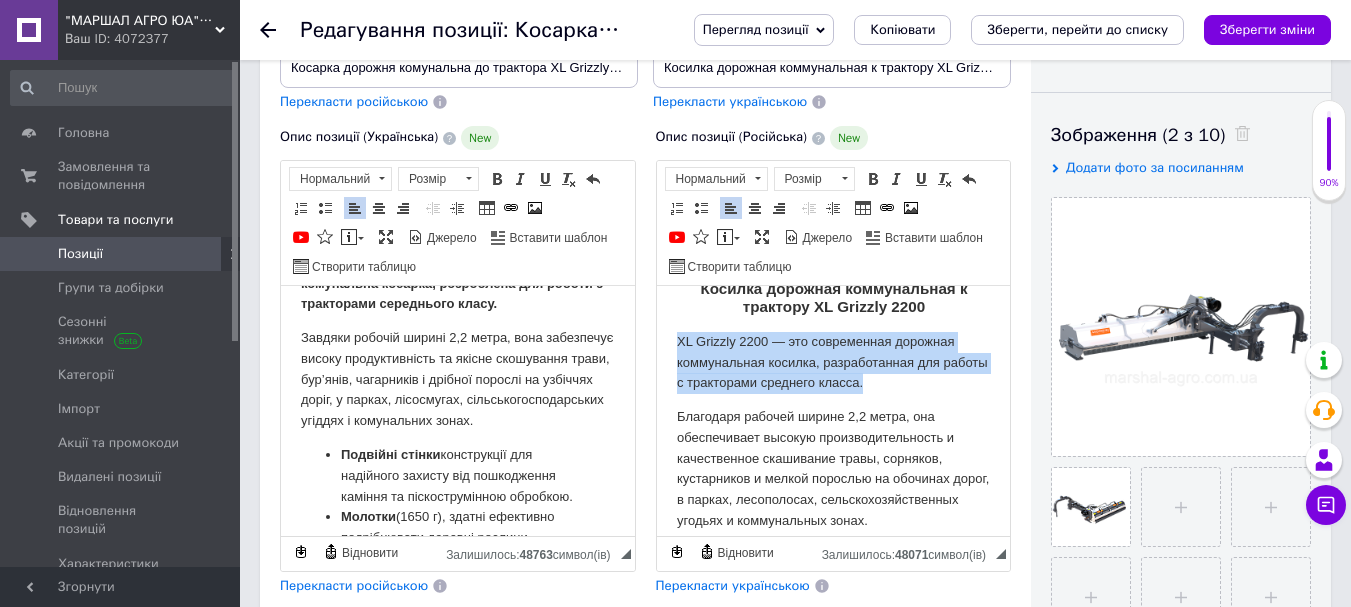 drag, startPoint x: 931, startPoint y: 378, endPoint x: 676, endPoint y: 346, distance: 257 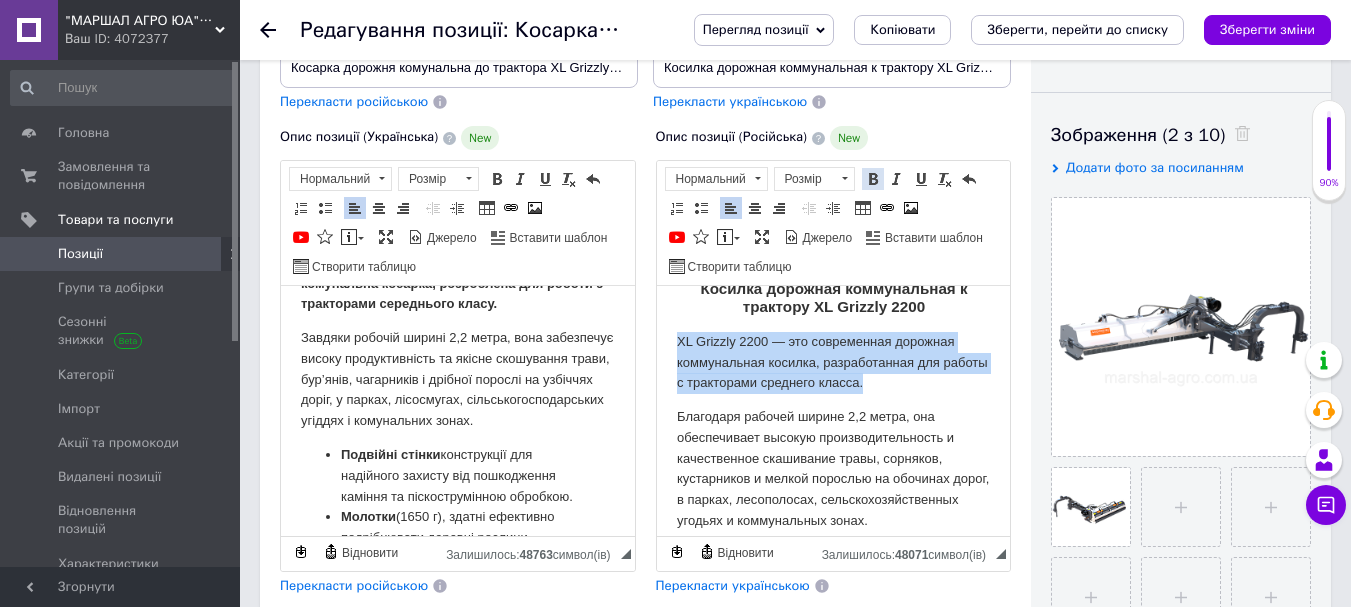 click at bounding box center [873, 179] 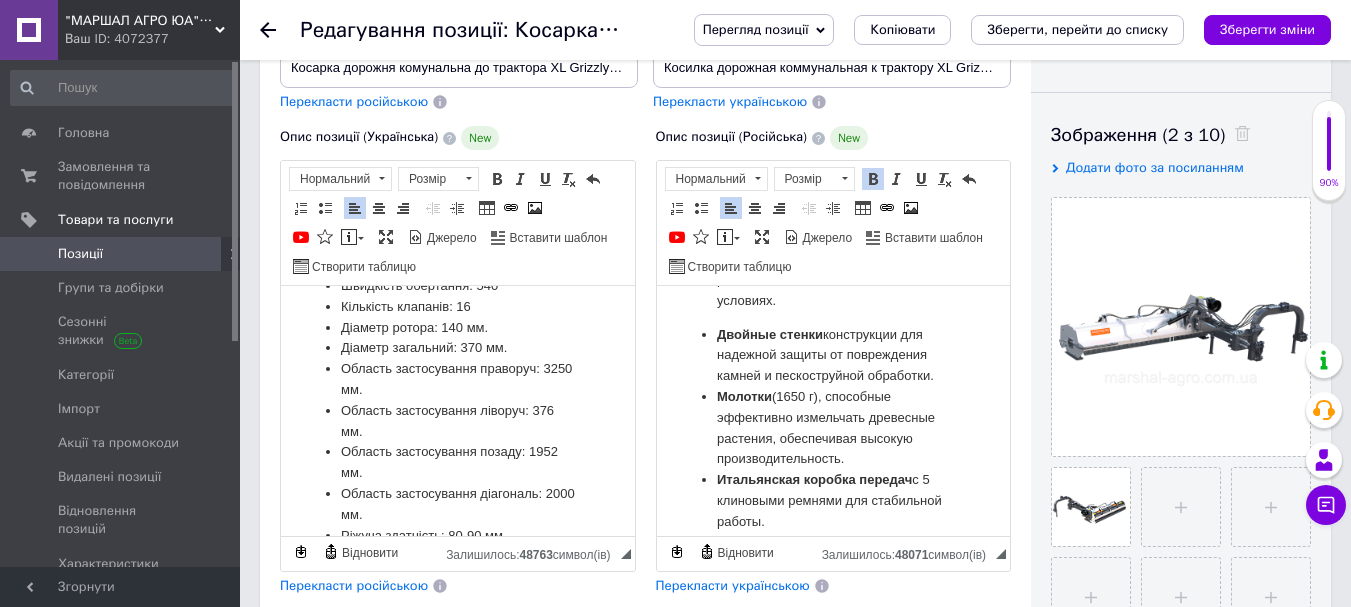scroll, scrollTop: 830, scrollLeft: 0, axis: vertical 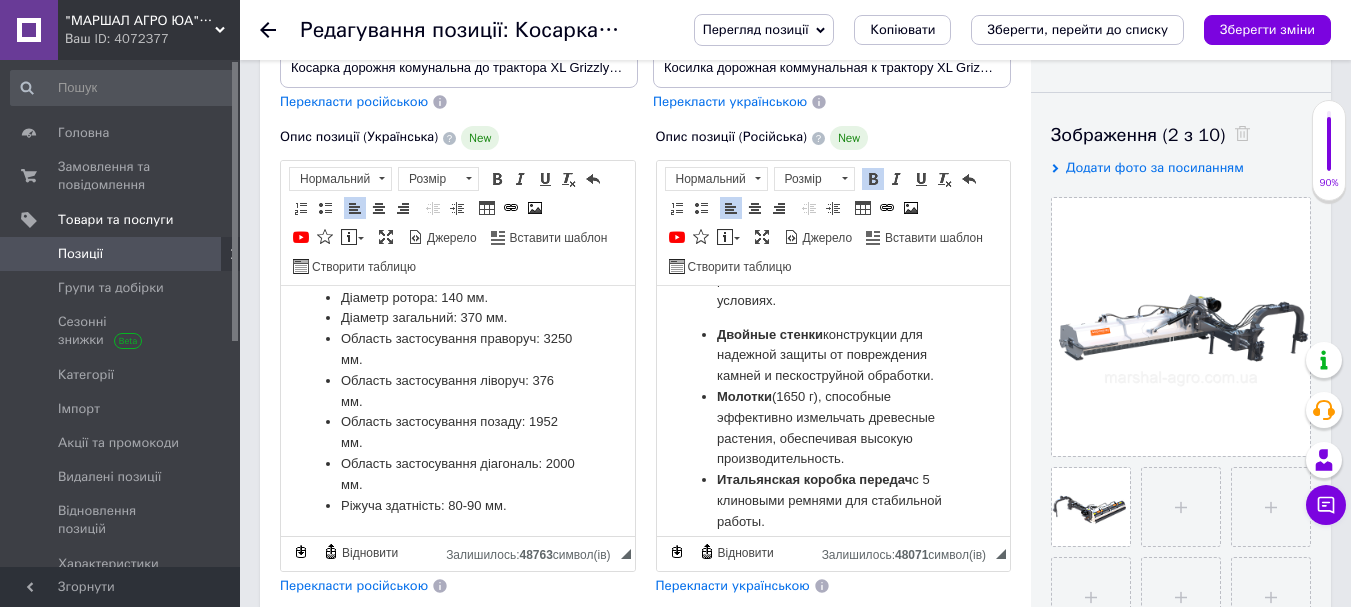 click on "Ріжуча здатність: 80-90 мм." at bounding box center (458, 506) 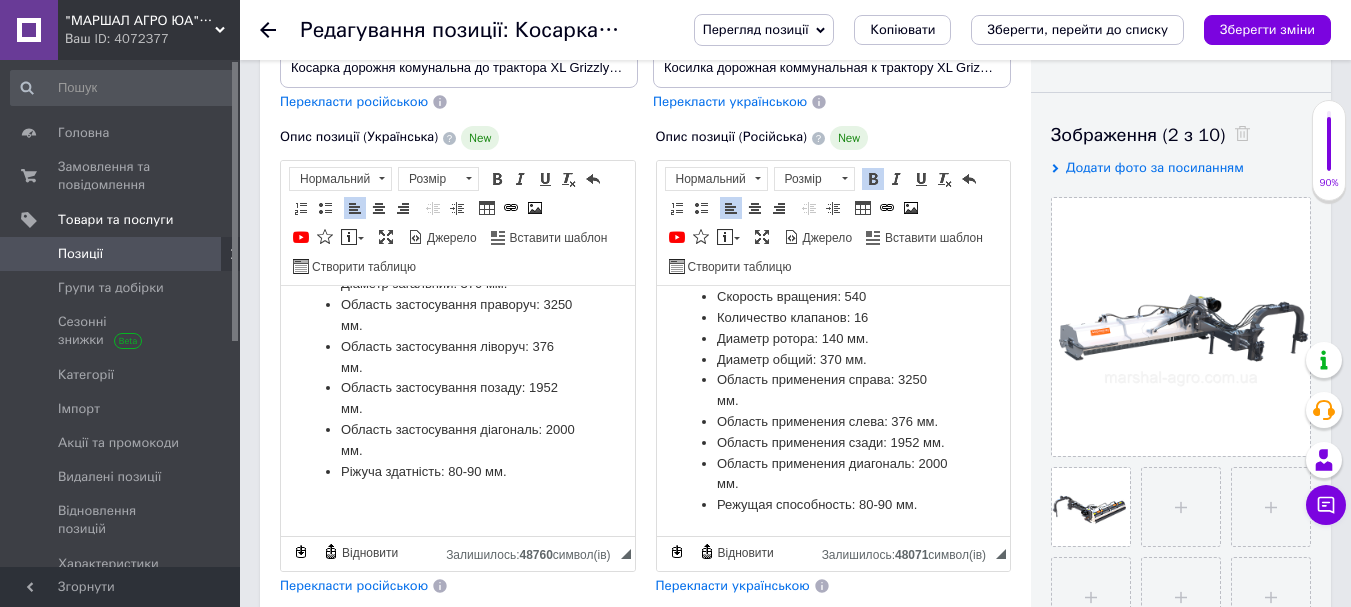 scroll, scrollTop: 400, scrollLeft: 0, axis: vertical 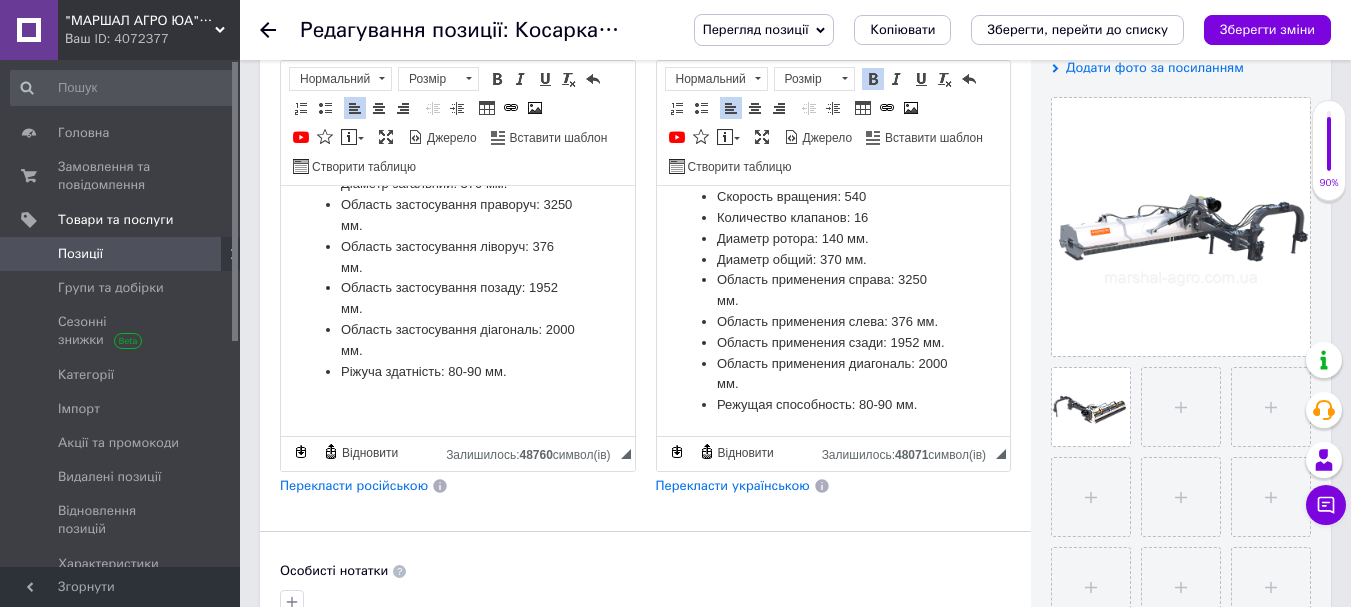 click on "Aardenburg XL Grizzly  - это мощный и быстрый инструмент для эффективного ухода за заросшими участками. Идеален для работы на склонах, вертикальной растительности и в сложных условиях. Двойные стенки  конструкции для надежной защиты от повреждения камней и пескоструйной обработки. Молотки  (1650 г), способные эффективно измельчать древесные растения, обеспечивая высокую производительность. Итальянская коробка передач  с 5 клиновыми ремнями для стабильной работы. Гидравлическое переключение Усиленный дизайн  Модель: XL Grizzly 2000 Вес: 945кг. Ширина штанги: 2200 мм" at bounding box center (833, -20) 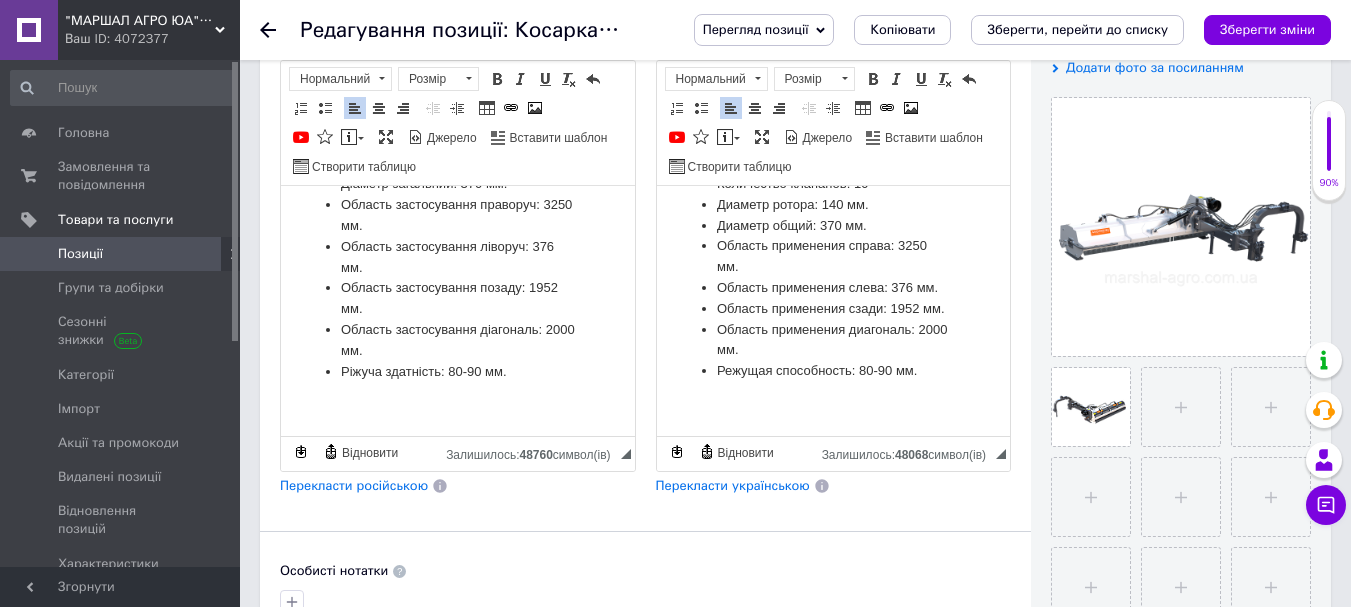 scroll, scrollTop: 863, scrollLeft: 0, axis: vertical 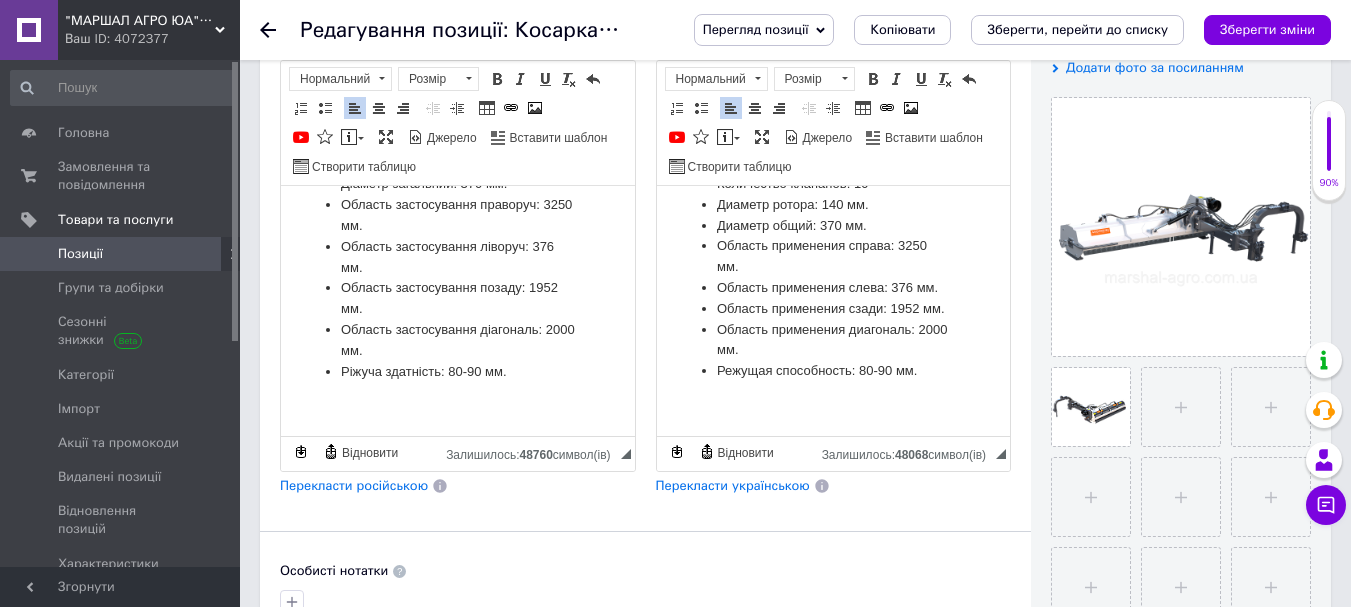 click at bounding box center (458, 405) 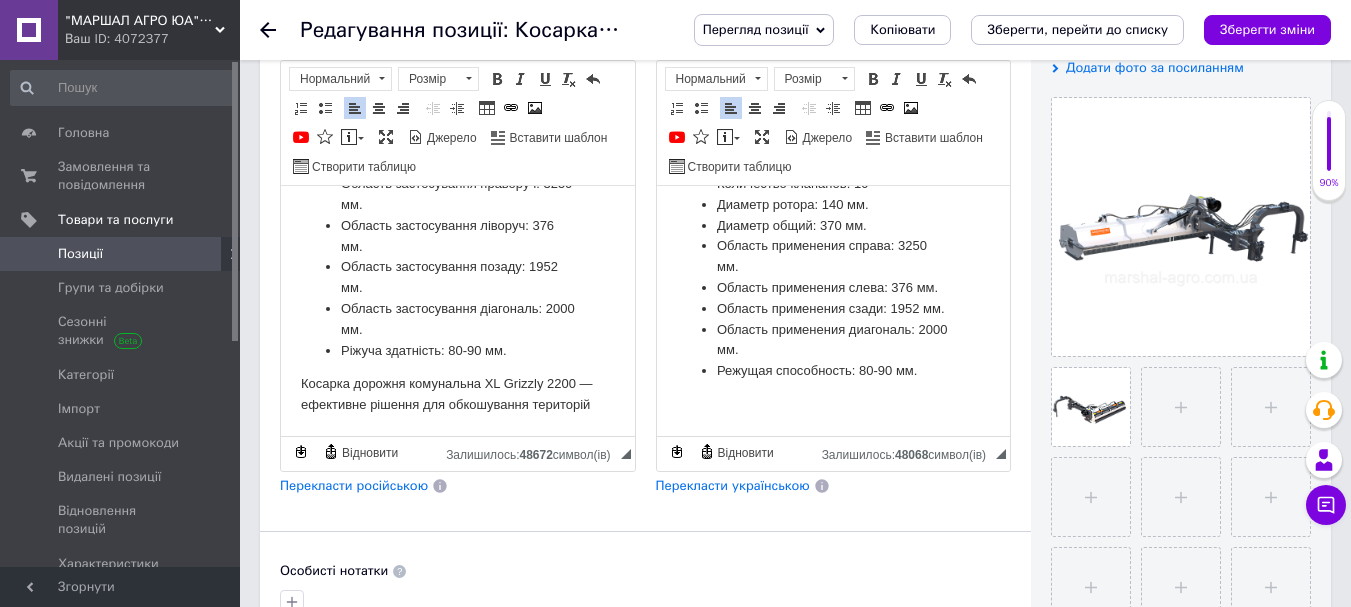 scroll, scrollTop: 884, scrollLeft: 0, axis: vertical 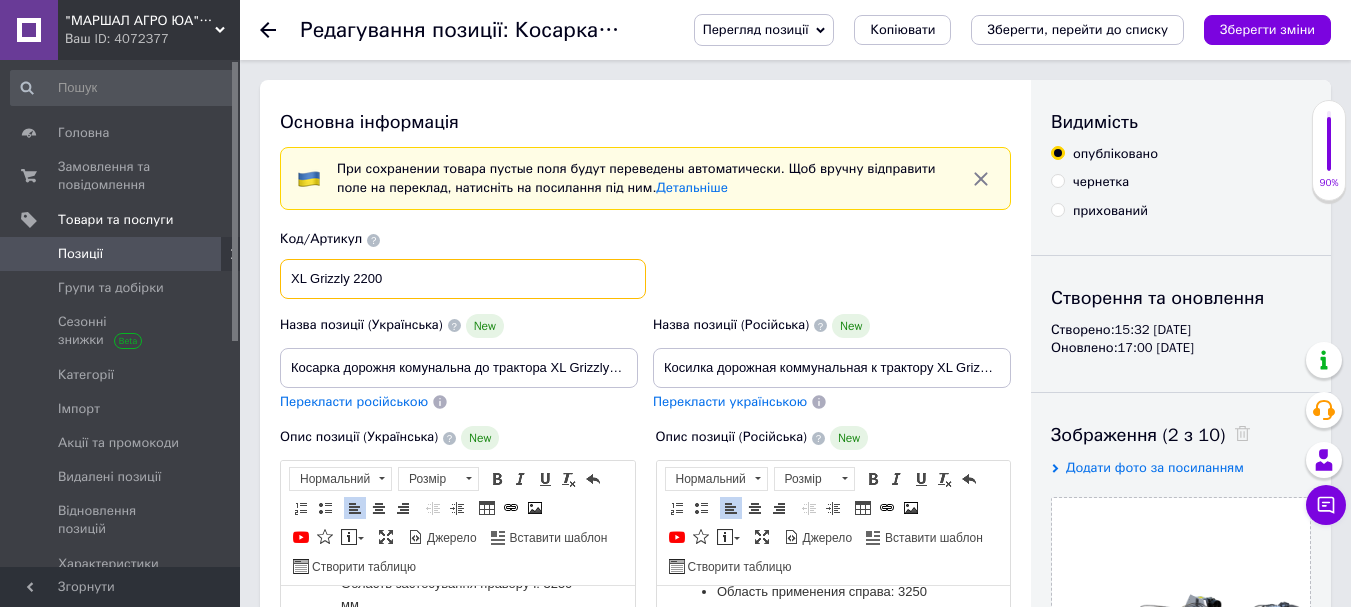 click on "XL Grizzly 2200" at bounding box center [463, 279] 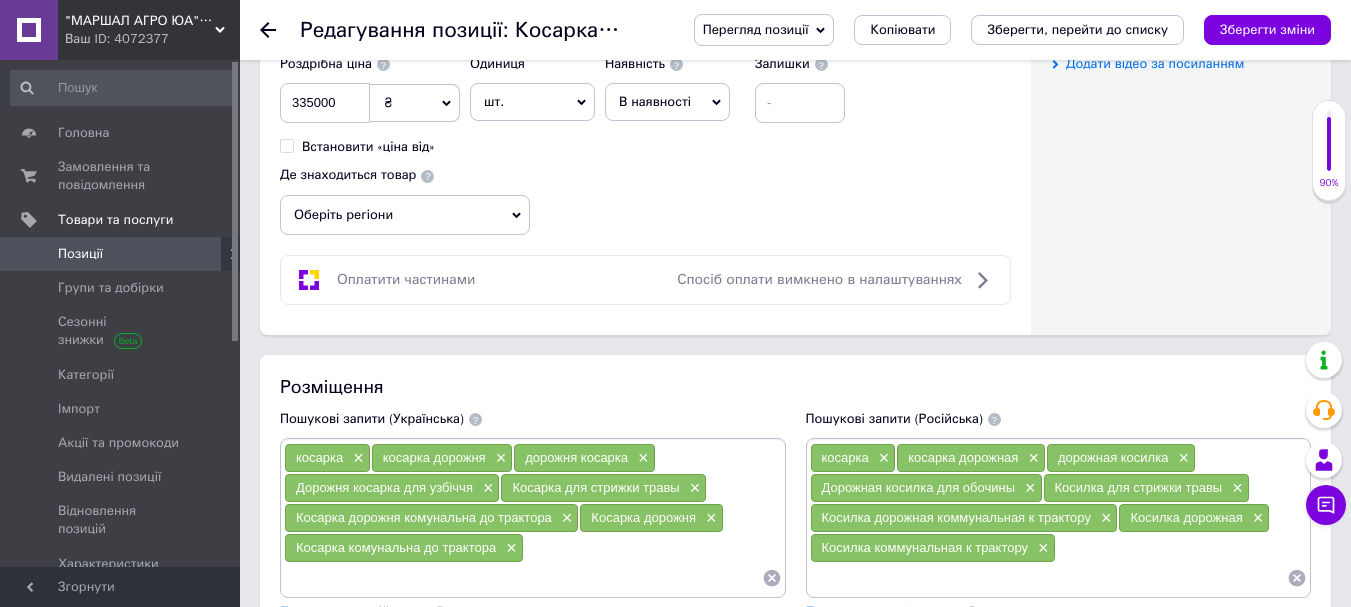scroll, scrollTop: 1300, scrollLeft: 0, axis: vertical 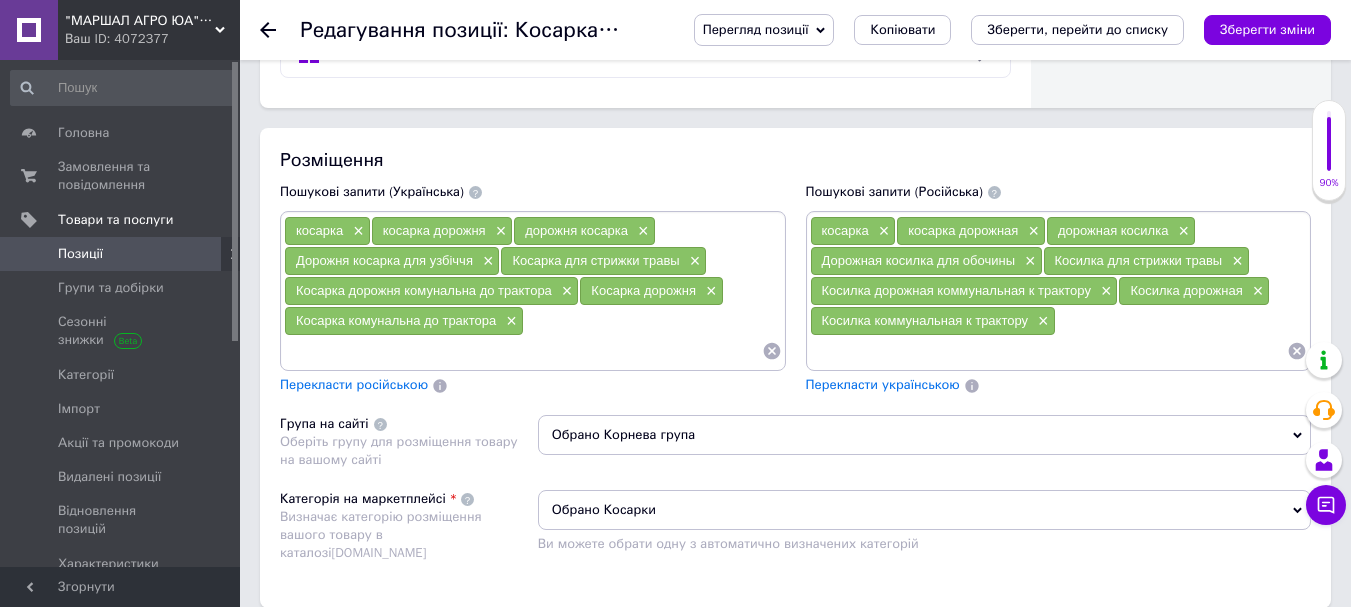 click on "косарка ×  косарка дорожня ×  дорожня косарка ×  Дорожня косарка для узбіччя ×  Косарка для стрижки травы ×  Косарка дорожня комунальна до трактора ×  Косарка дорожня ×  Косарка комунальна до трактора ×" at bounding box center (533, 291) 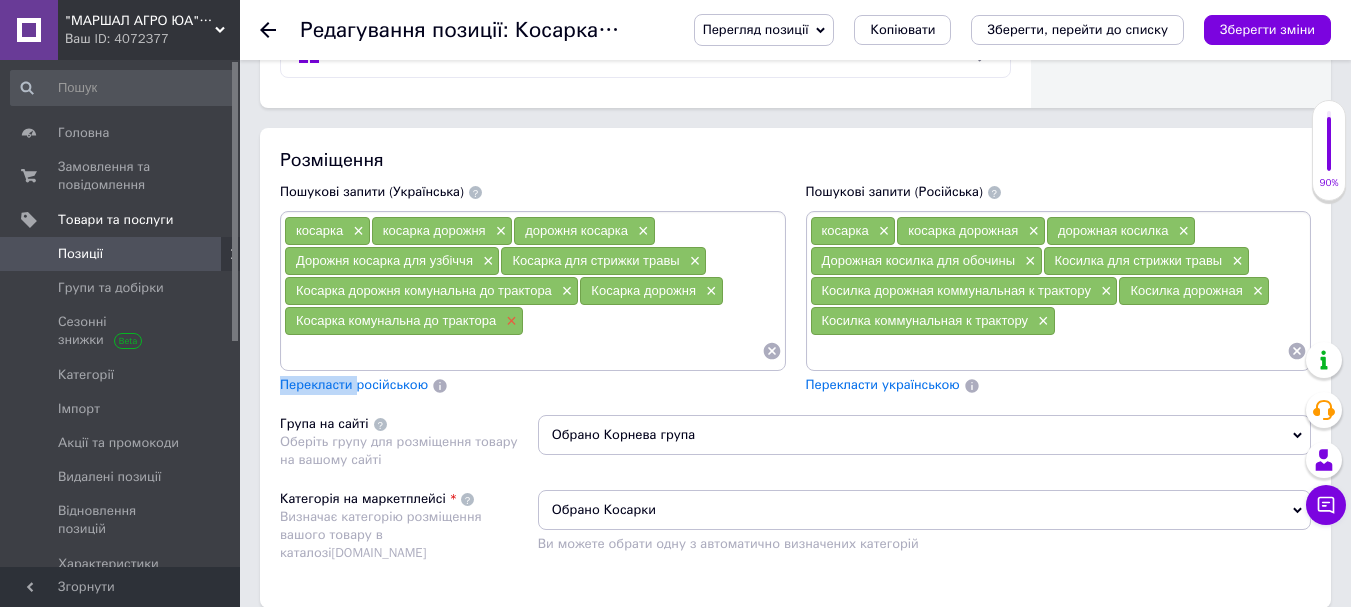 click on "×" at bounding box center [509, 321] 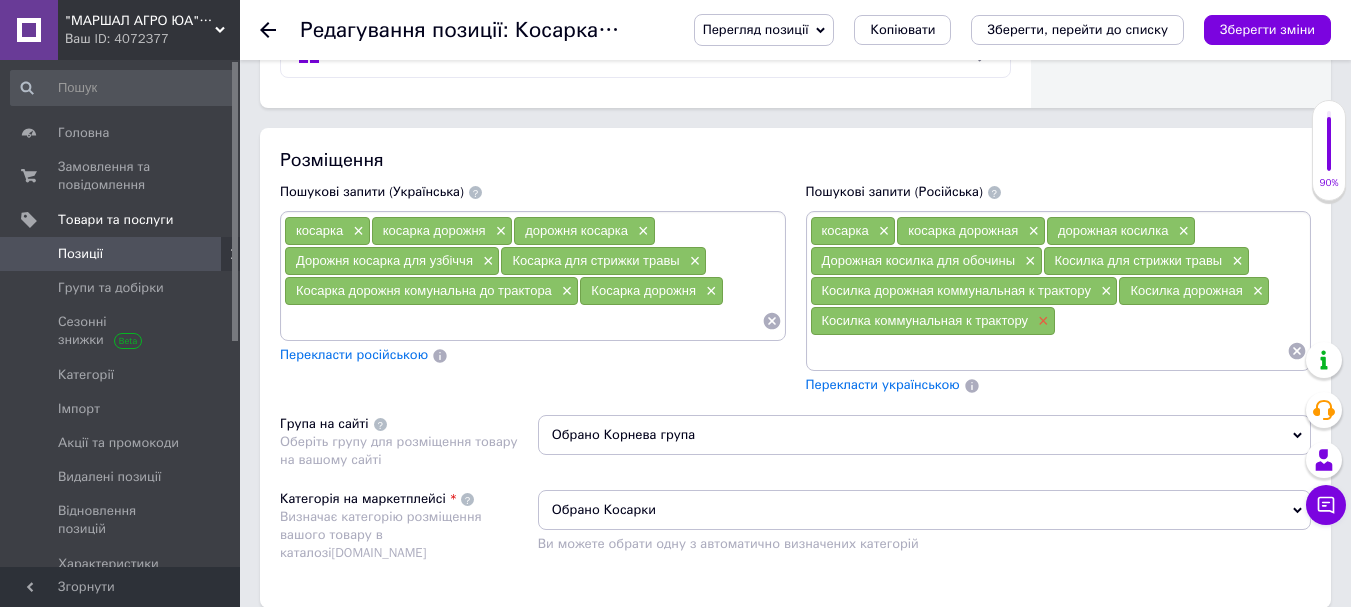 click on "×" at bounding box center [1041, 321] 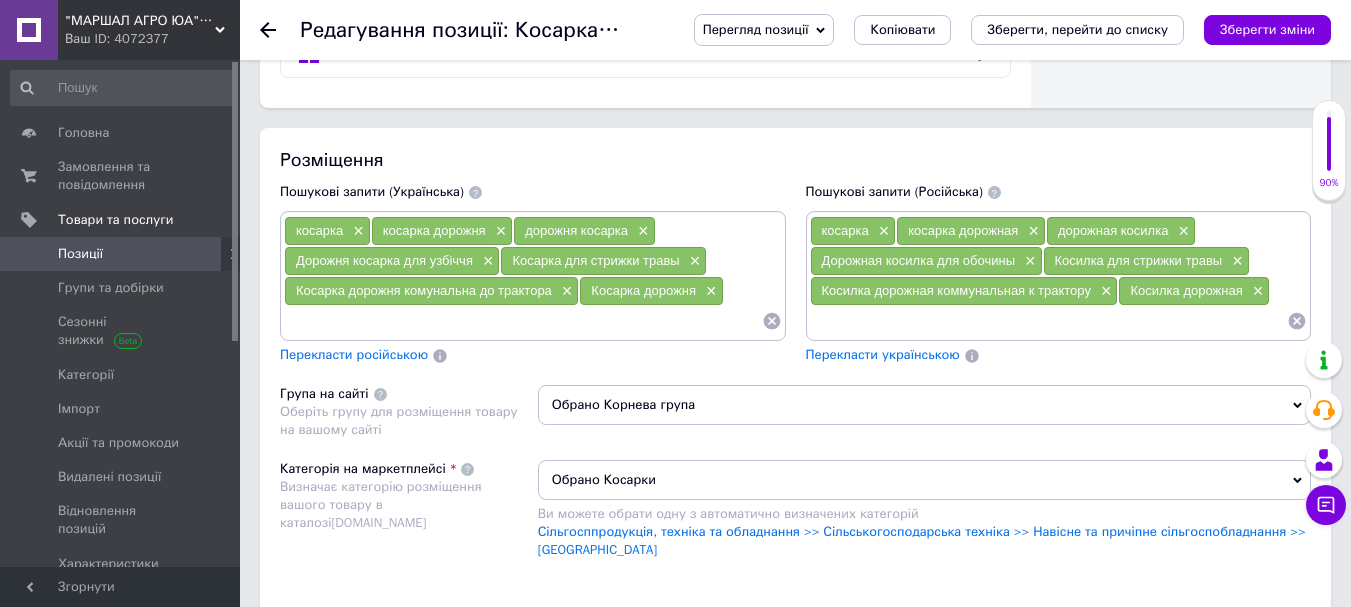 click at bounding box center (523, 321) 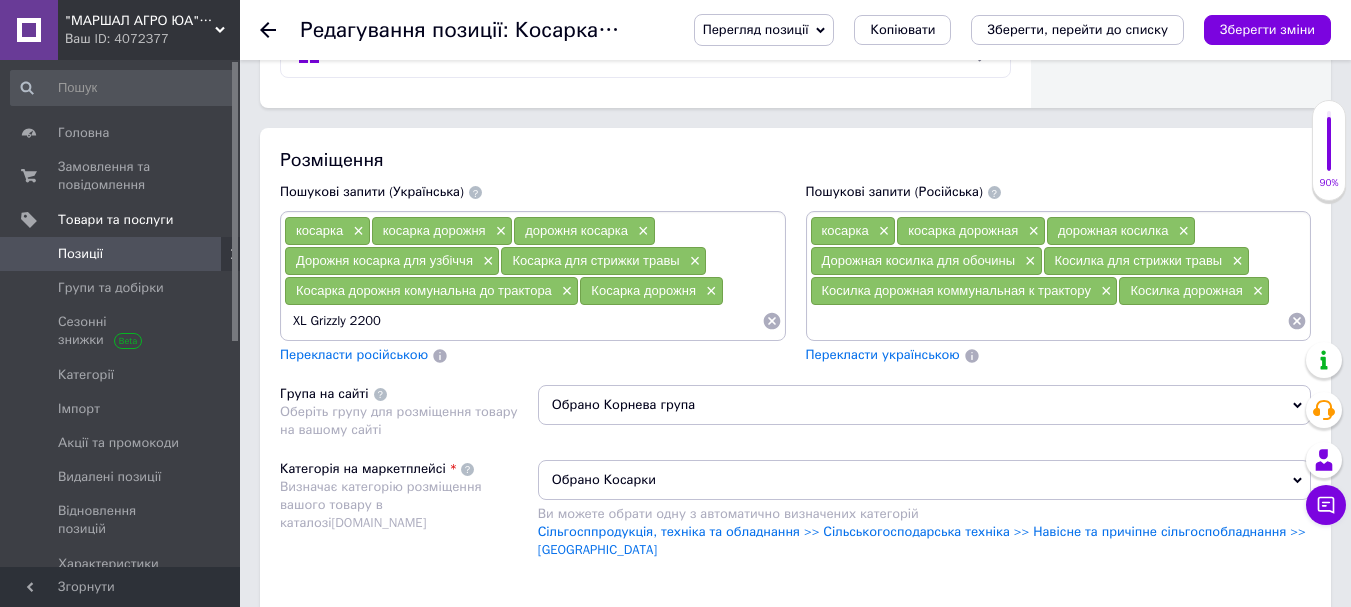 type 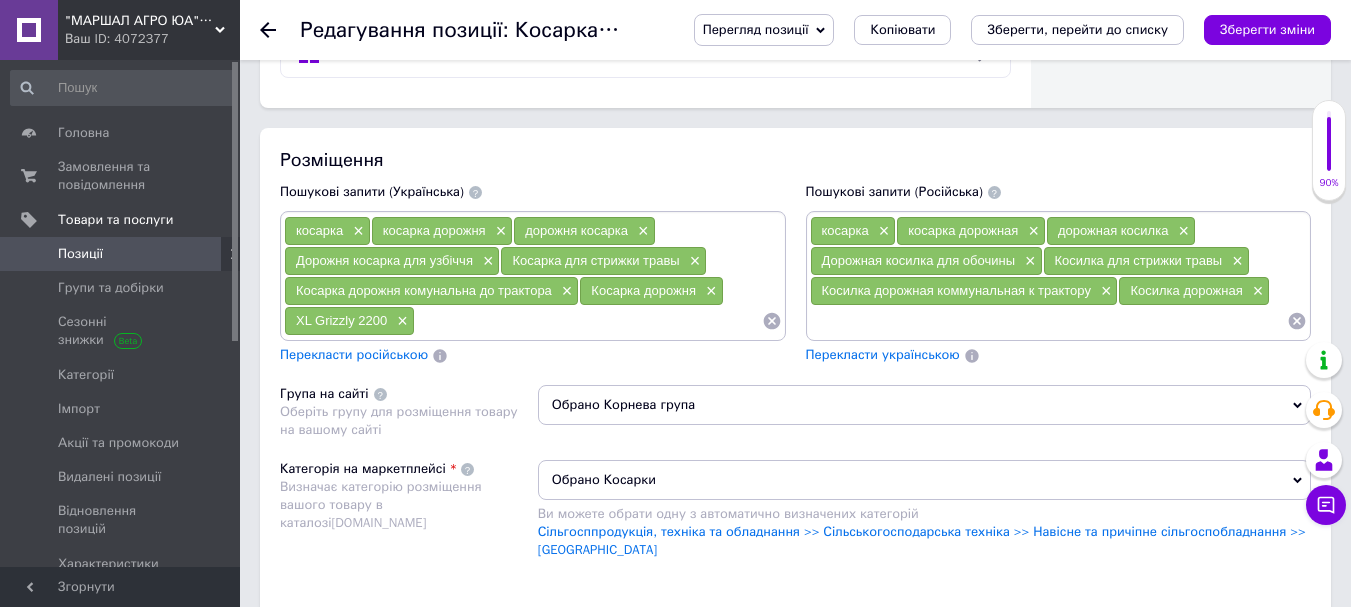 click at bounding box center [1049, 321] 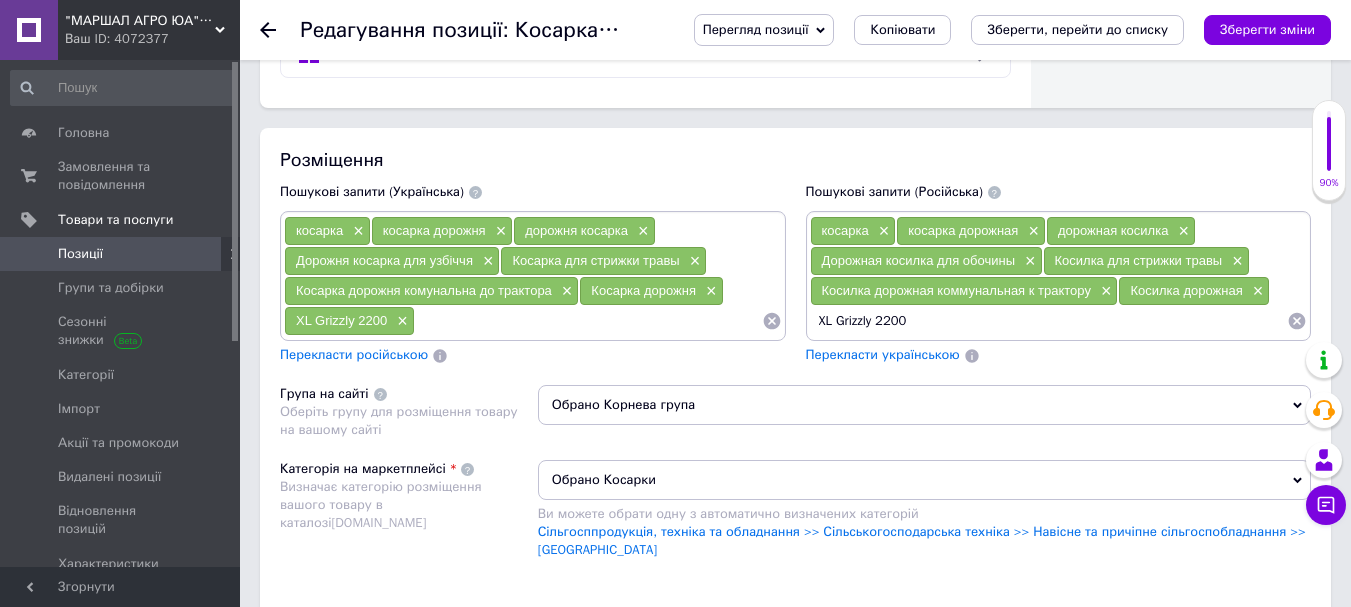 type 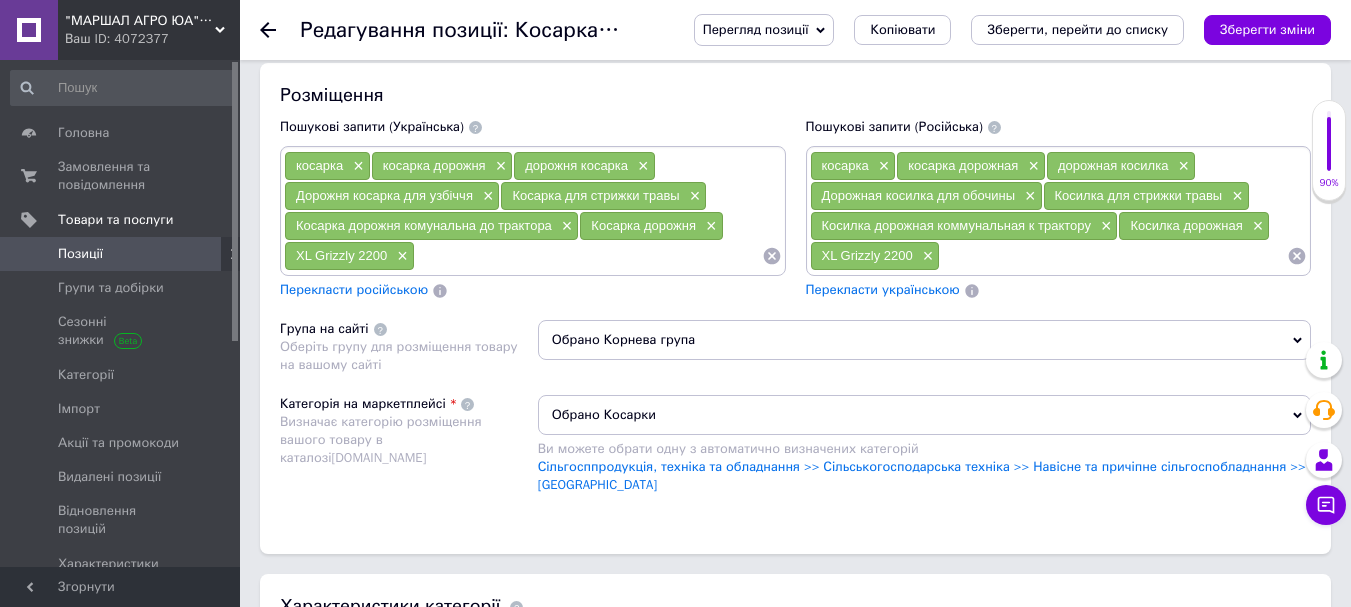 scroll, scrollTop: 1400, scrollLeft: 0, axis: vertical 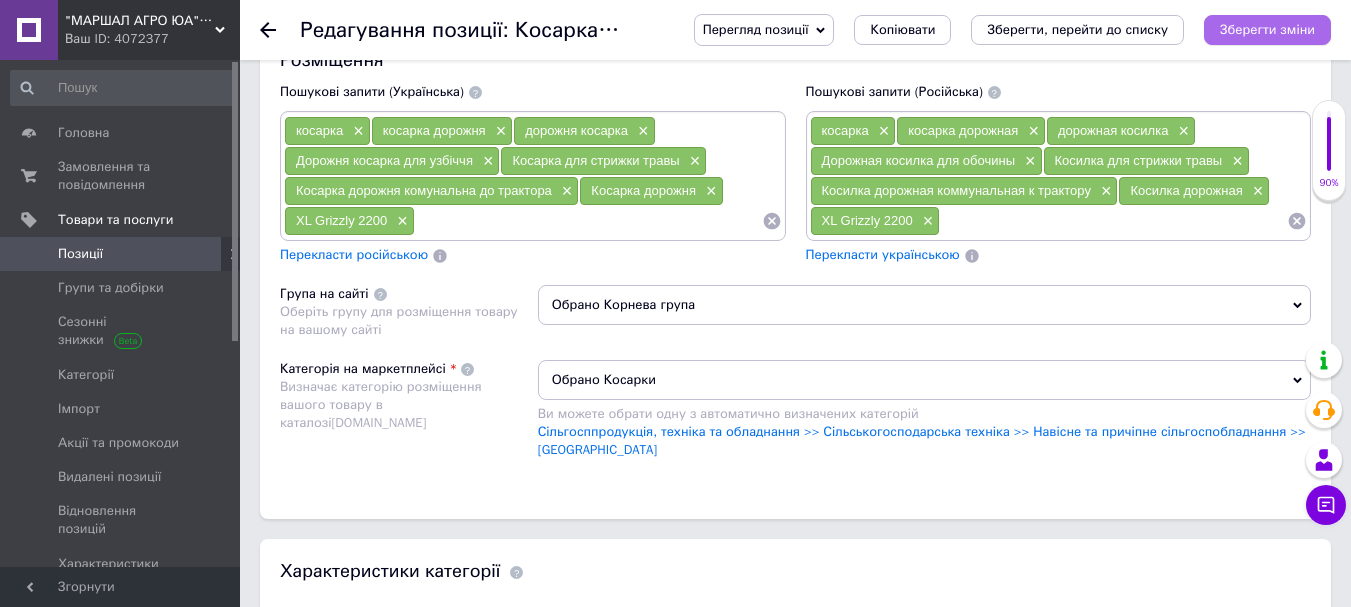 click on "Зберегти зміни" at bounding box center (1267, 29) 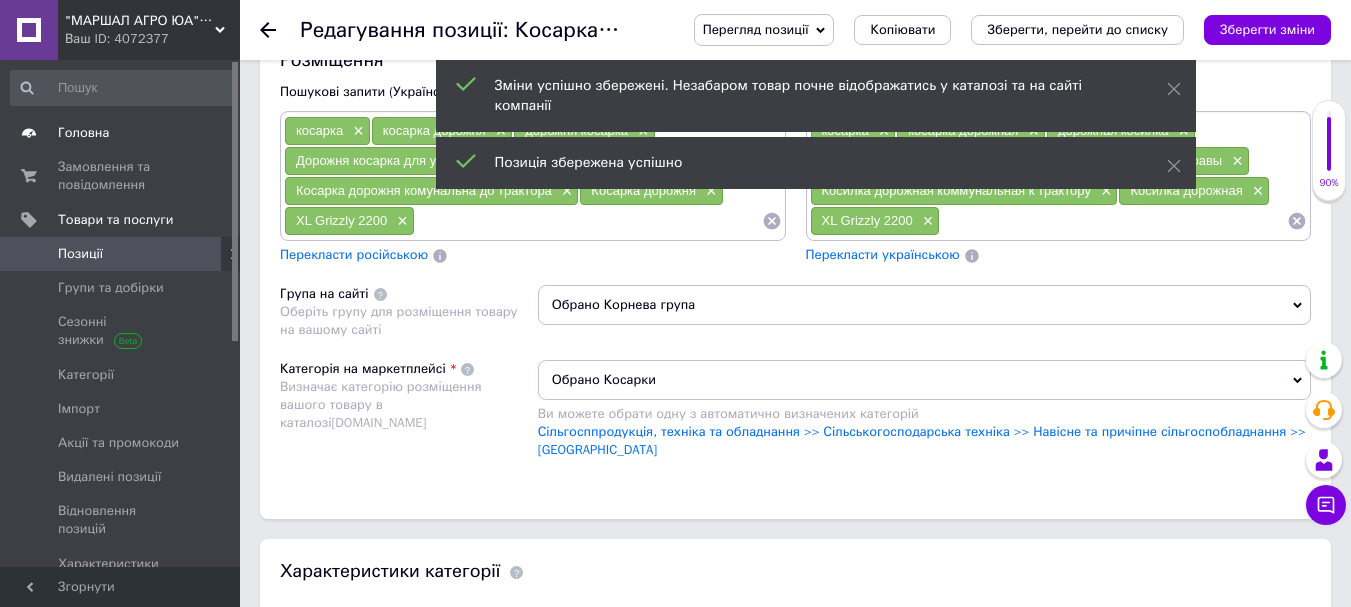 scroll, scrollTop: 486, scrollLeft: 0, axis: vertical 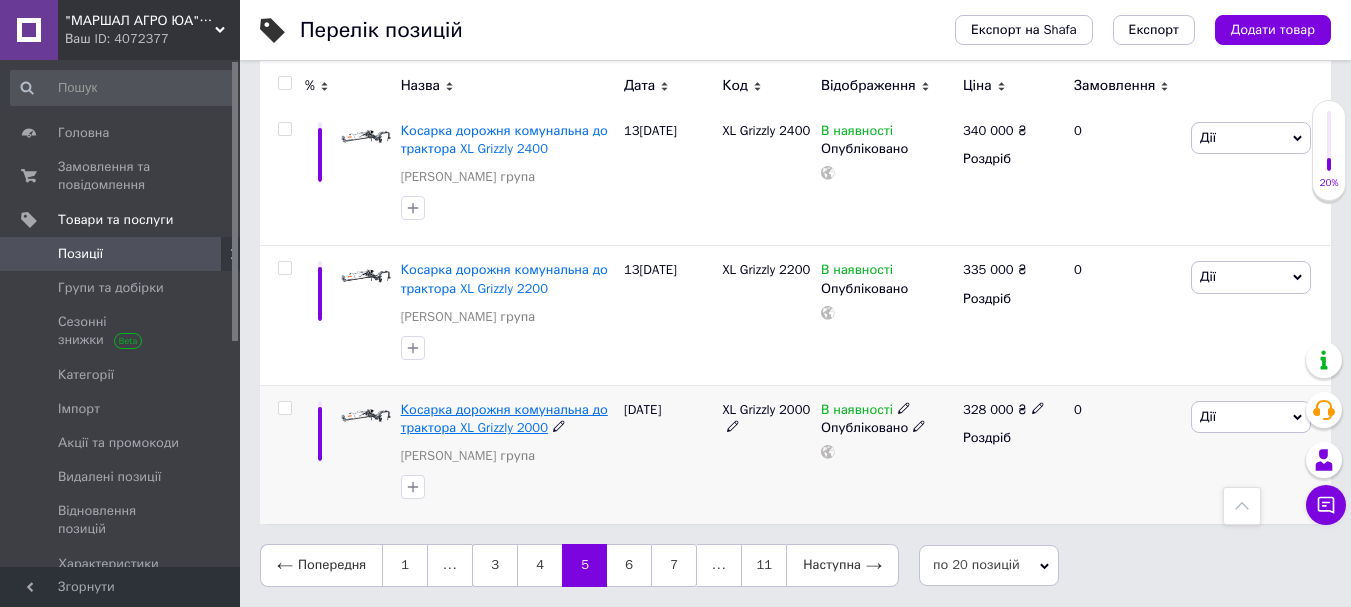 click on "Косарка дорожня комунальна до трактора  XL Grizzly 2000" at bounding box center (504, 418) 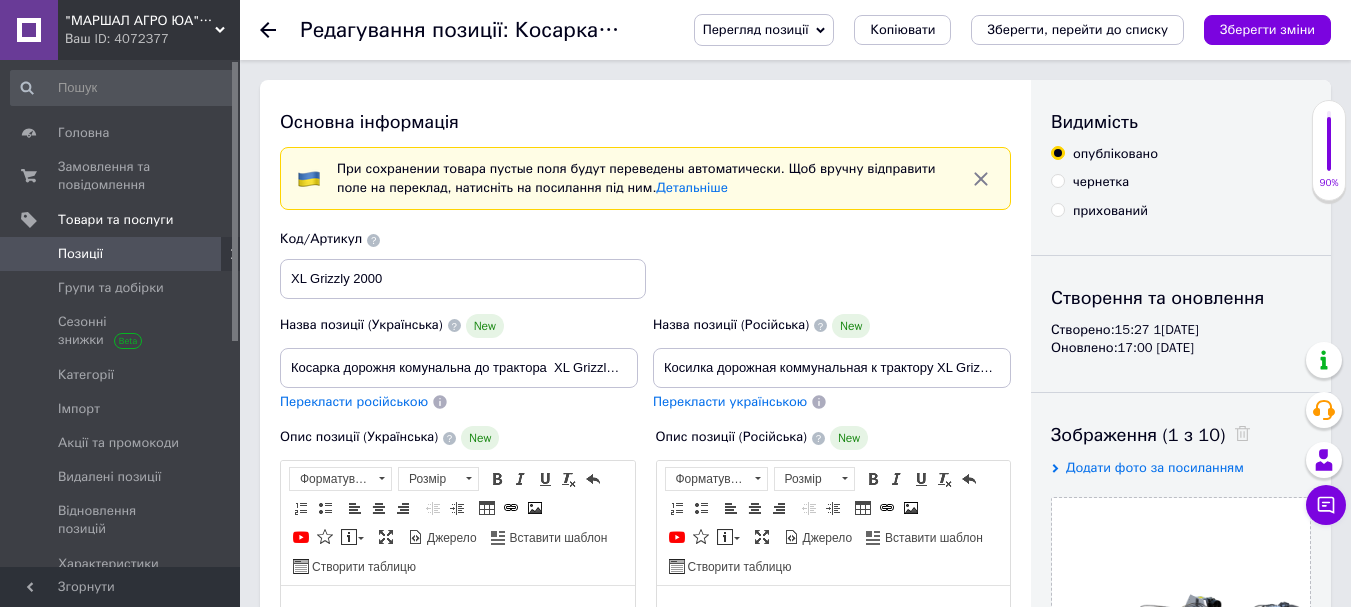 scroll, scrollTop: 0, scrollLeft: 0, axis: both 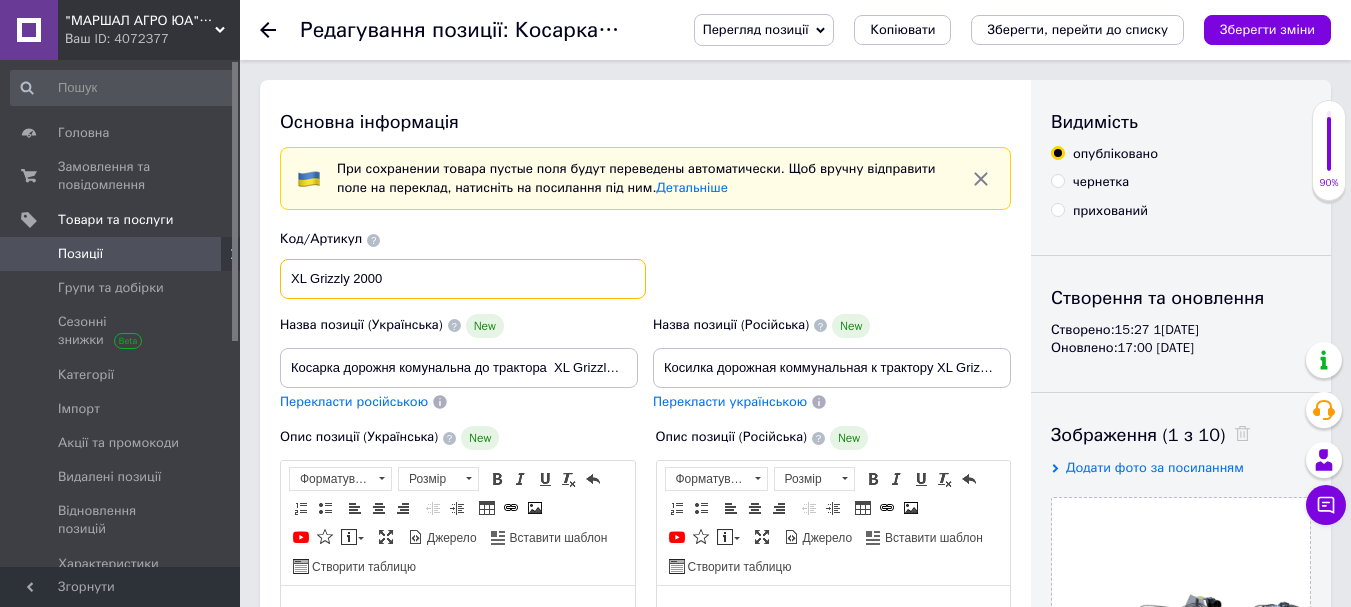 click on "XL Grizzly 2000" at bounding box center (463, 279) 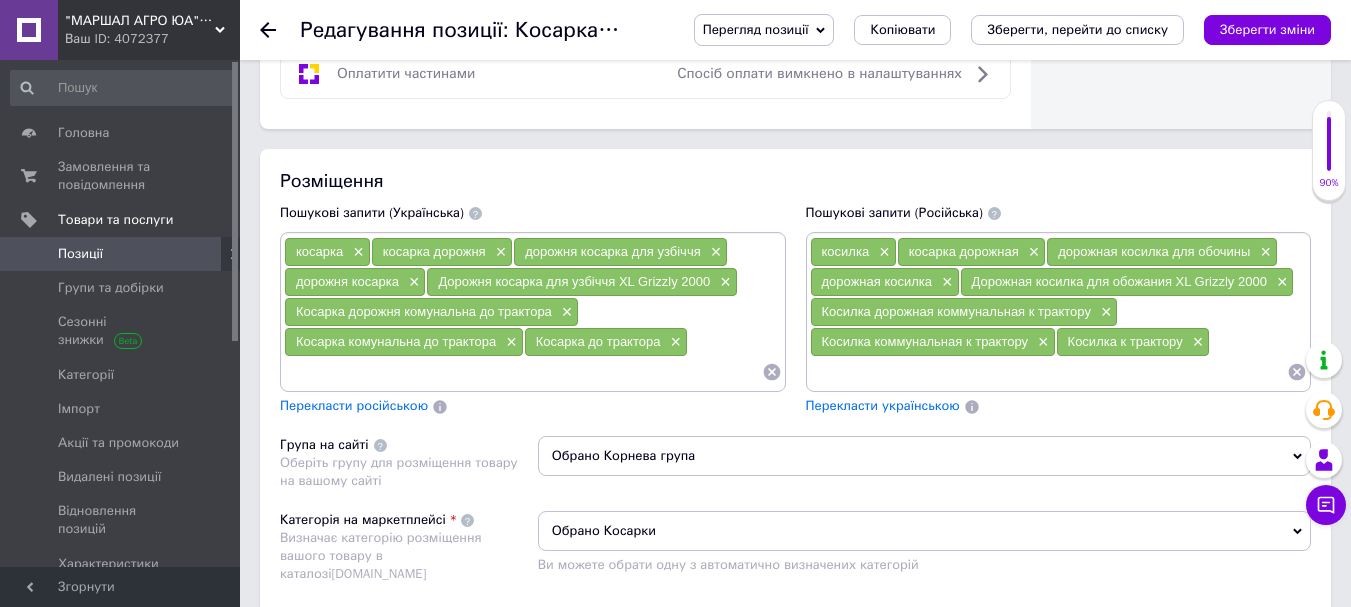 scroll, scrollTop: 1300, scrollLeft: 0, axis: vertical 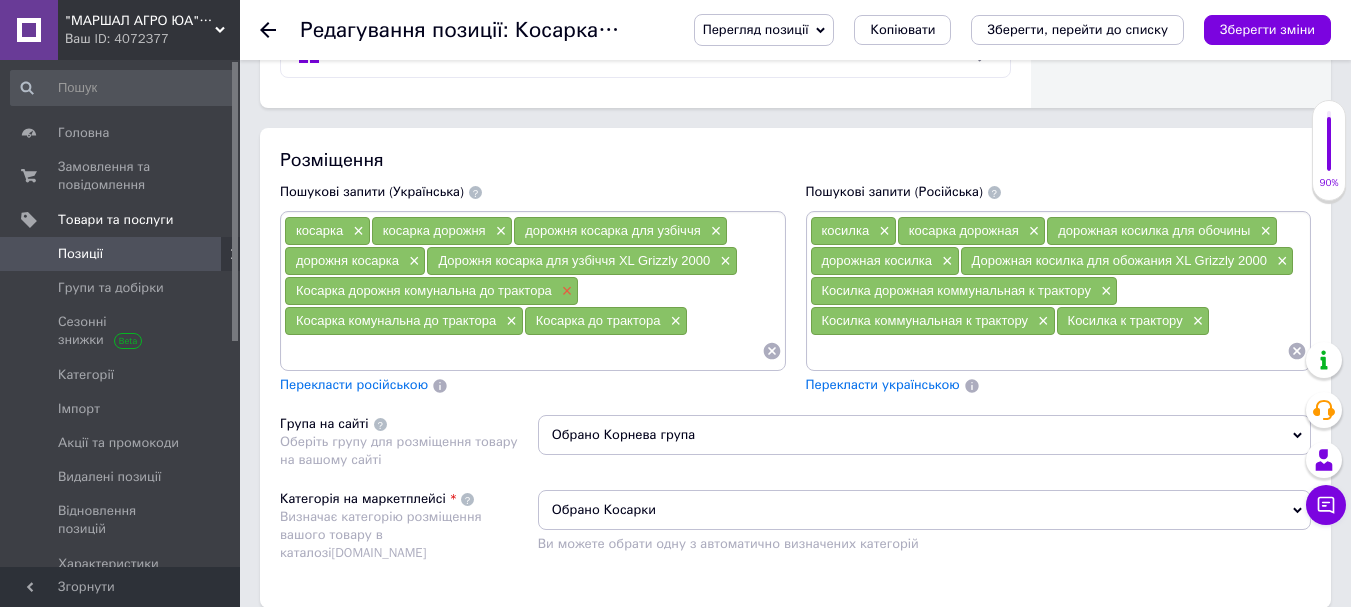 click on "×" at bounding box center (565, 291) 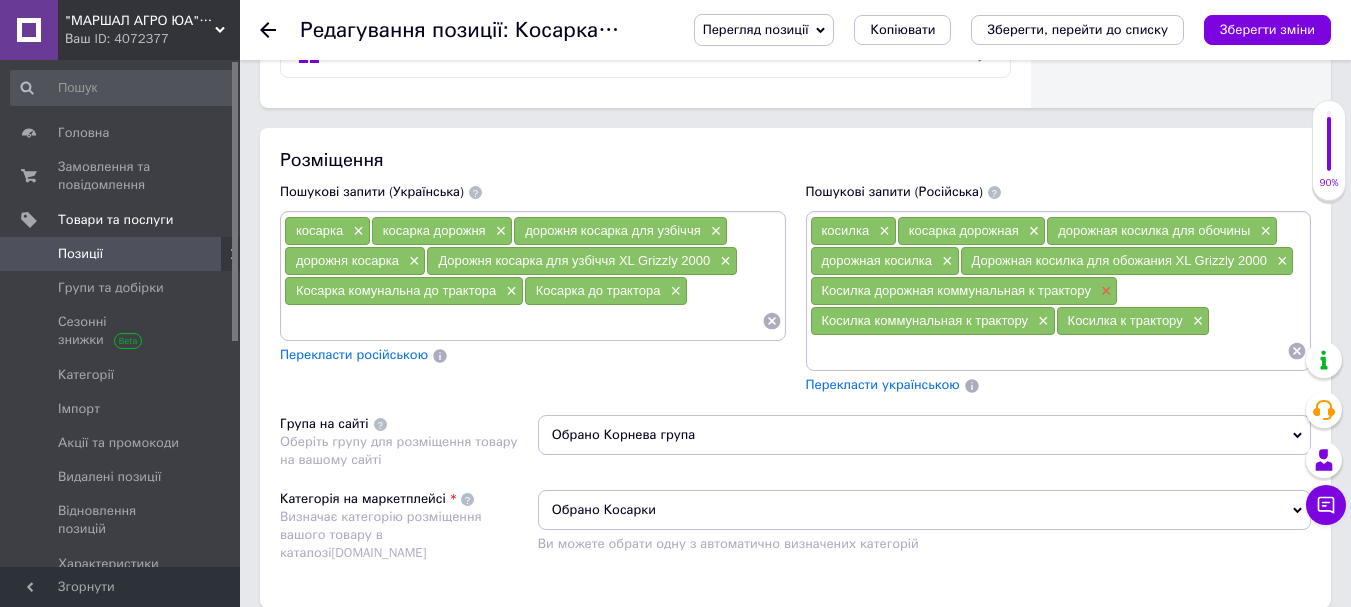 click on "×" at bounding box center [1104, 291] 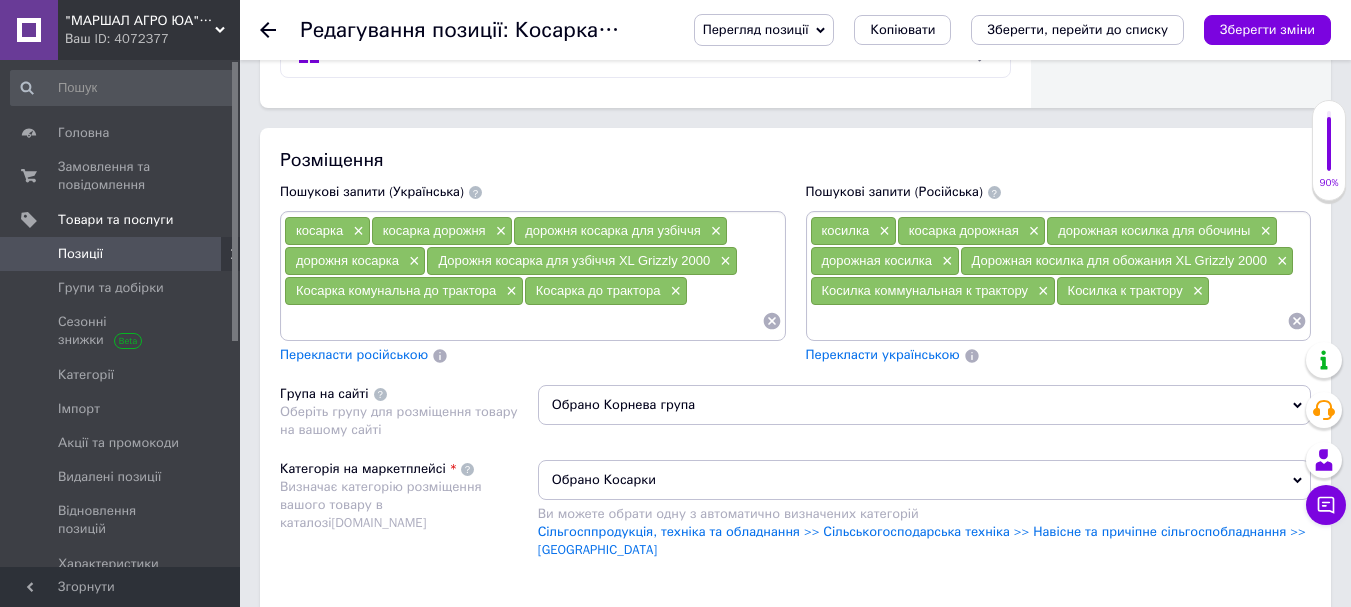 click at bounding box center (523, 321) 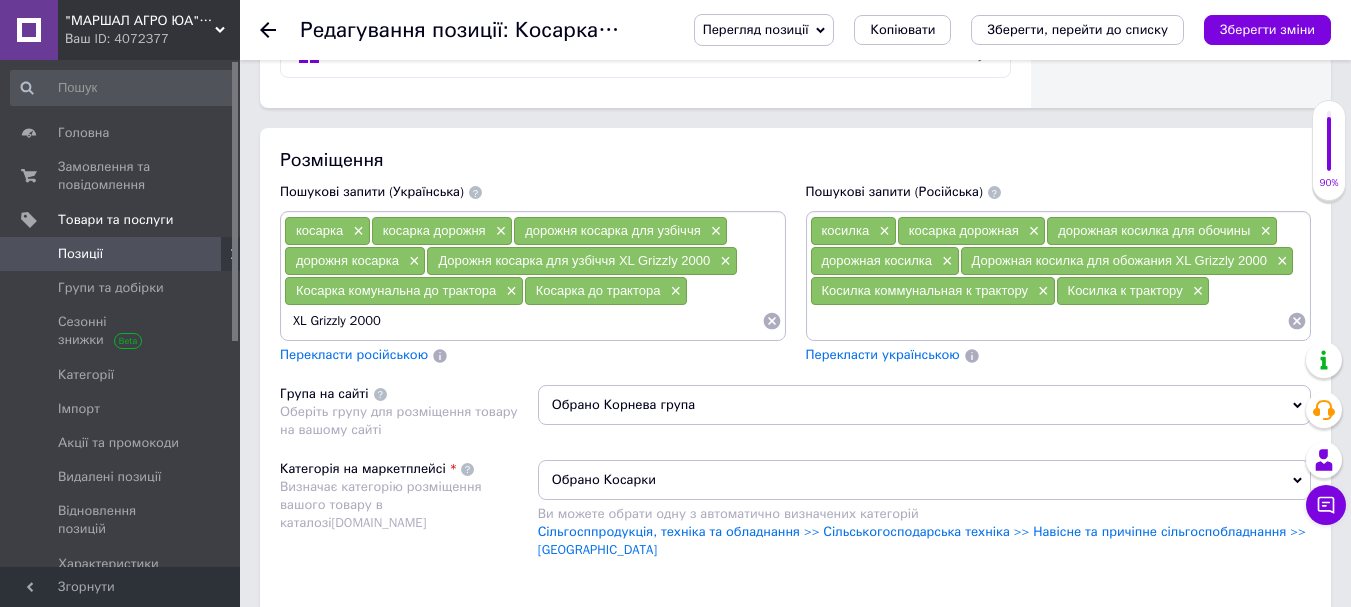 type 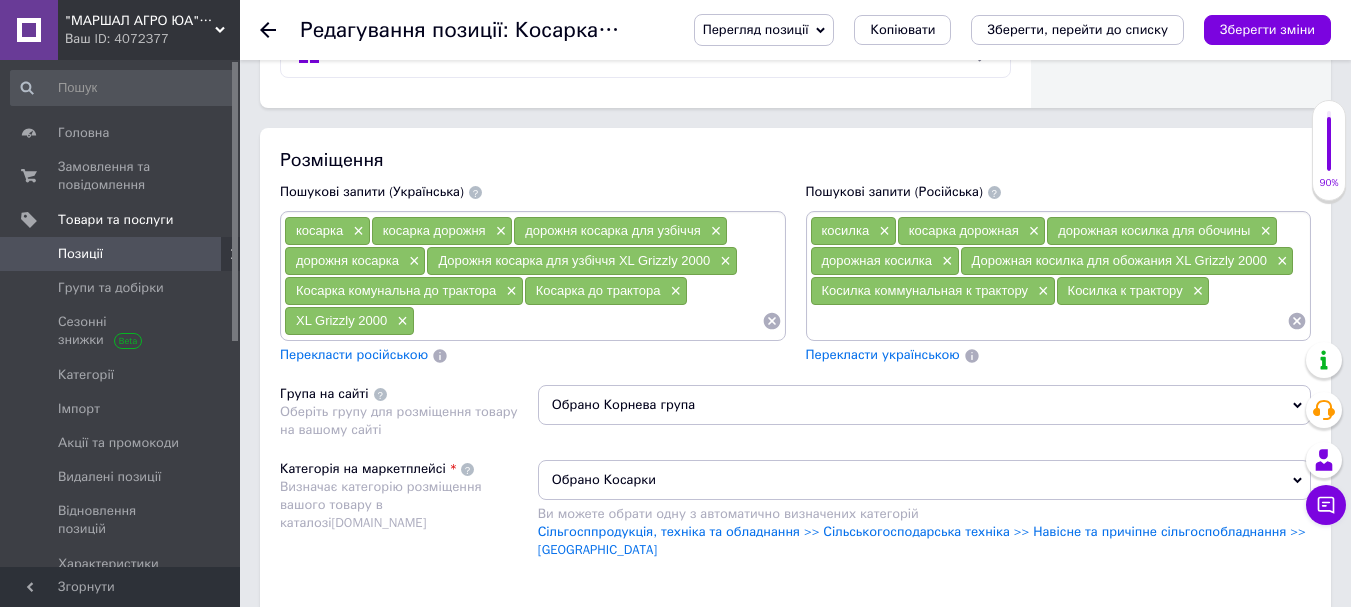 click at bounding box center (1049, 321) 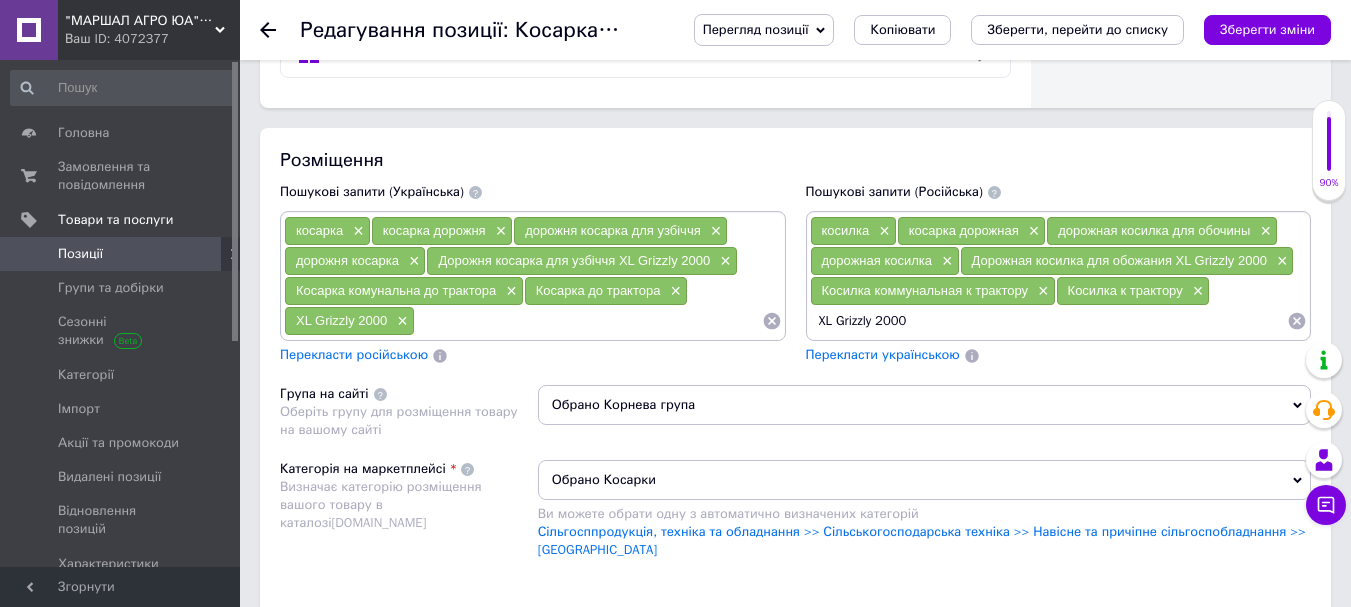 type 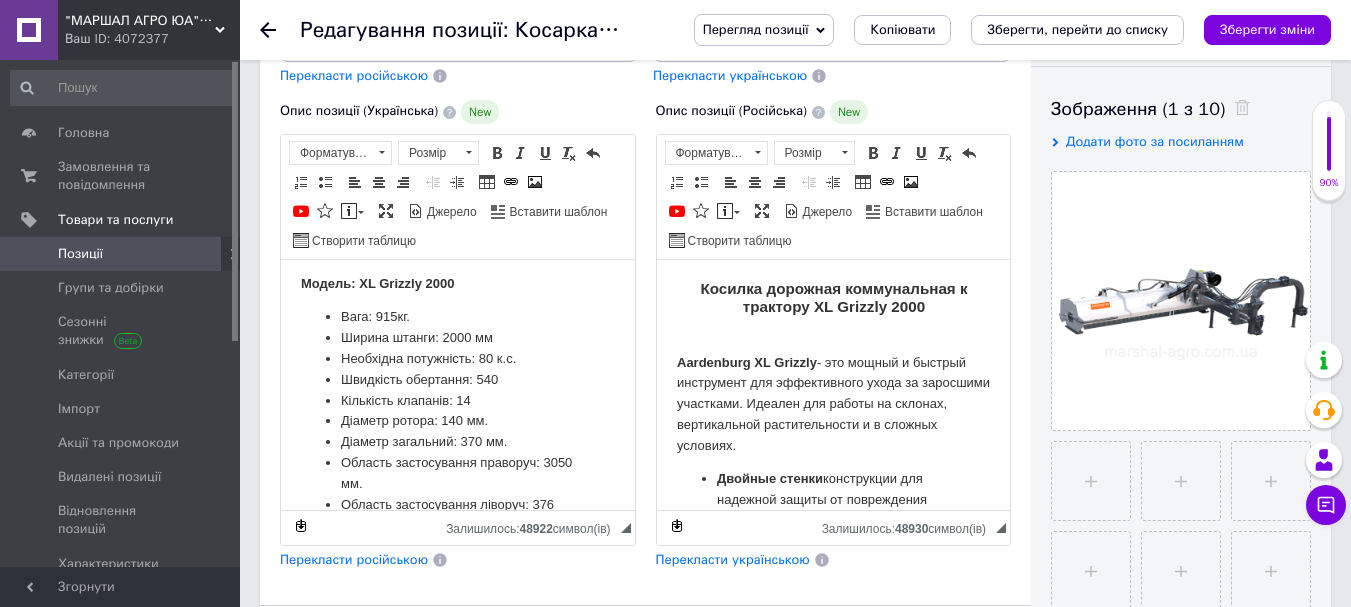 scroll, scrollTop: 100, scrollLeft: 0, axis: vertical 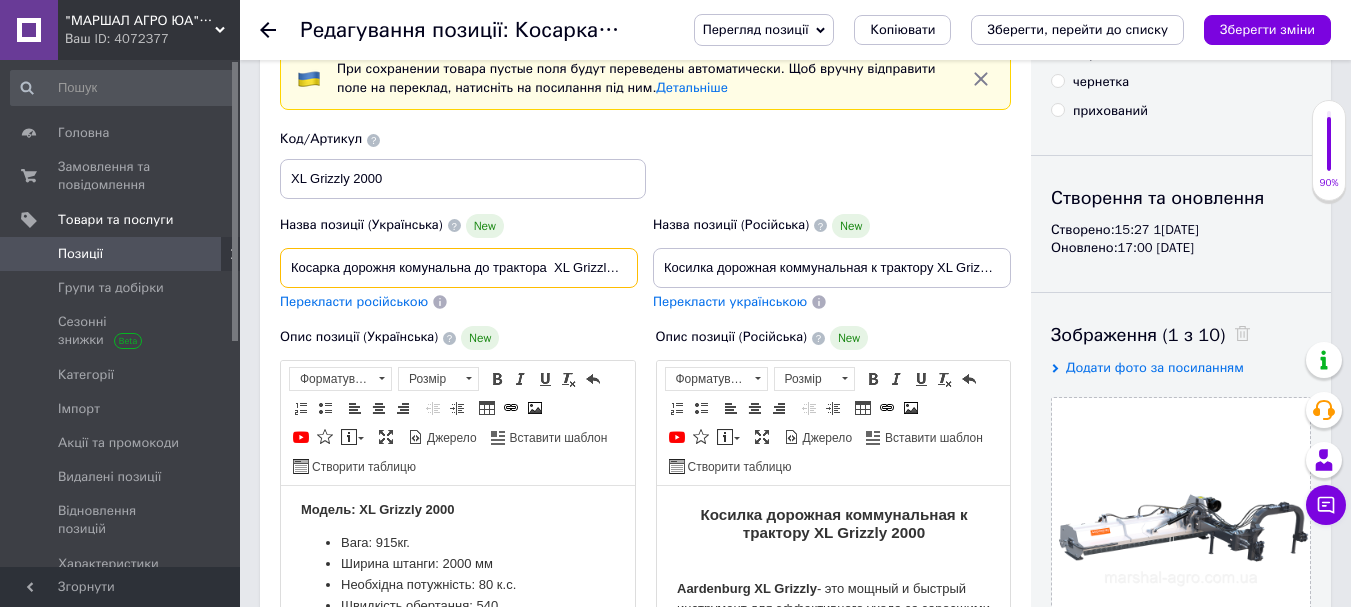 click on "Косарка дорожня комунальна до трактора  XL Grizzly 2000" at bounding box center (459, 268) 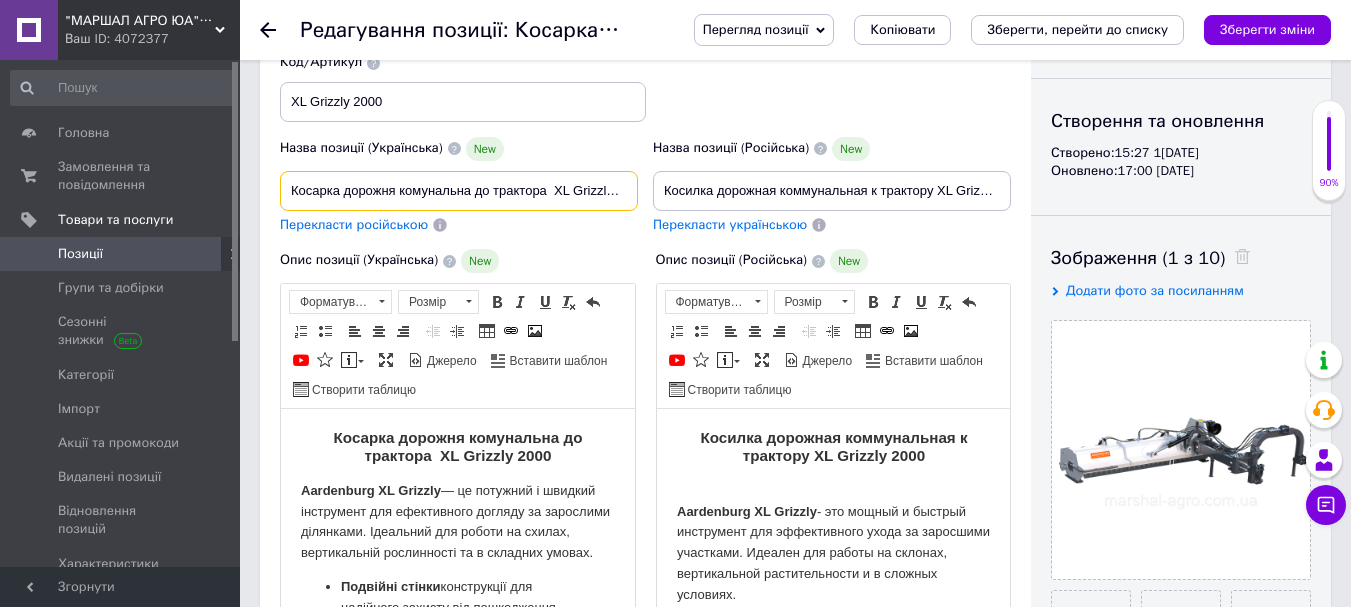 scroll, scrollTop: 300, scrollLeft: 0, axis: vertical 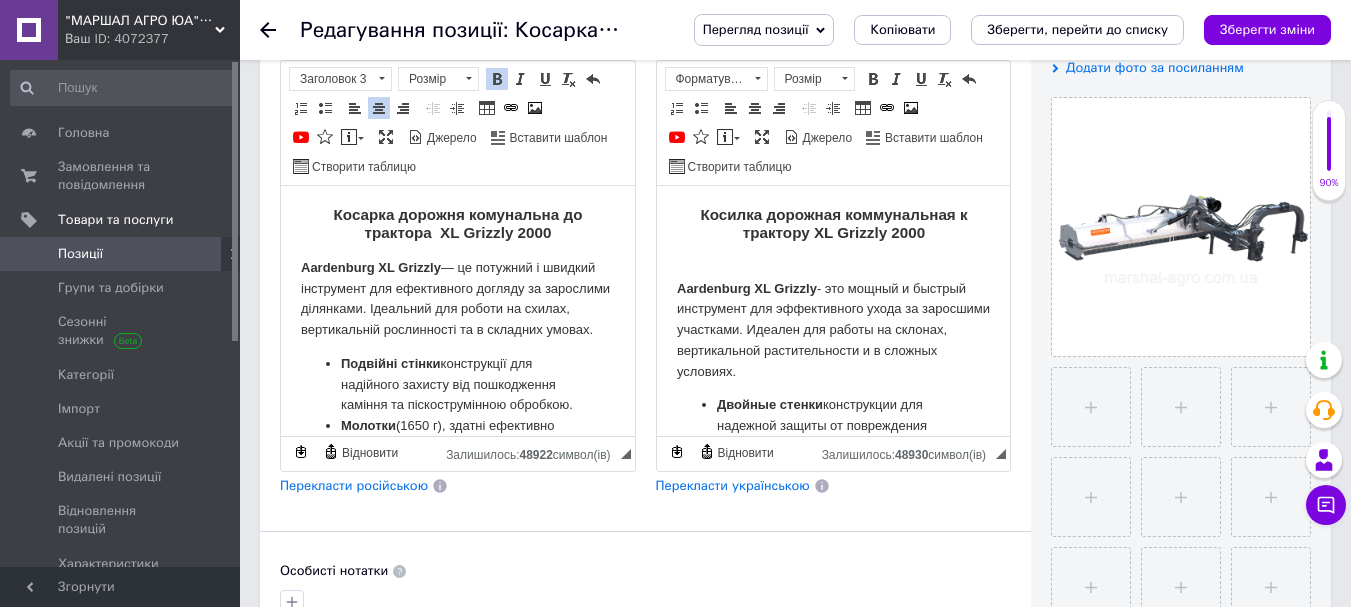 drag, startPoint x: 365, startPoint y: 342, endPoint x: 293, endPoint y: 268, distance: 103.24728 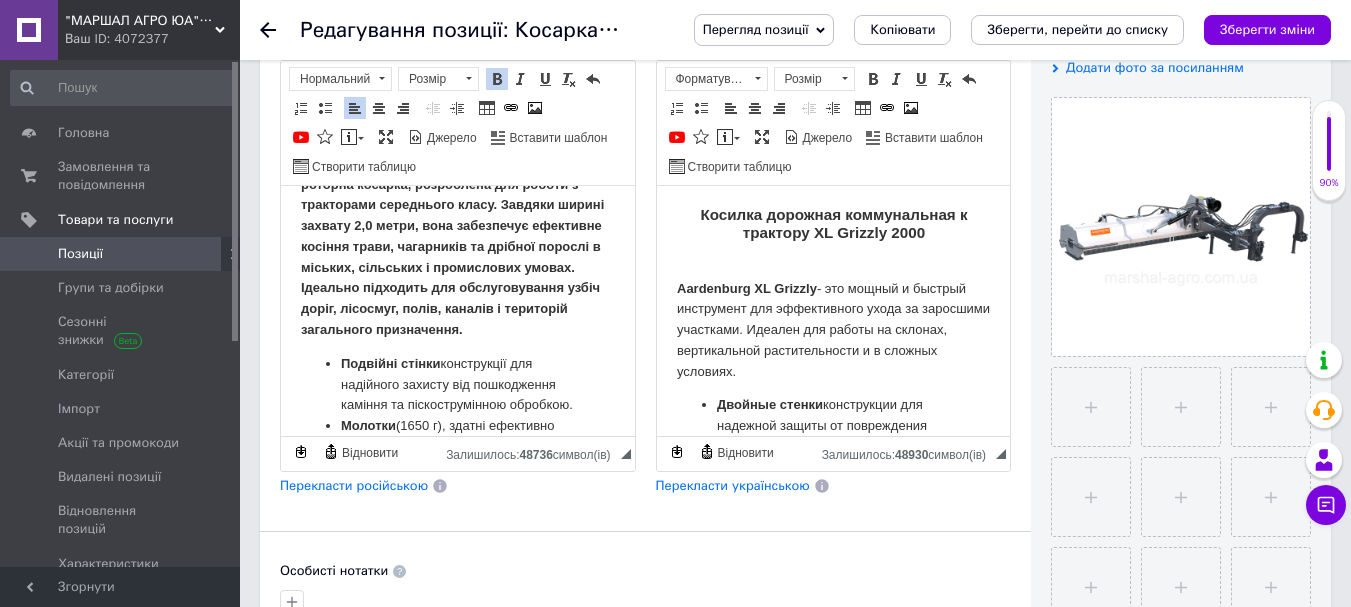 scroll, scrollTop: 126, scrollLeft: 0, axis: vertical 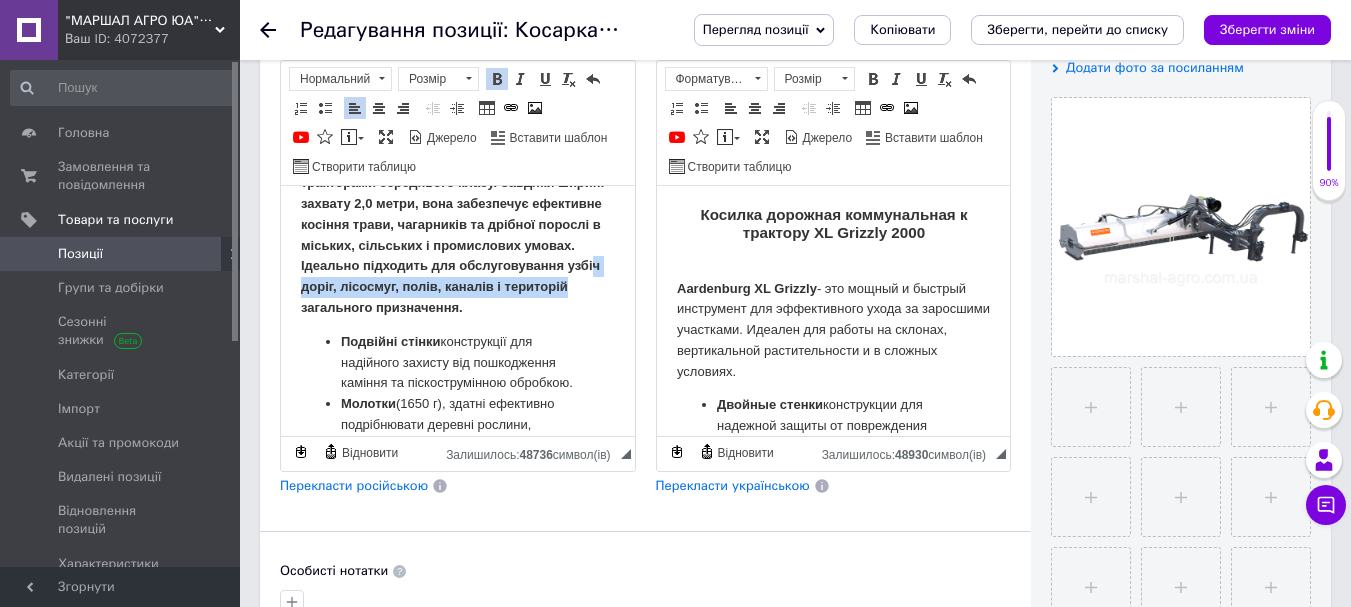 drag, startPoint x: 467, startPoint y: 315, endPoint x: 463, endPoint y: 284, distance: 31.257 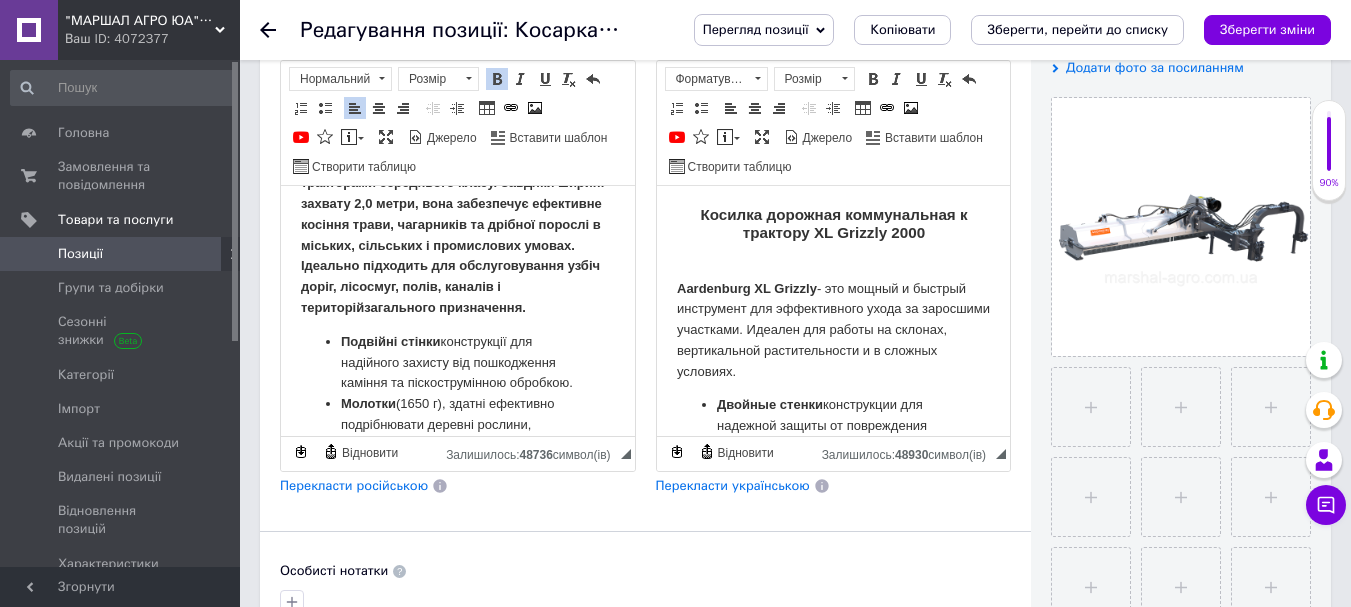 click on "ч доріг, лісосмуг, полів, каналів і територій" at bounding box center (450, 286) 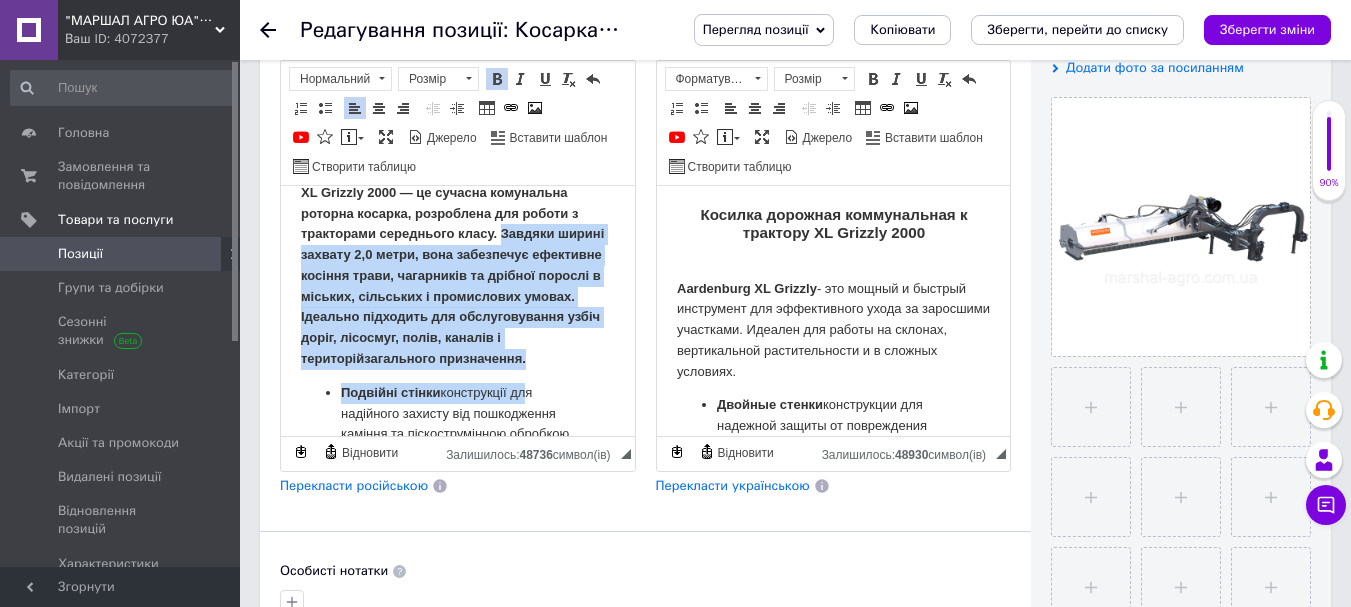 drag, startPoint x: 504, startPoint y: 278, endPoint x: 518, endPoint y: 417, distance: 139.70326 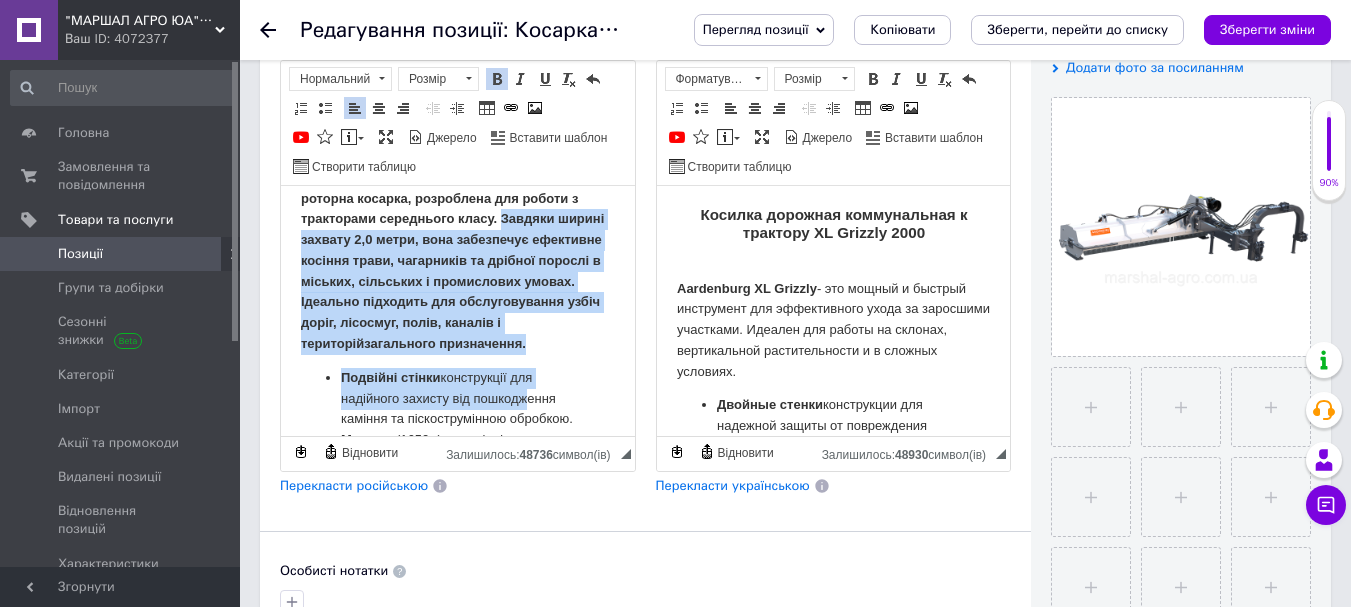 click on "XL Grizzly 2000 — це сучасна комунальна роторна косарка, розроблена для роботи з тракторами середнього класу. Завдяки ширині захвату 2,0 метри, вона забезпечує ефективне косіння трави, чагарників та дрібної порослі в міських, сільських і промислових умовах. Ідеально підходить для обслуговування узбі ч доріг, лісосмуг, полів, каналів і територій  загального призначення." at bounding box center (458, 261) 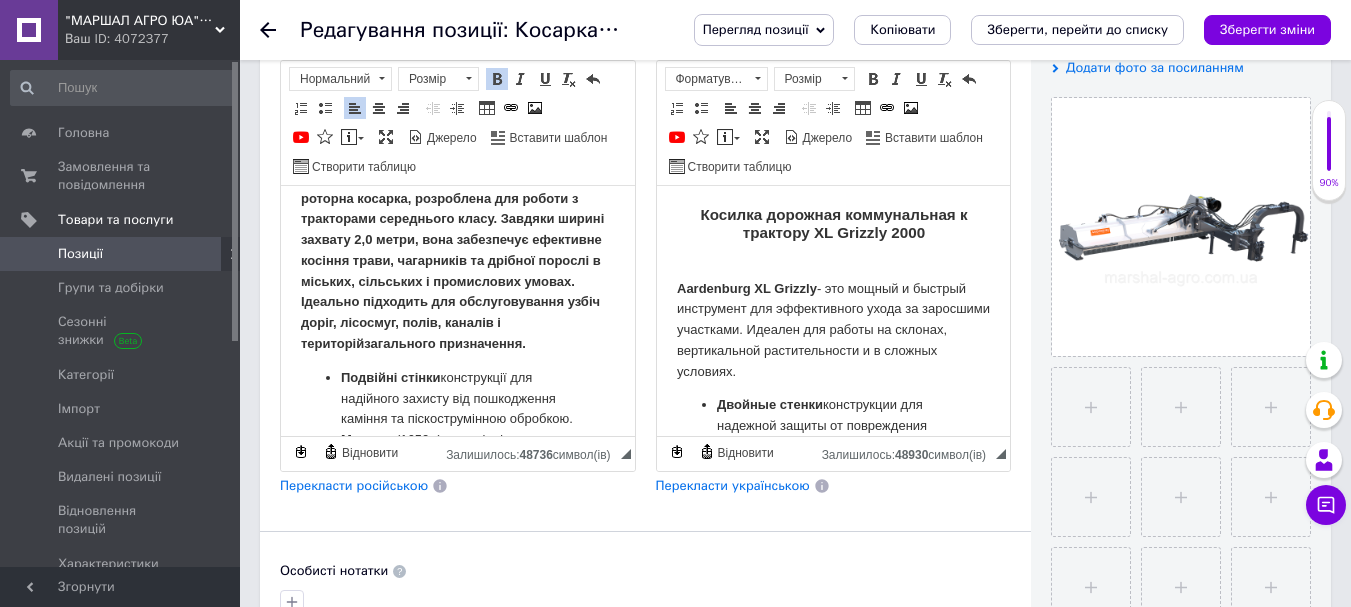 drag, startPoint x: 403, startPoint y: 361, endPoint x: 498, endPoint y: 216, distance: 173.34937 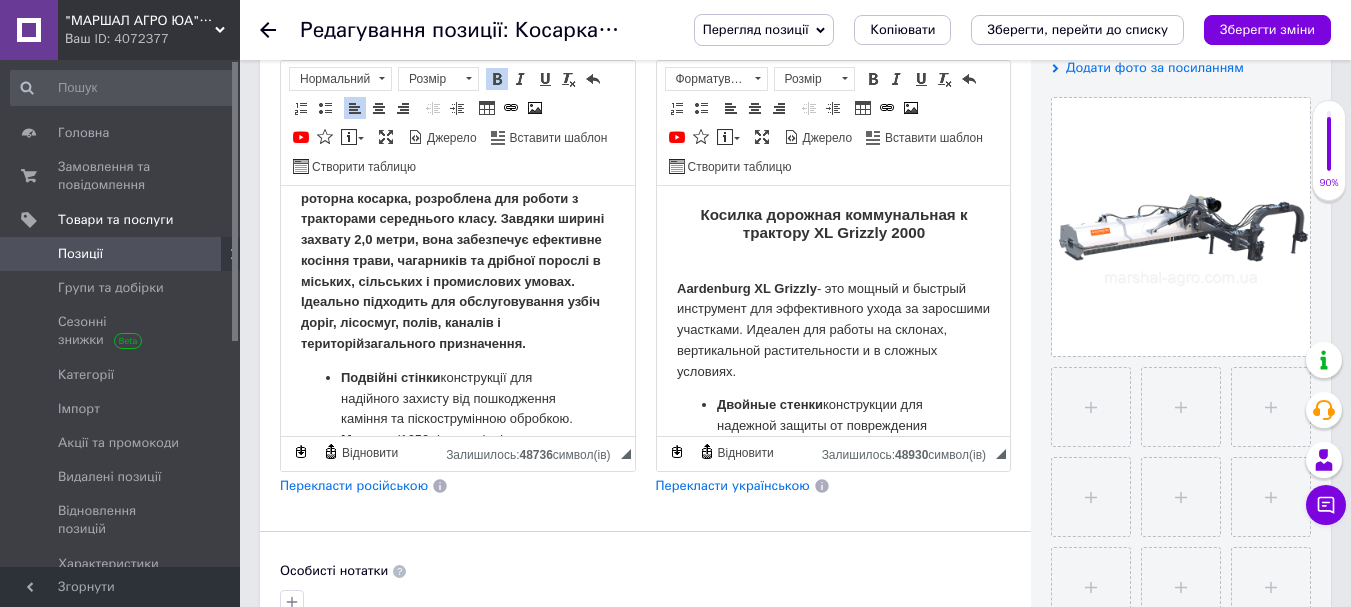 type 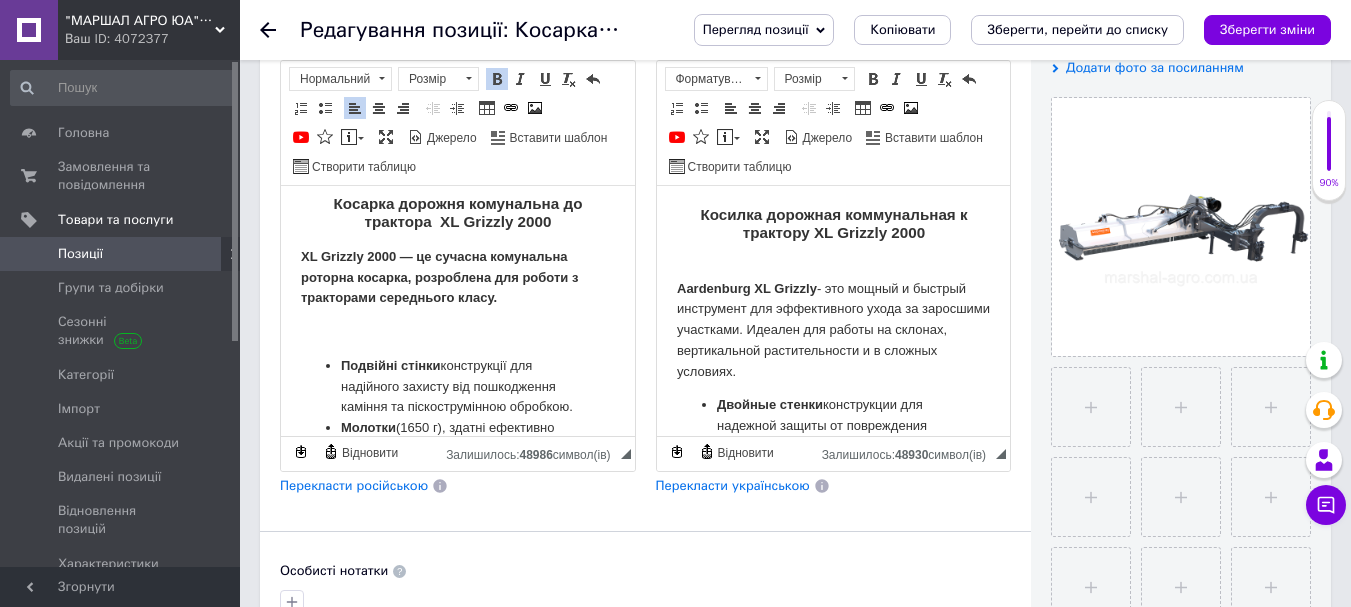 scroll, scrollTop: 0, scrollLeft: 0, axis: both 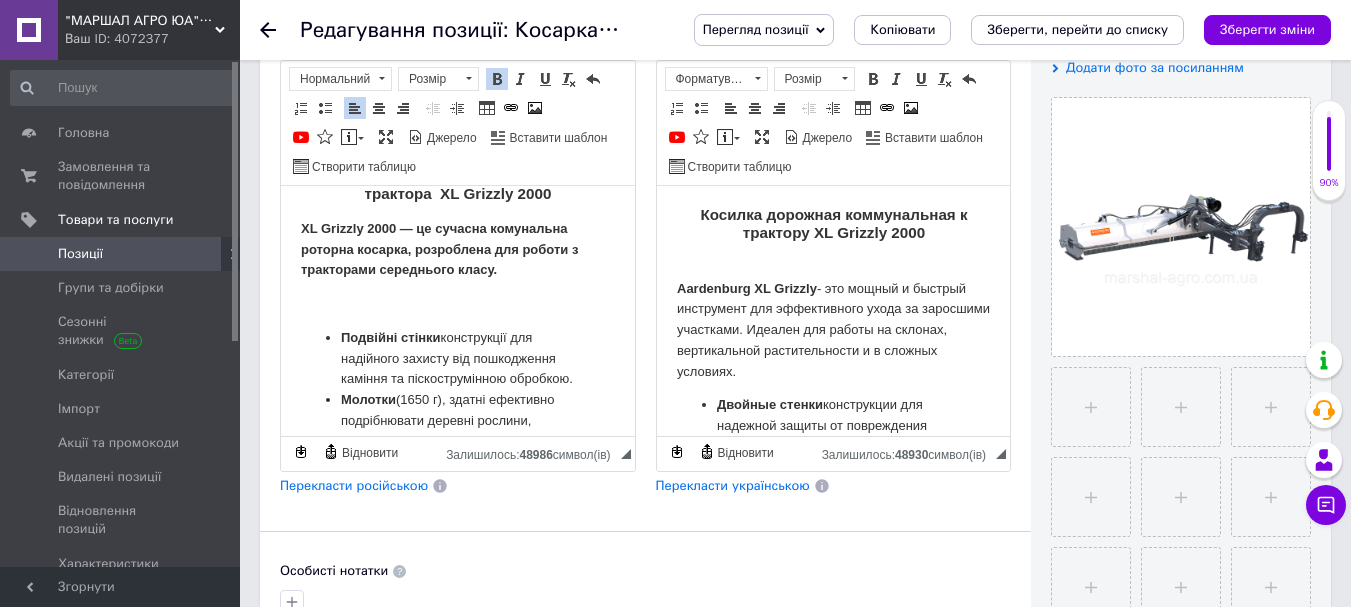 click on "Косарка дорожня комунальна до трактора  XL Grizzly 2000 XL Grizzly 2000 — це сучасна комунальна роторна косарка, розроблена для роботи з тракторами середнього класу. ​​​​​​​ Подвійні стінки  конструкції для надійного захисту від пошкодження каміння та піскострумінною обробкою. Молотки  (1650 г), здатні ефективно подрібнювати деревні рослини, забезпечуючи високу продуктивність. Італійська коробка передач  з 5 клиновими ременями для стабільної роботи. Гідравлічне перемикання  між косінням і мульчуванням за допомогою вбудованої заливки для мульчування. Вага: 915кг." at bounding box center [458, 603] 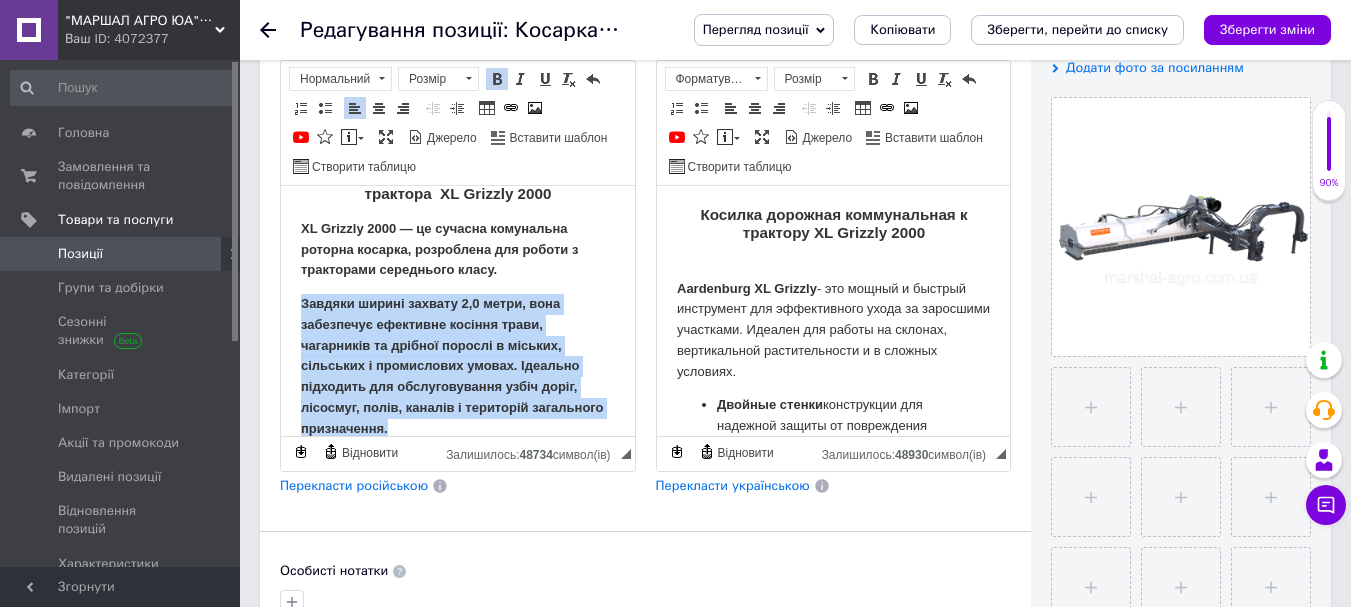 drag, startPoint x: 473, startPoint y: 424, endPoint x: 302, endPoint y: 301, distance: 210.64188 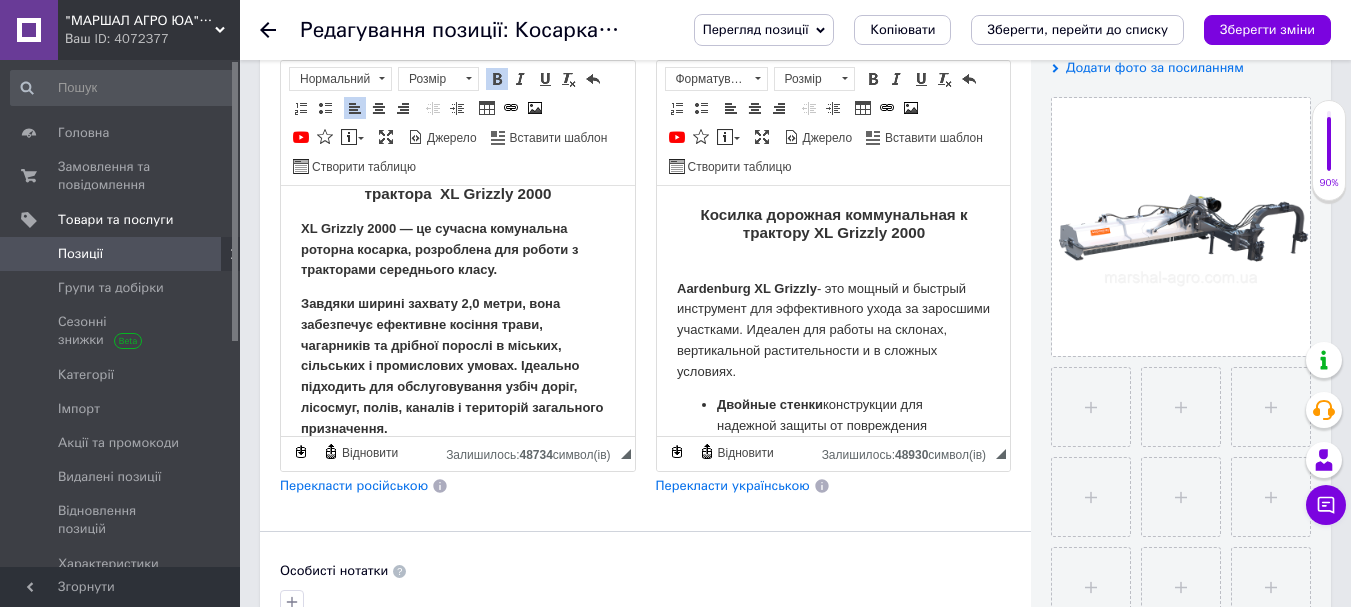 click at bounding box center (497, 79) 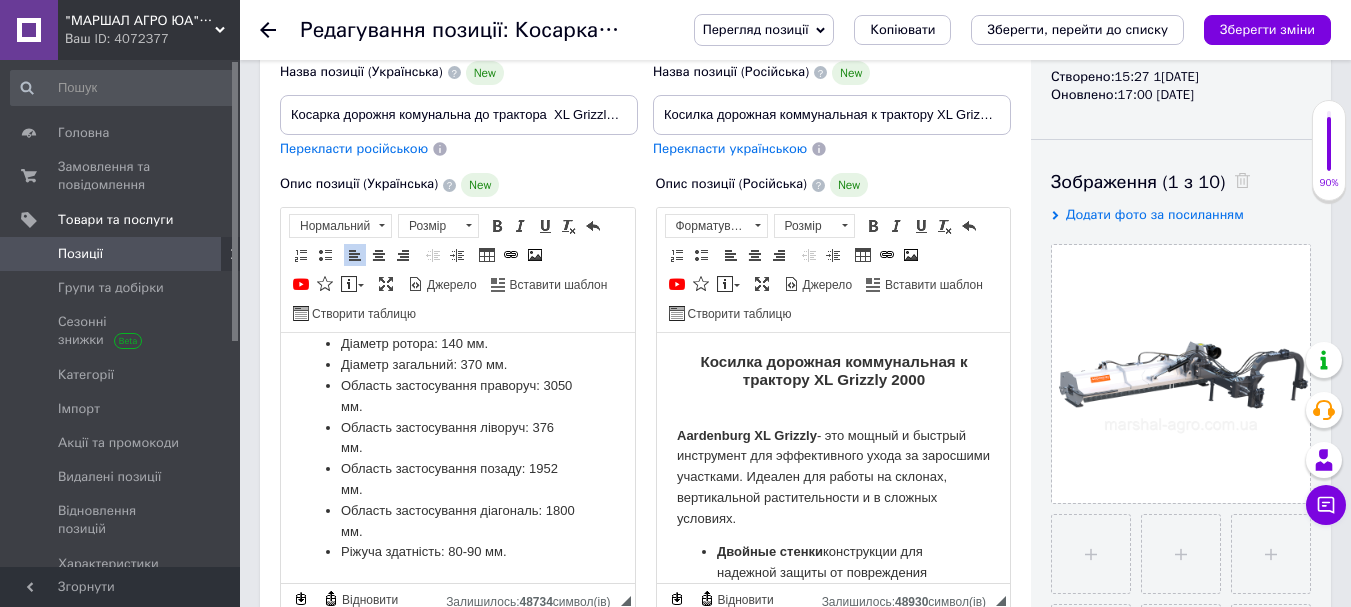 scroll, scrollTop: 300, scrollLeft: 0, axis: vertical 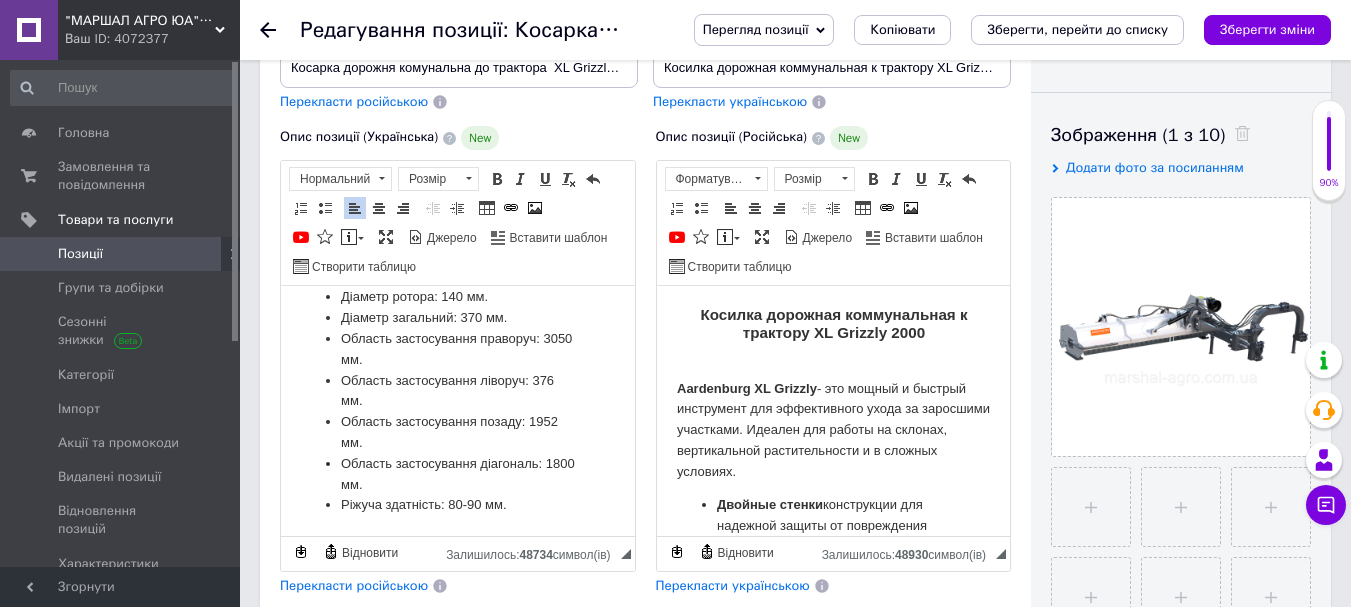 click on "Aardenburg XL Grizzly  - это мощный и быстрый инструмент для эффективного ухода за заросшими участками. Идеален для работы на склонах, вертикальной растительности и в сложных условиях." at bounding box center [833, 420] 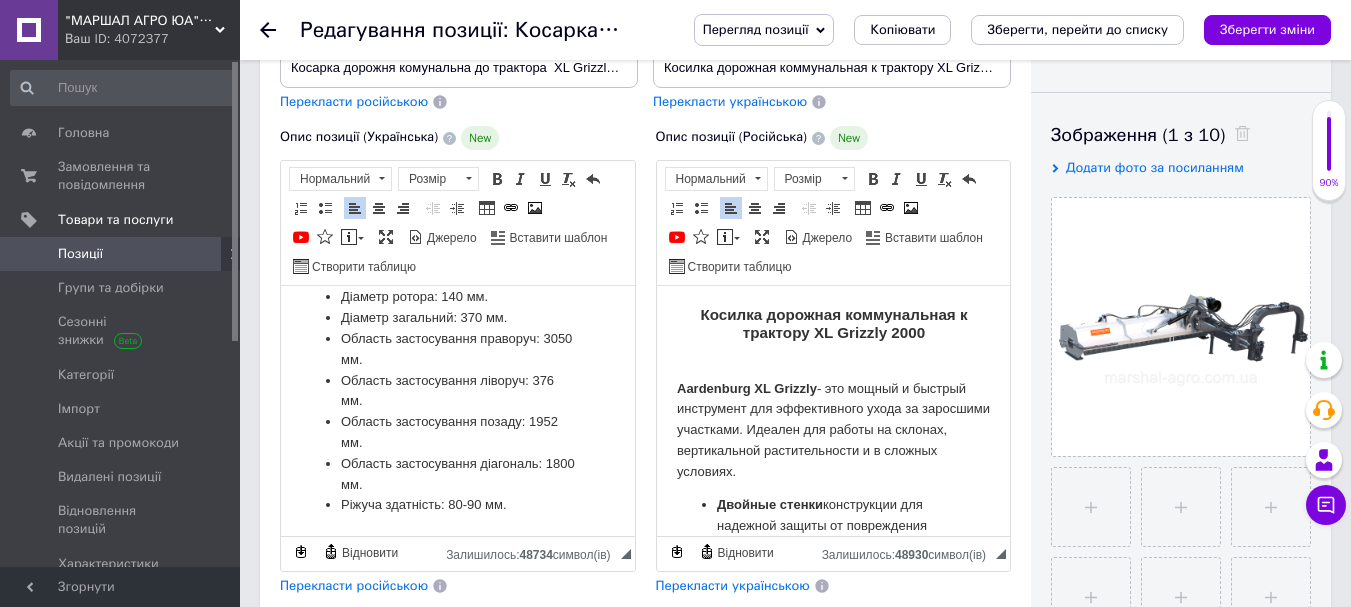 click on "Aardenburg XL Grizzly  - это мощный и быстрый инструмент для эффективного ухода за заросшими участками. Идеален для работы на склонах, вертикальной растительности и в сложных условиях." at bounding box center (833, 420) 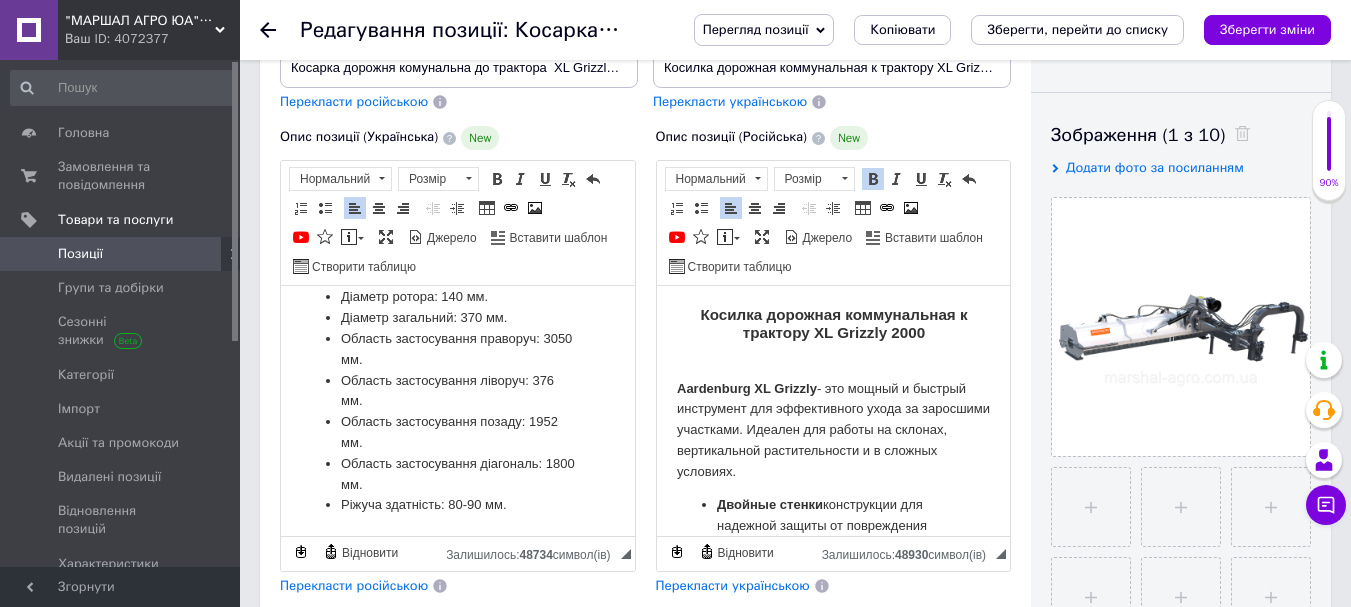 type 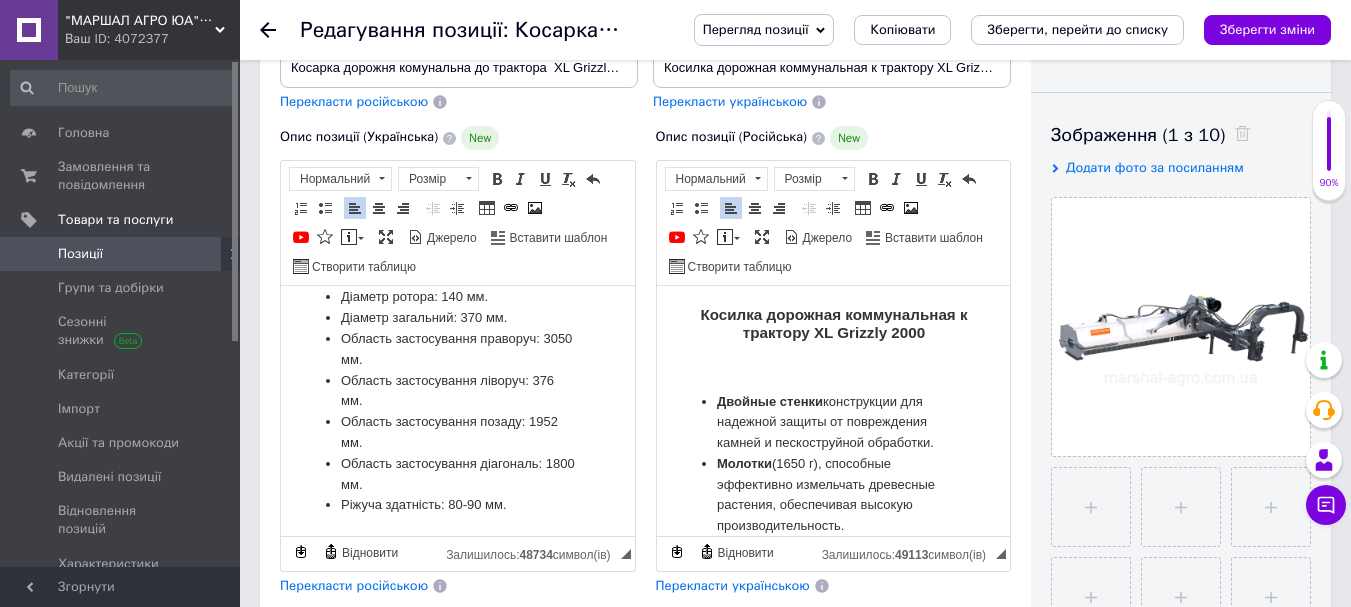 scroll, scrollTop: 26, scrollLeft: 0, axis: vertical 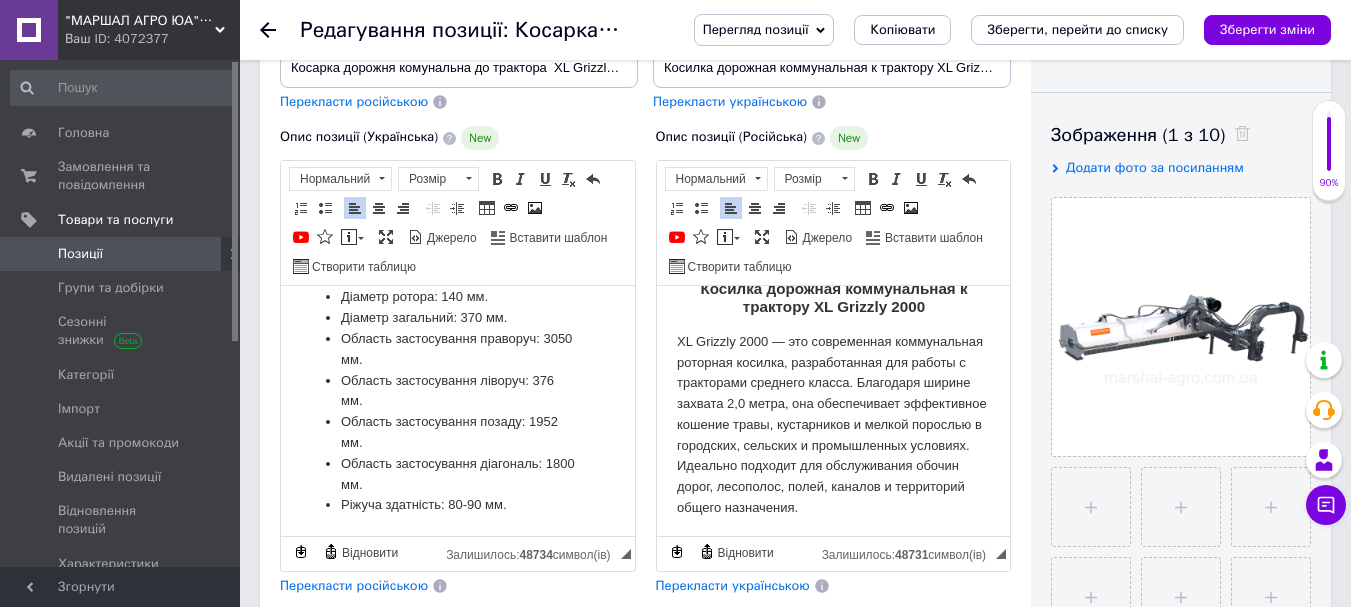 click on "XL Grizzly 2000 — это современная коммунальная роторная косилка, разработанная для работы с тракторами среднего класса. Благодаря ширине захвата 2,0 метра, она обеспечивает эффективное кошение травы, кустарников и мелкой порослью в городских, сельских и промышленных условиях. Идеально подходит для обслуживания обочин дорог, лесополос, полей, каналов и территорий общего назначения." at bounding box center (833, 425) 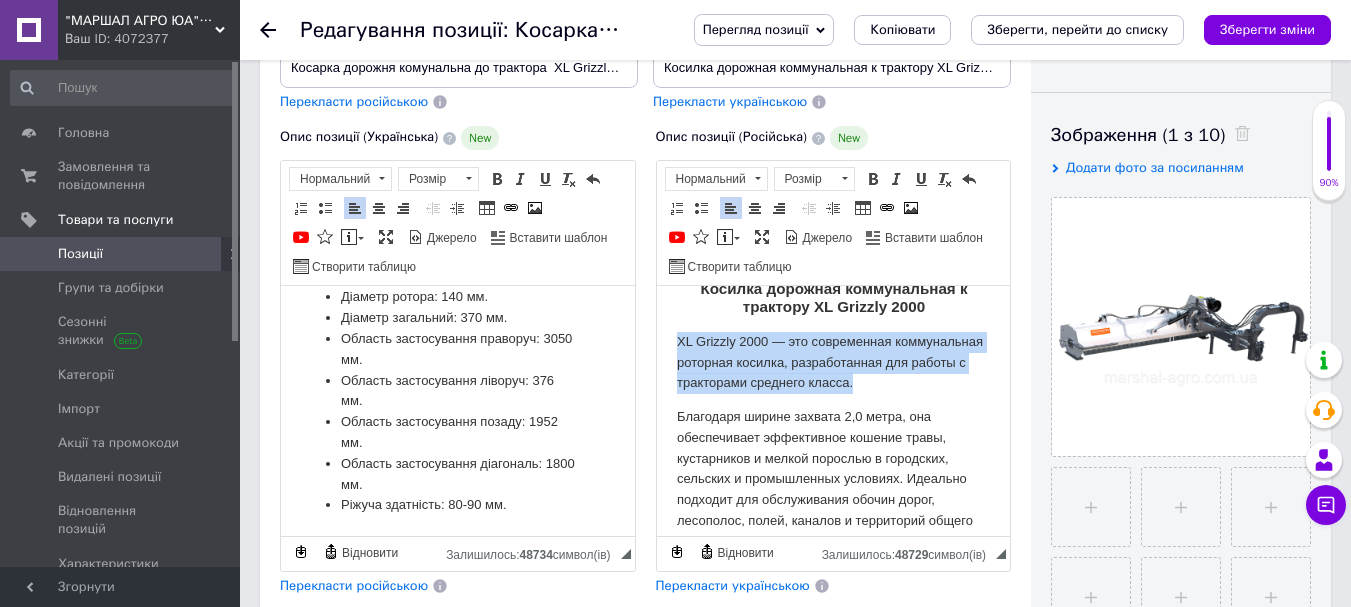 drag, startPoint x: 946, startPoint y: 379, endPoint x: 671, endPoint y: 350, distance: 276.52487 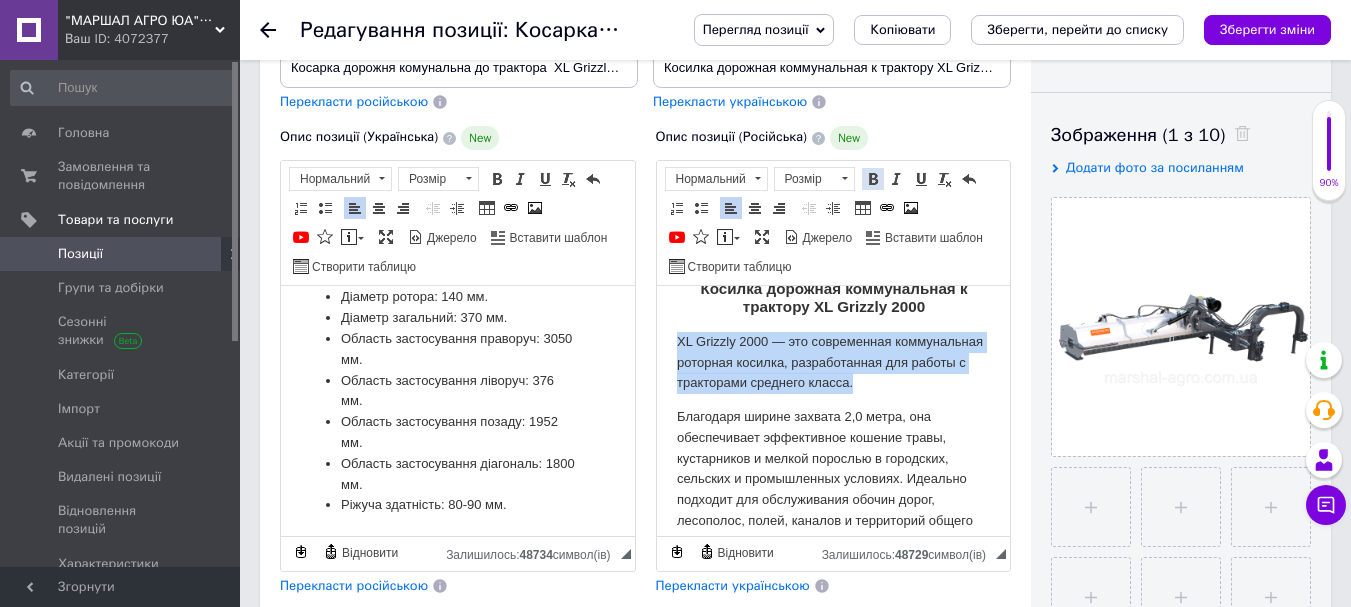 click at bounding box center [873, 179] 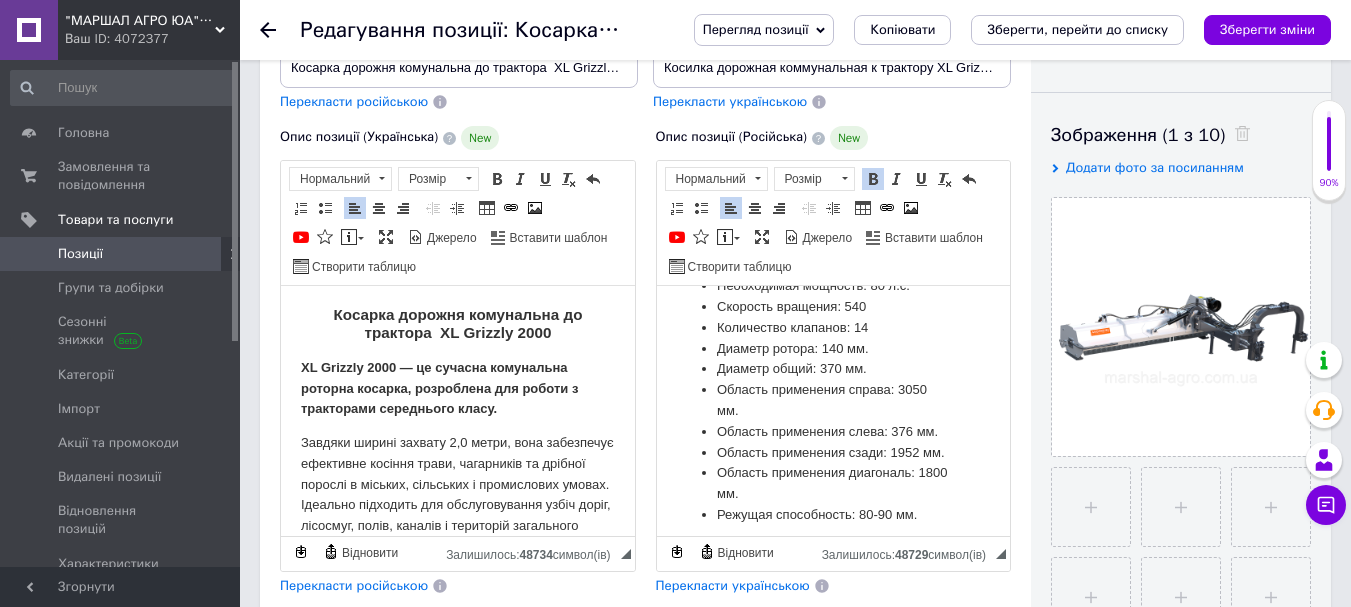 scroll, scrollTop: 871, scrollLeft: 0, axis: vertical 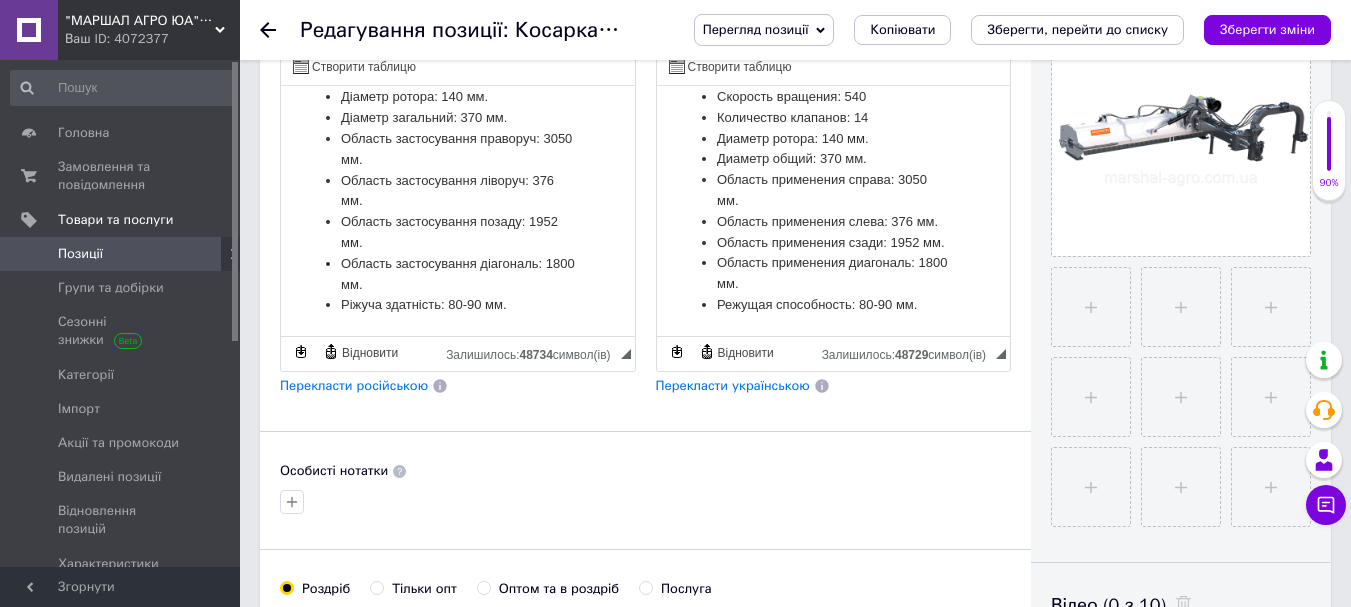 click on "Ріжуча здатність: 80-90 мм." at bounding box center (458, 305) 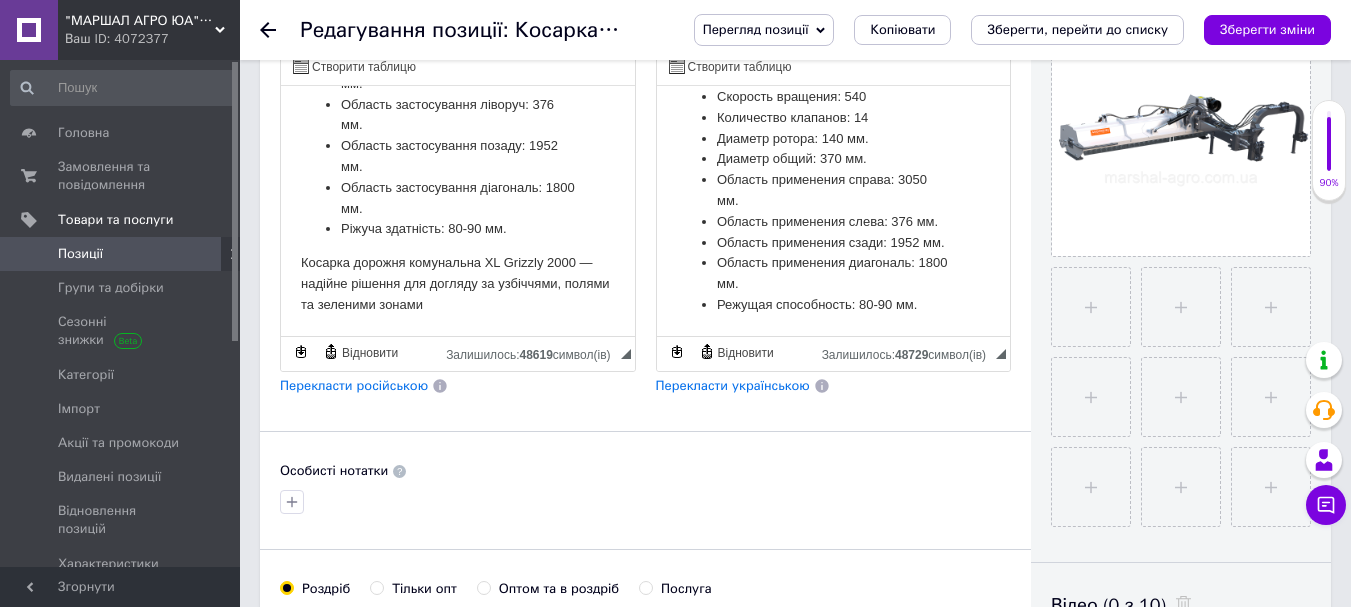 scroll, scrollTop: 881, scrollLeft: 0, axis: vertical 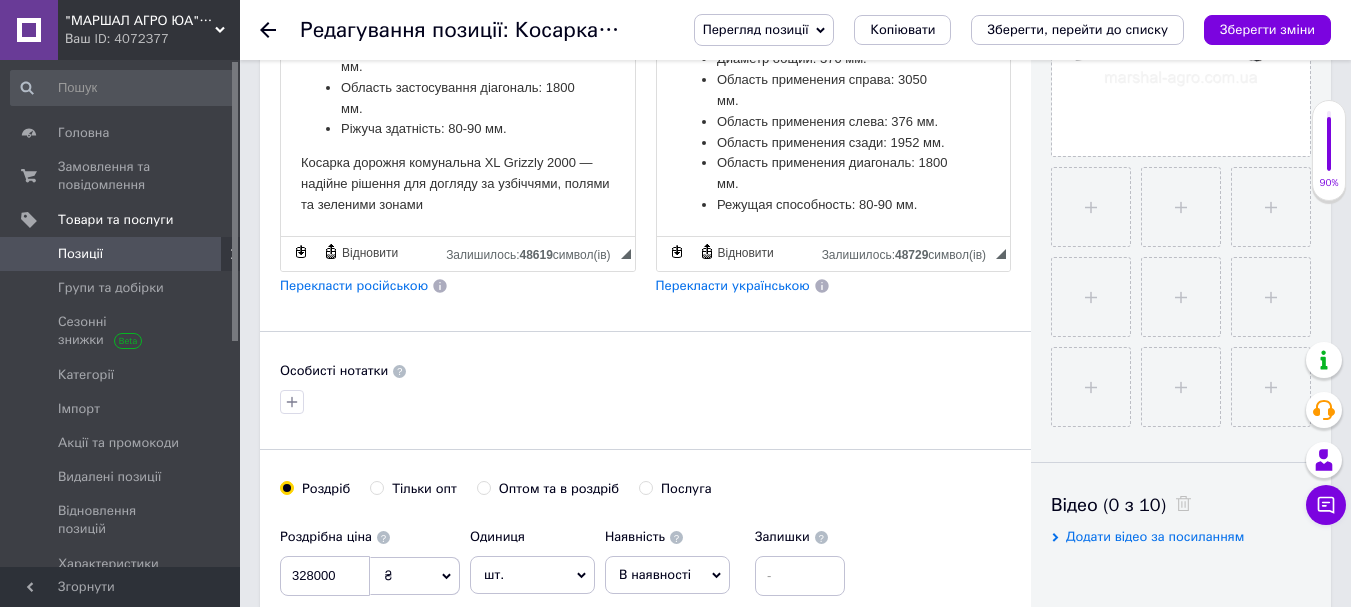 click on "Режущая способность: 80-90 мм." at bounding box center (833, 206) 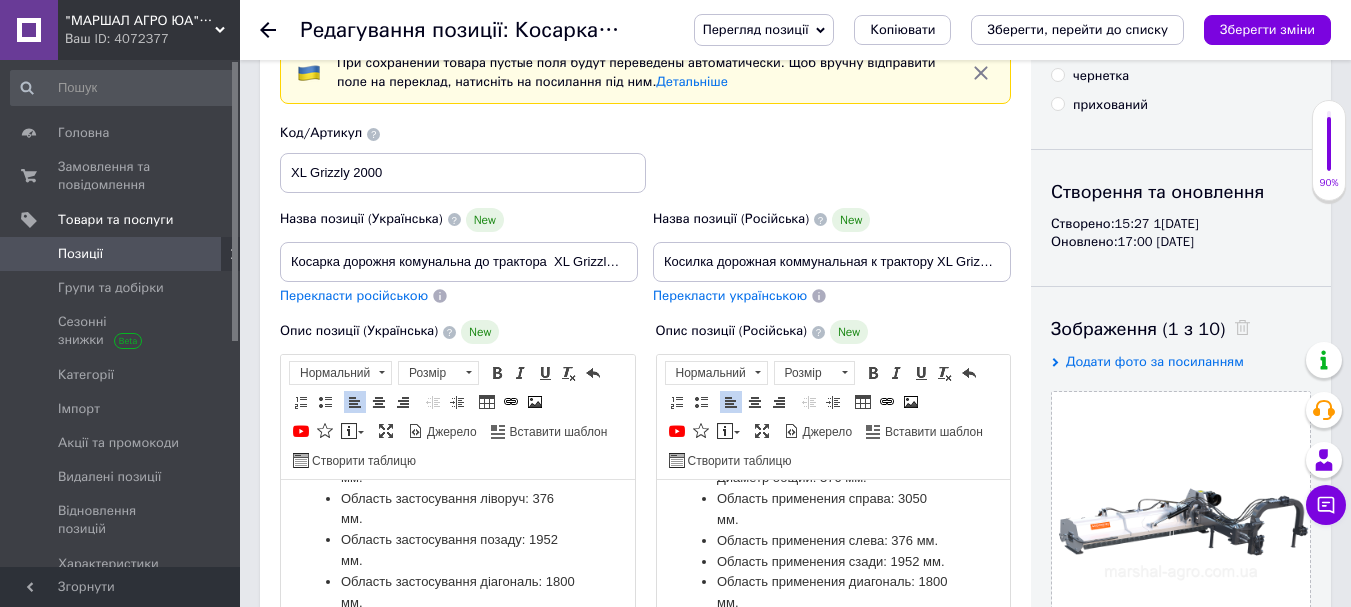 scroll, scrollTop: 0, scrollLeft: 0, axis: both 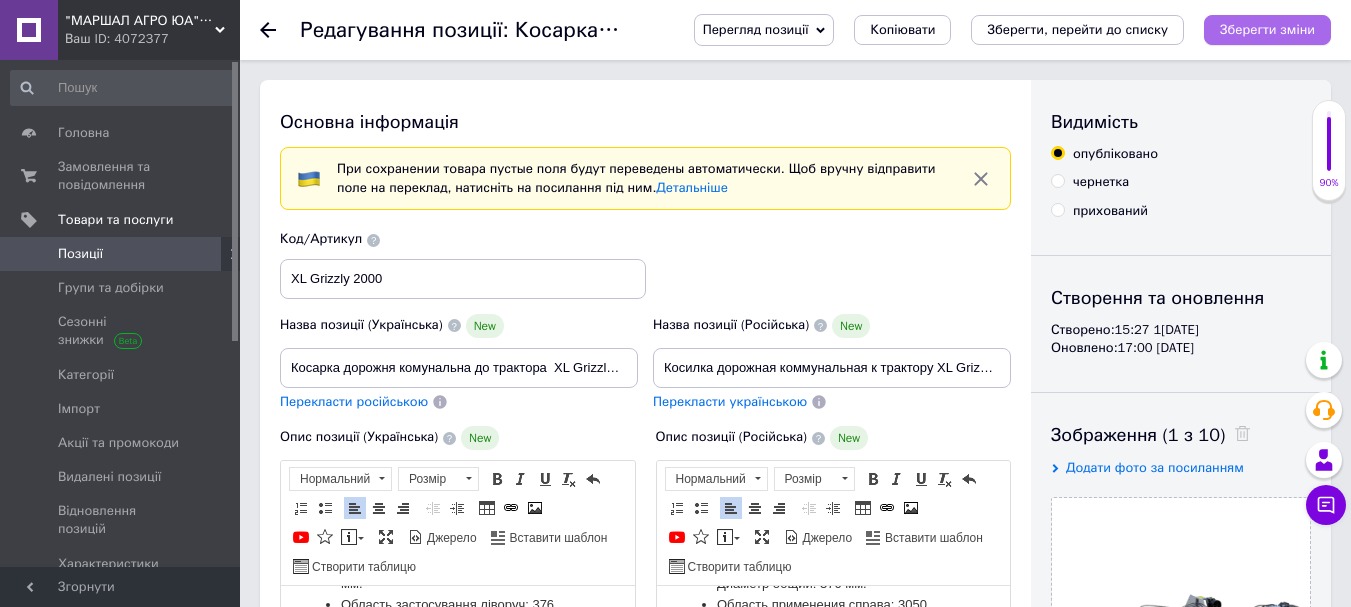 click on "Зберегти зміни" at bounding box center (1267, 29) 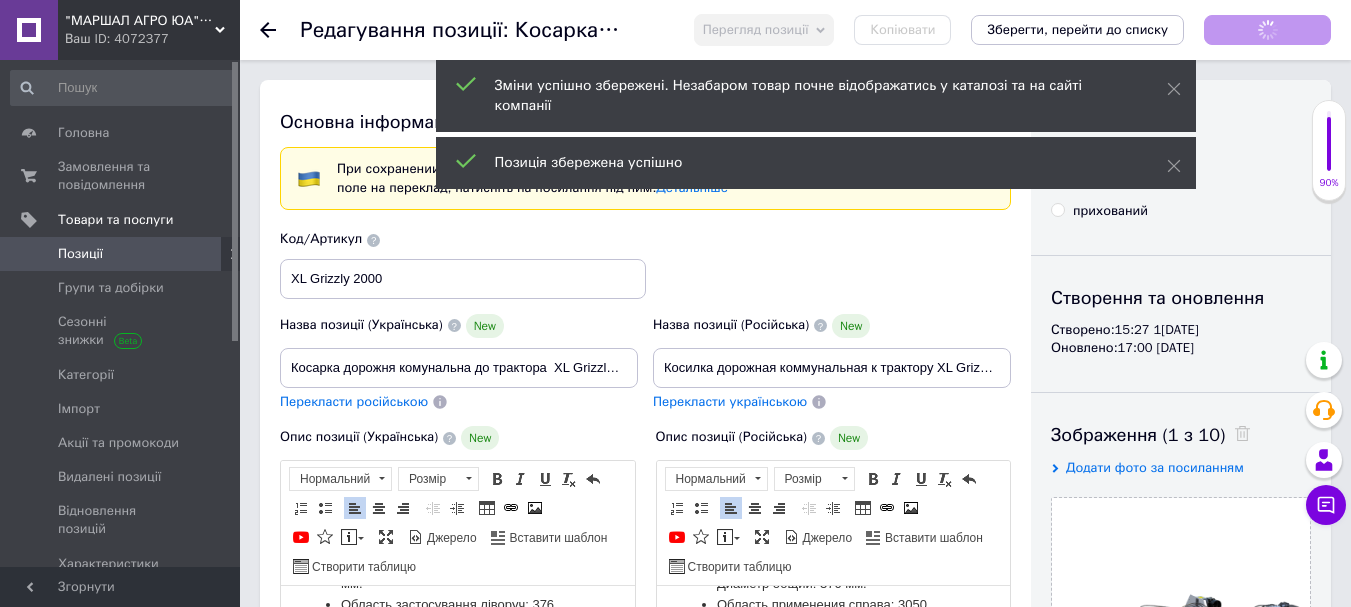 scroll, scrollTop: 514, scrollLeft: 0, axis: vertical 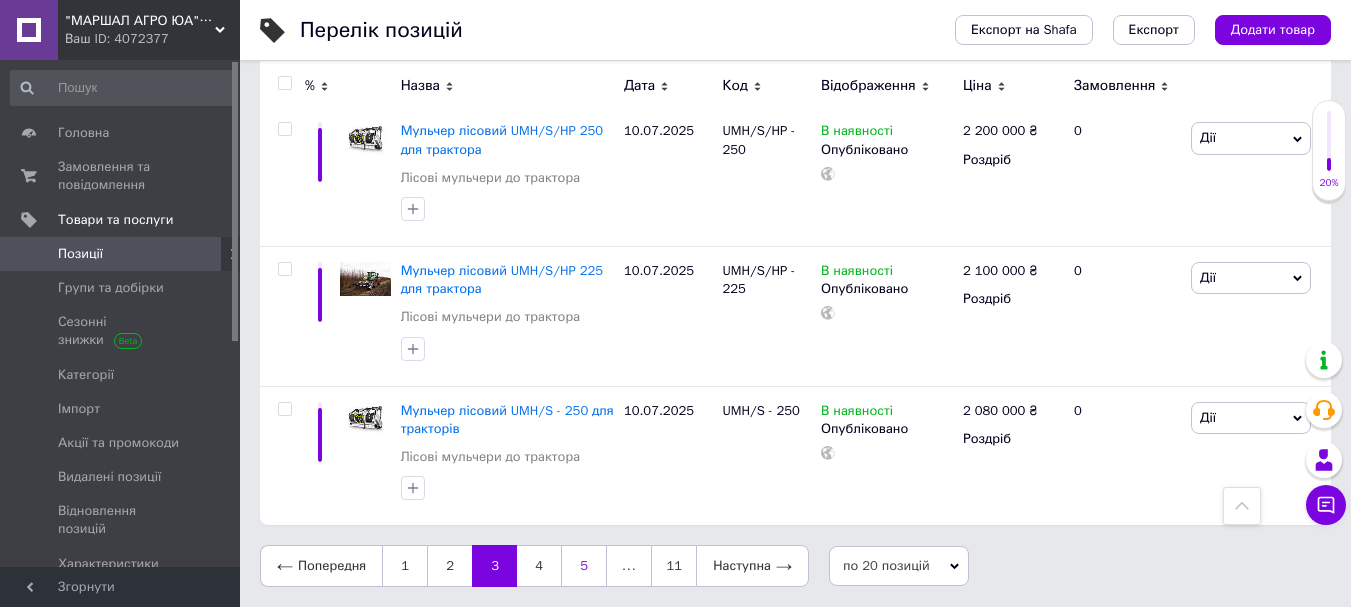 click on "5" at bounding box center (584, 566) 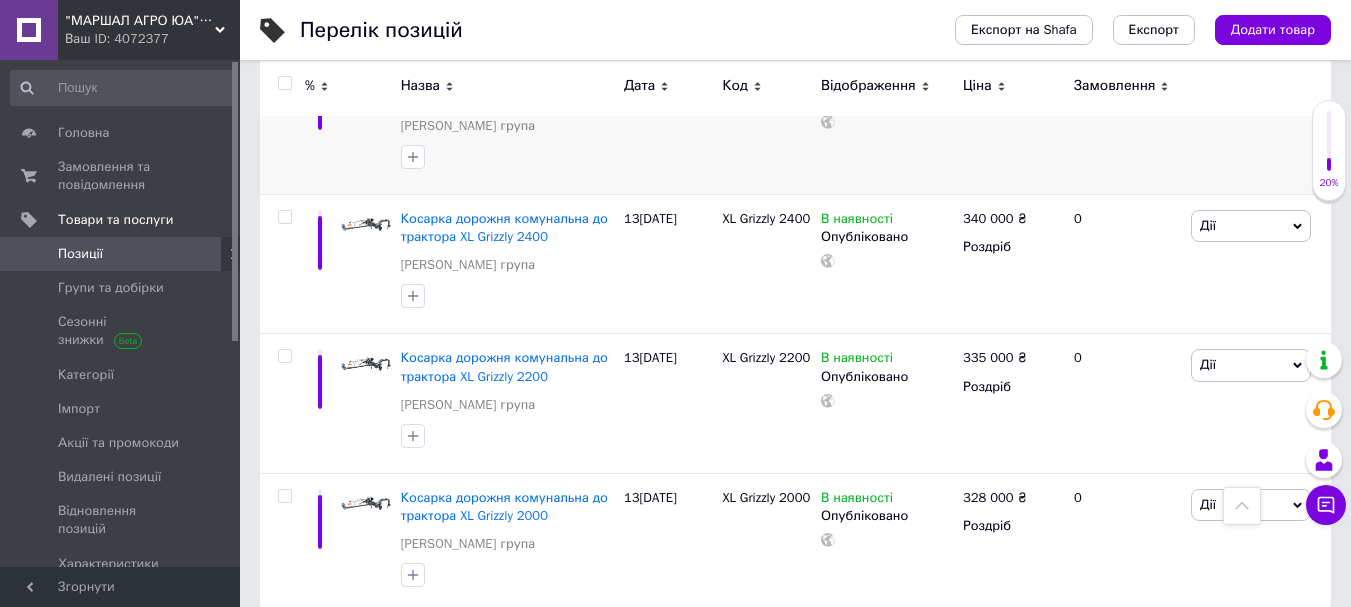 scroll, scrollTop: 2752, scrollLeft: 0, axis: vertical 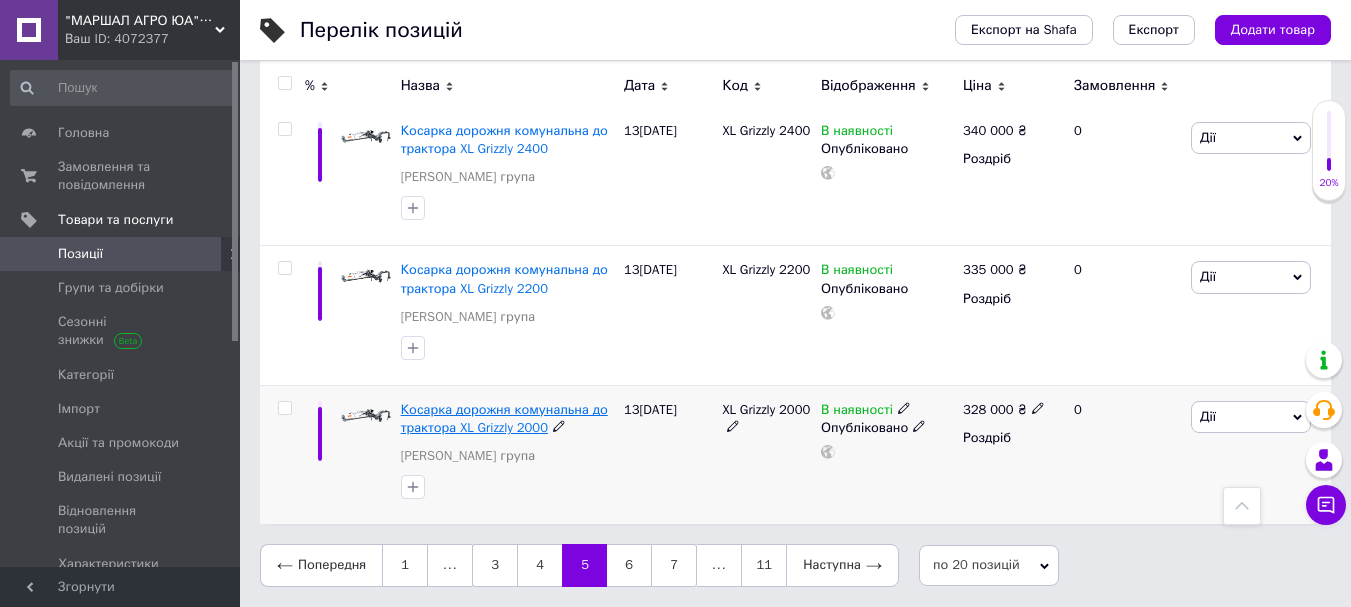 click on "Косарка дорожня комунальна до трактора  XL Grizzly 2000" at bounding box center (504, 418) 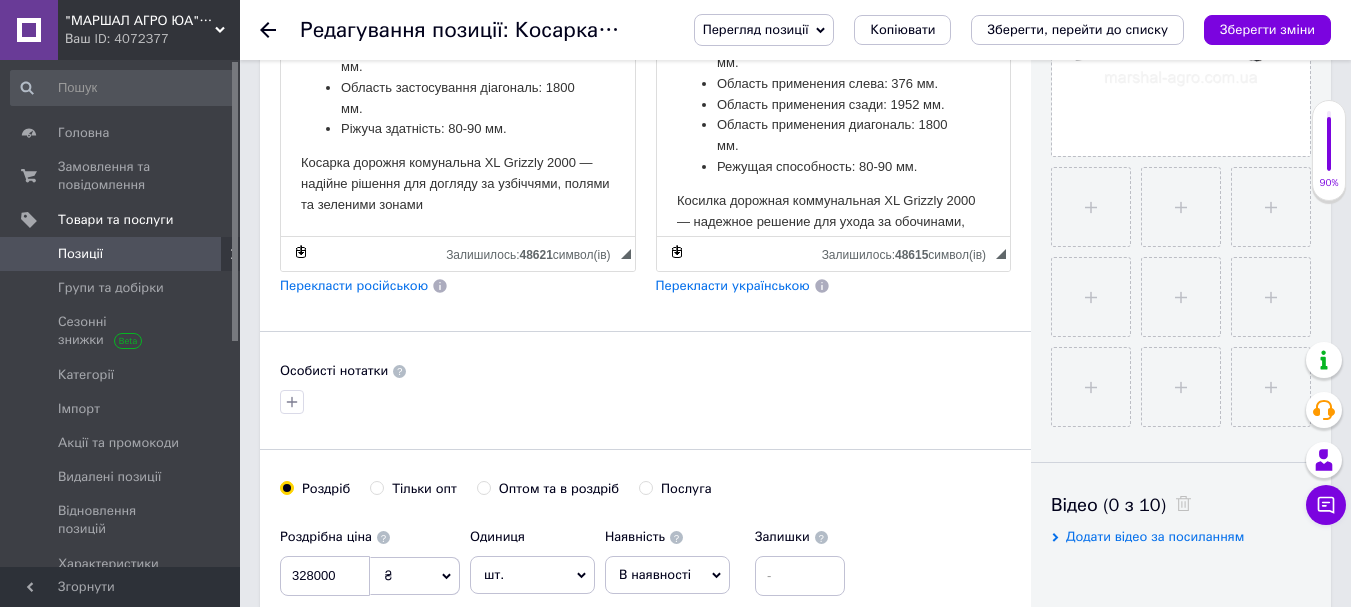 scroll, scrollTop: 947, scrollLeft: 0, axis: vertical 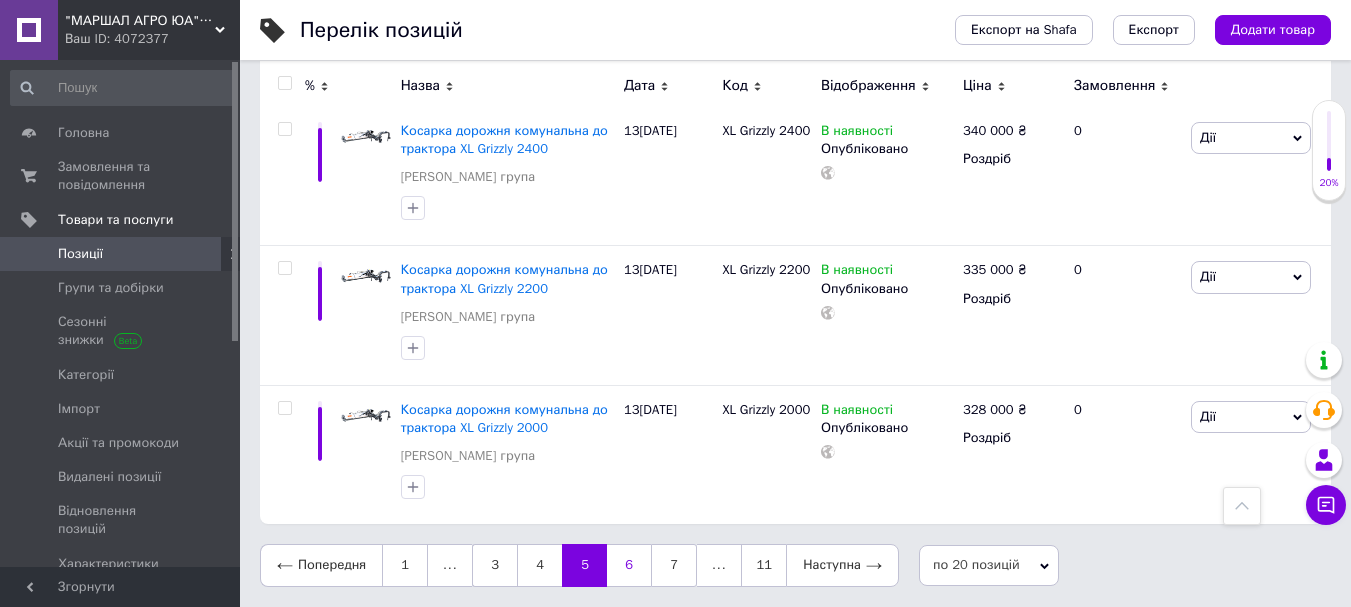 click on "6" at bounding box center [629, 565] 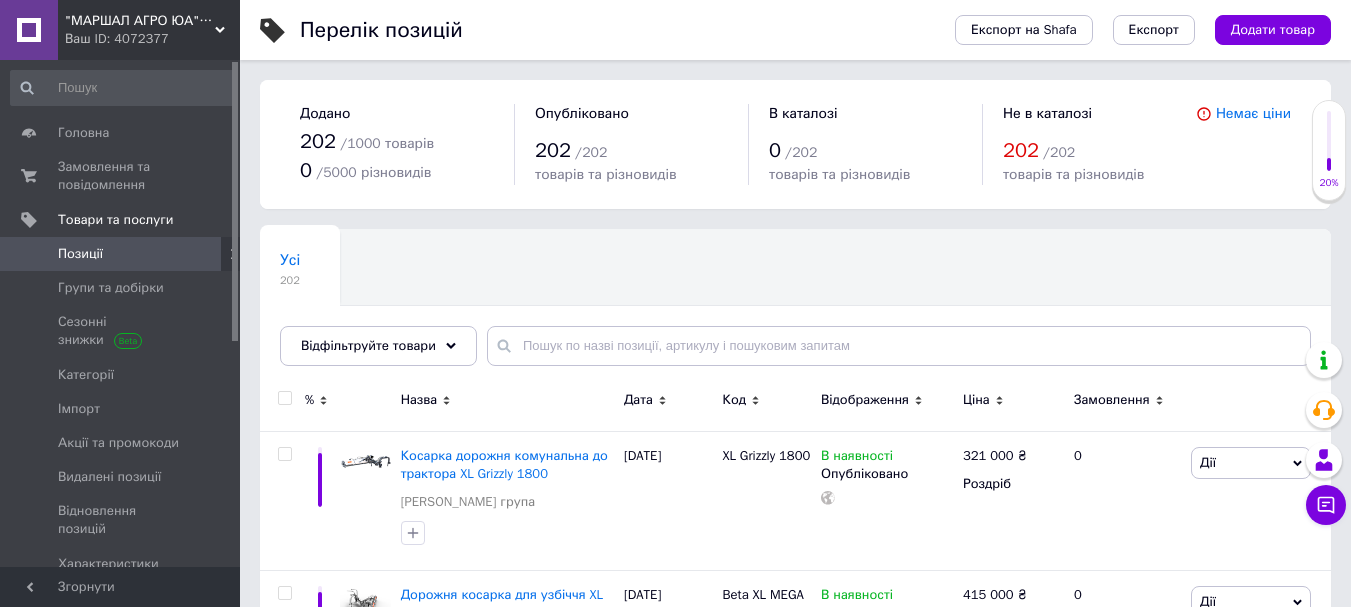 scroll, scrollTop: 300, scrollLeft: 0, axis: vertical 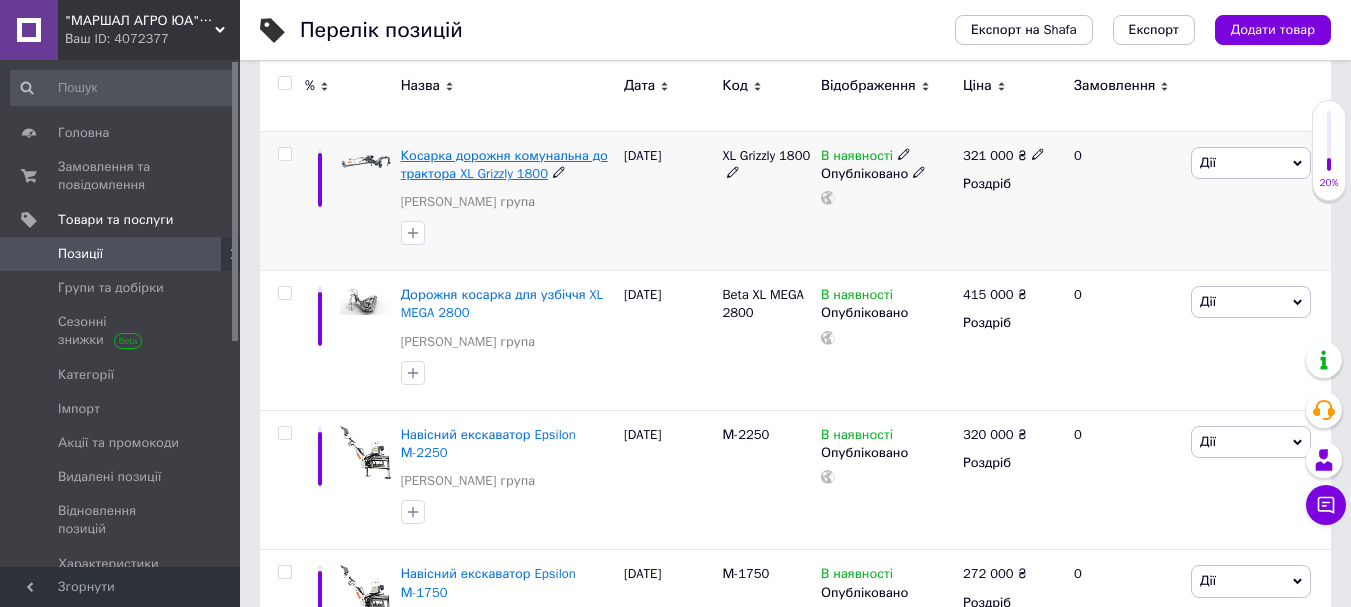 click on "Косарка дорожня комунальна до трактора XL Grizzly 1800" at bounding box center [504, 164] 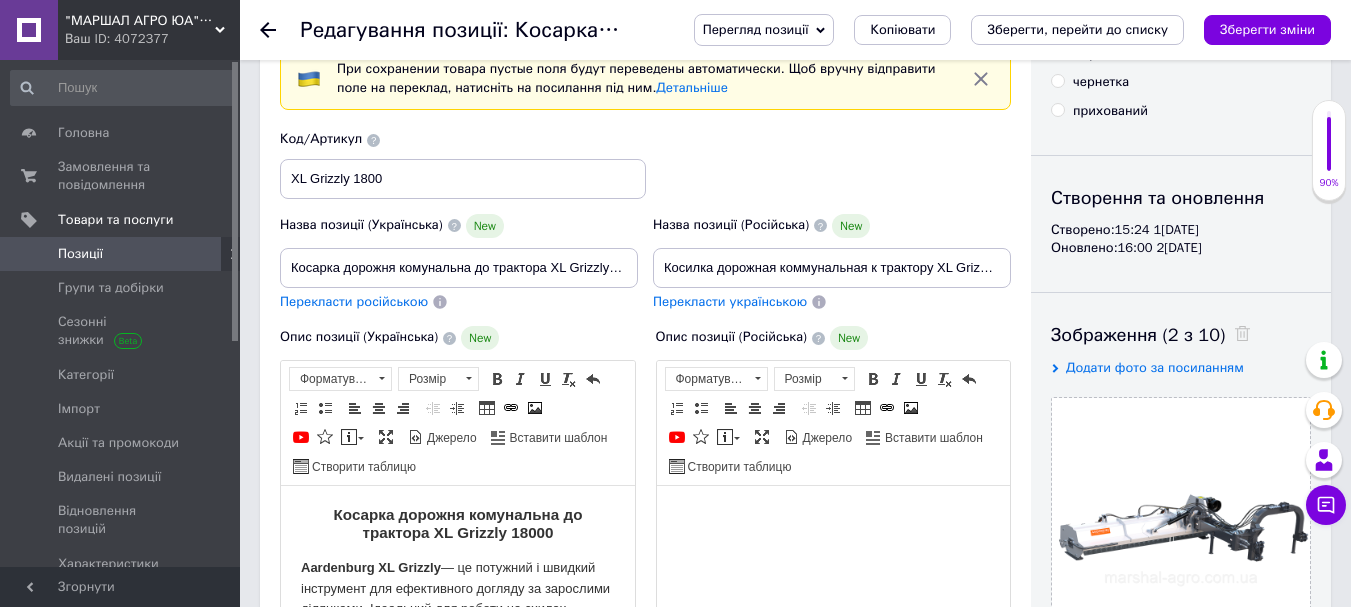 scroll, scrollTop: 0, scrollLeft: 0, axis: both 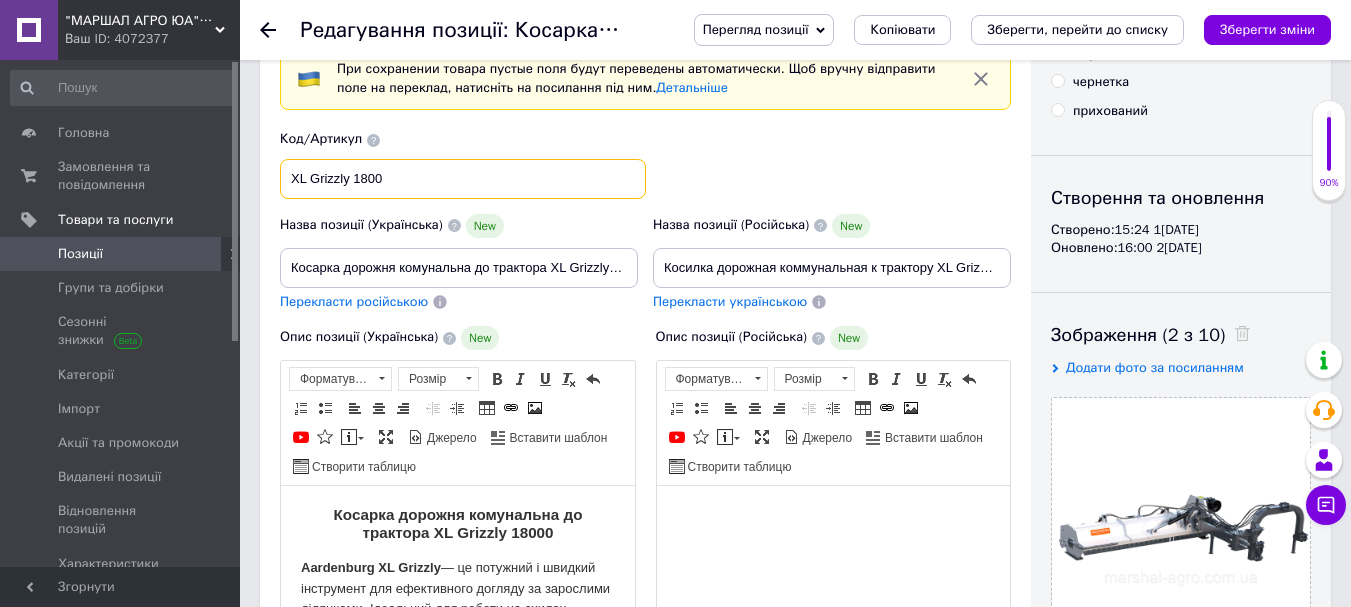 click on "XL Grizzly 1800" at bounding box center [463, 179] 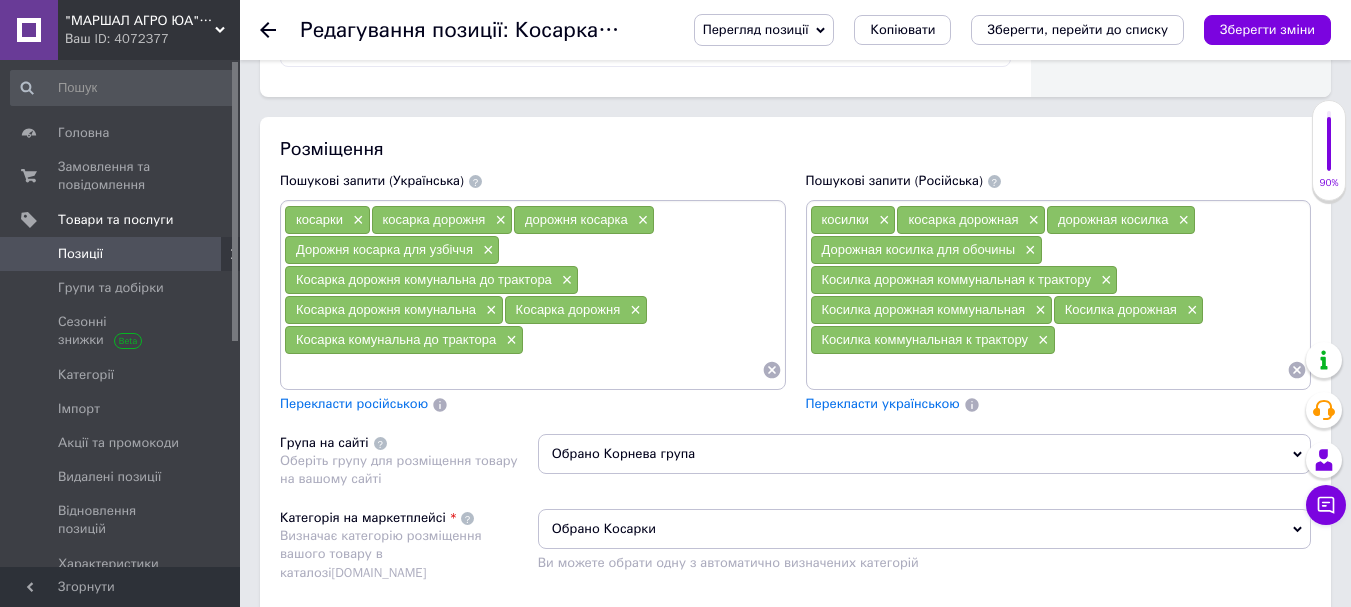 scroll, scrollTop: 1300, scrollLeft: 0, axis: vertical 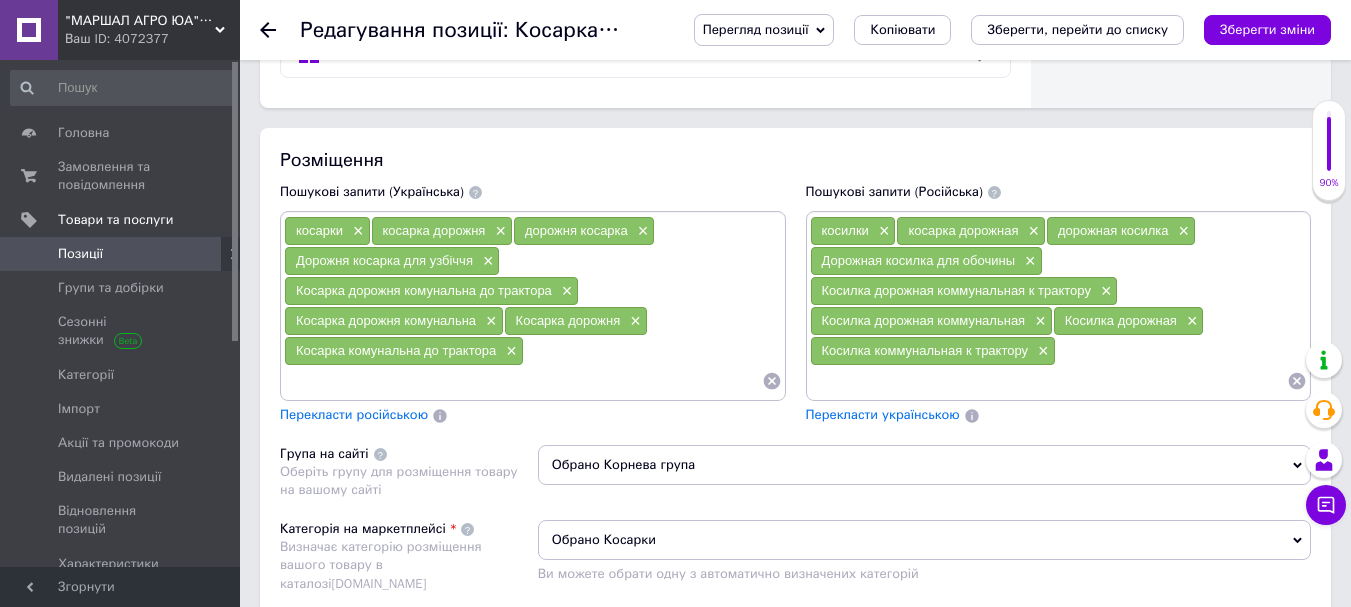 click at bounding box center (523, 381) 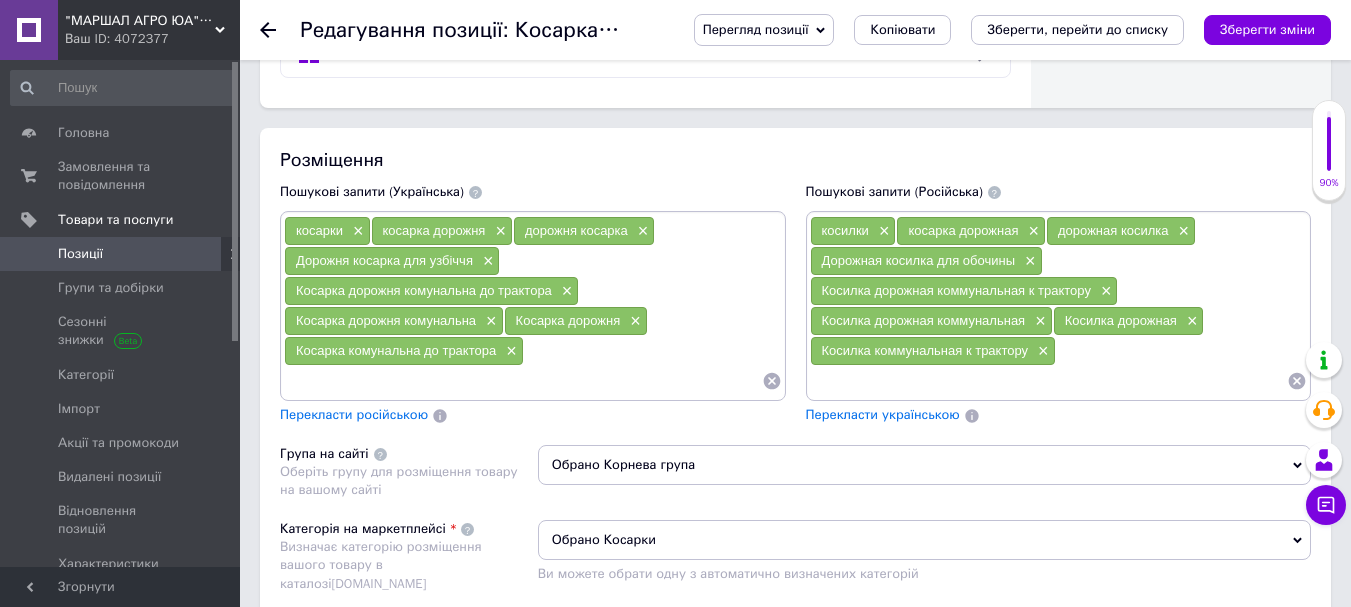 paste on "XL Grizzly 1800" 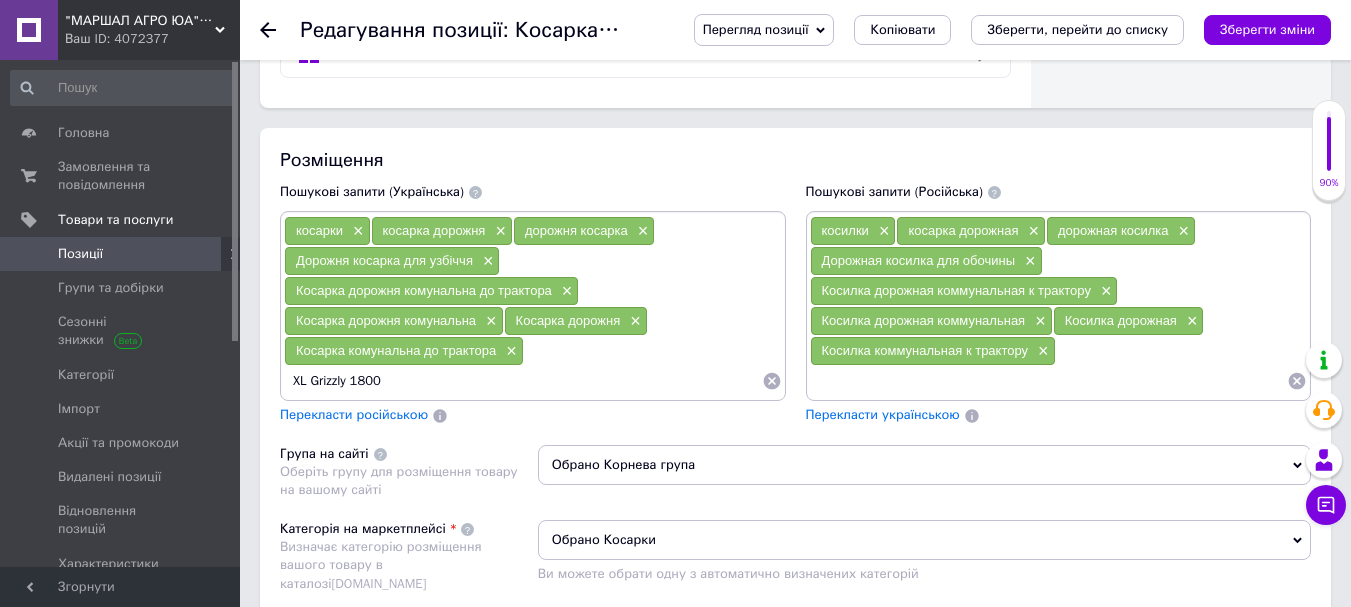 type 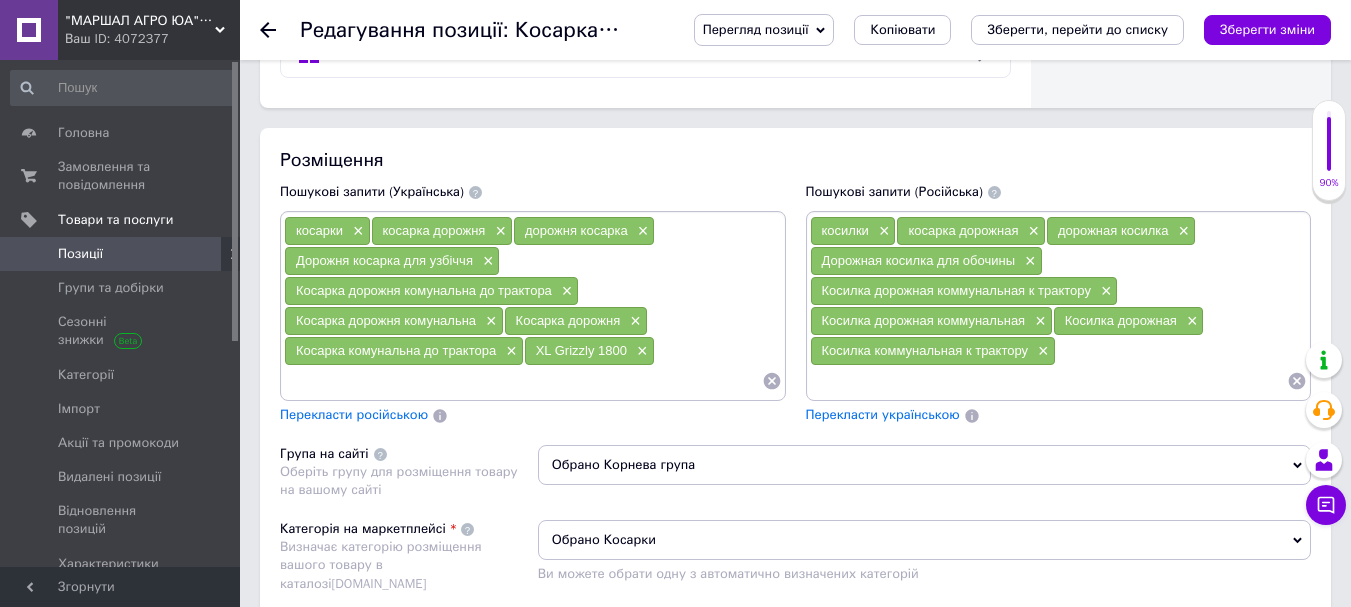 click at bounding box center [1049, 381] 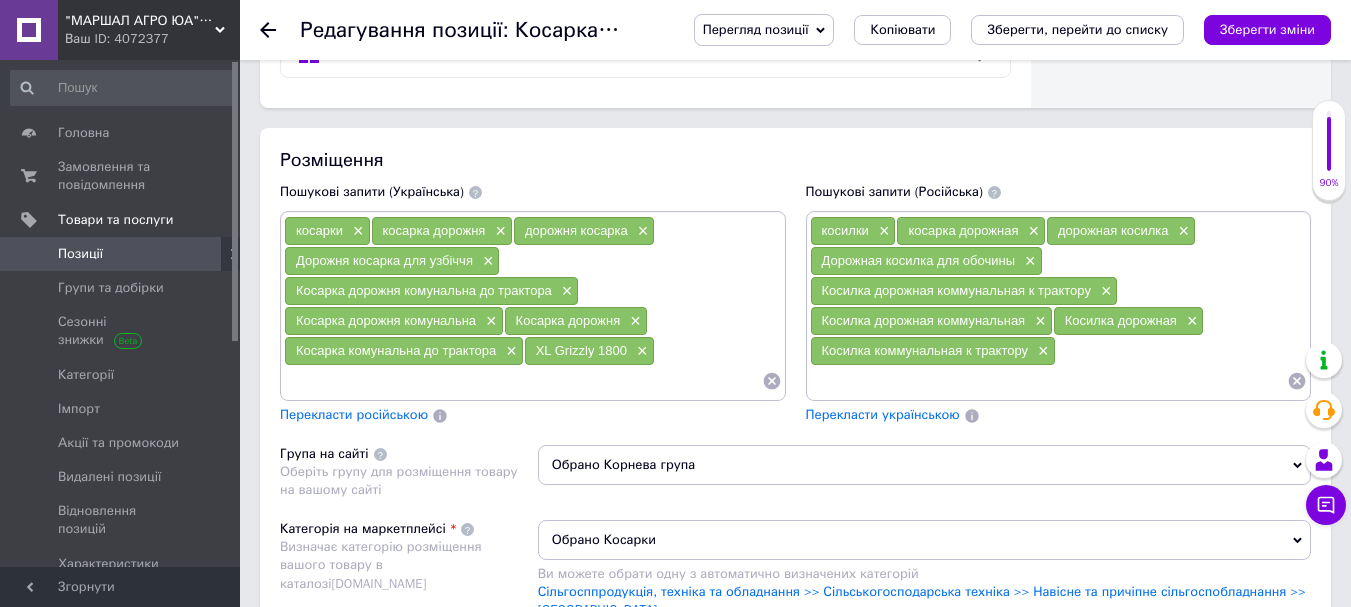 paste on "XL Grizzly 1800" 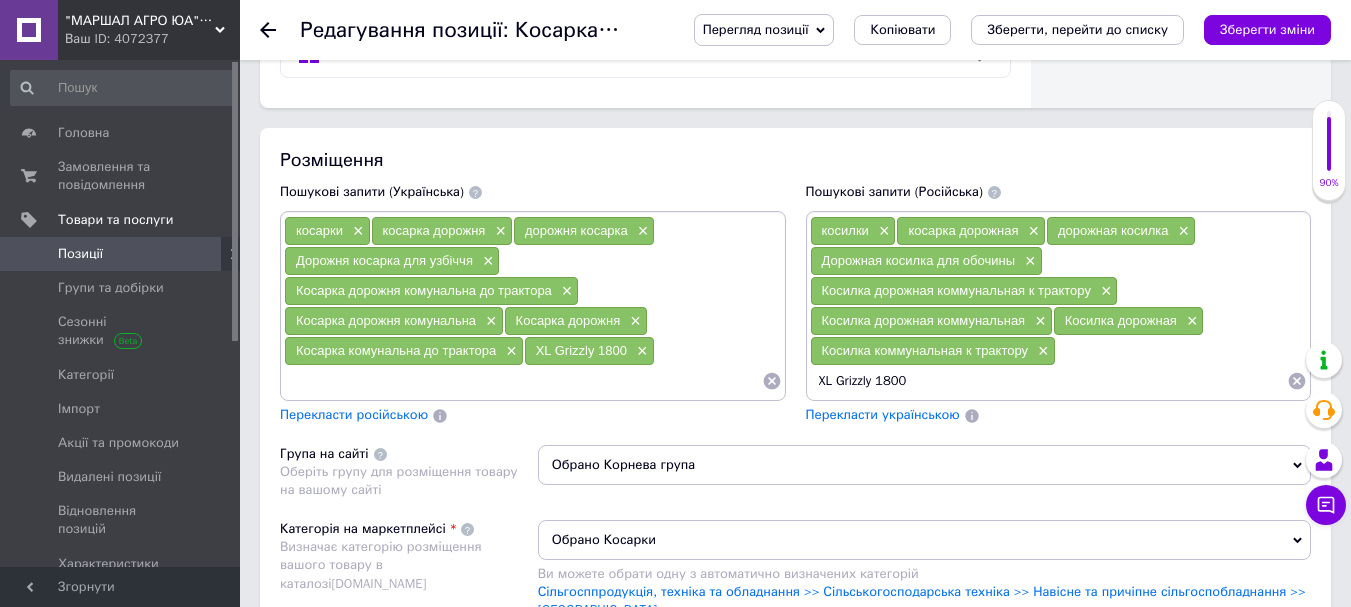type 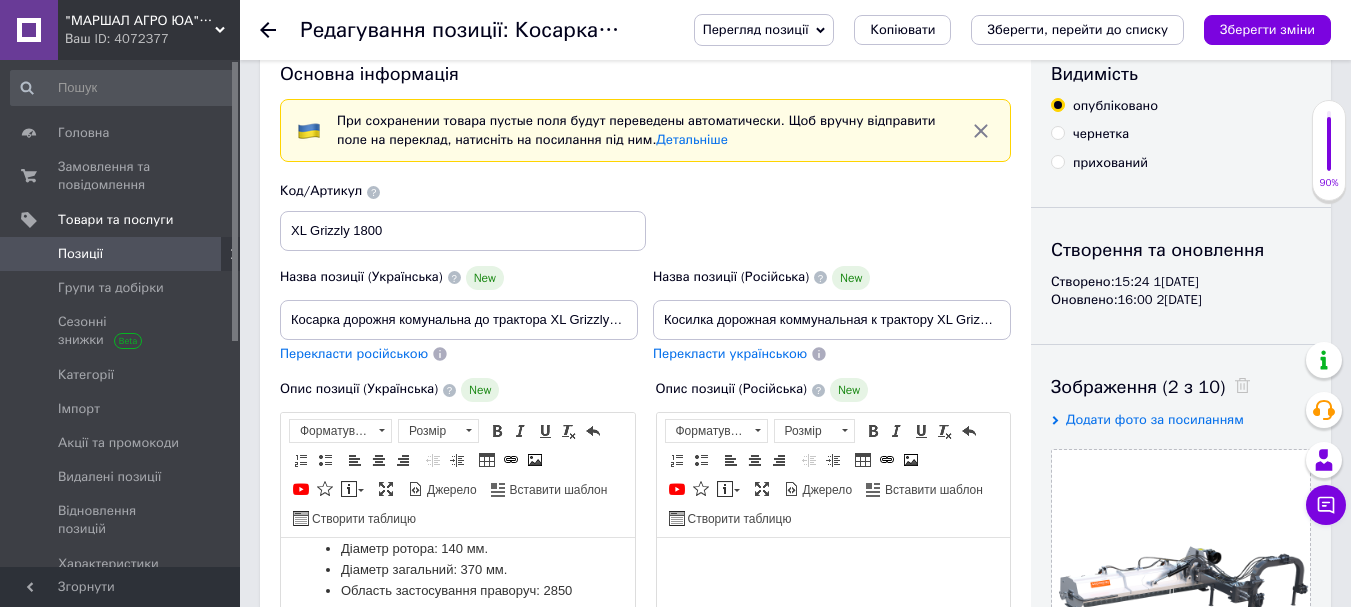 scroll, scrollTop: 0, scrollLeft: 0, axis: both 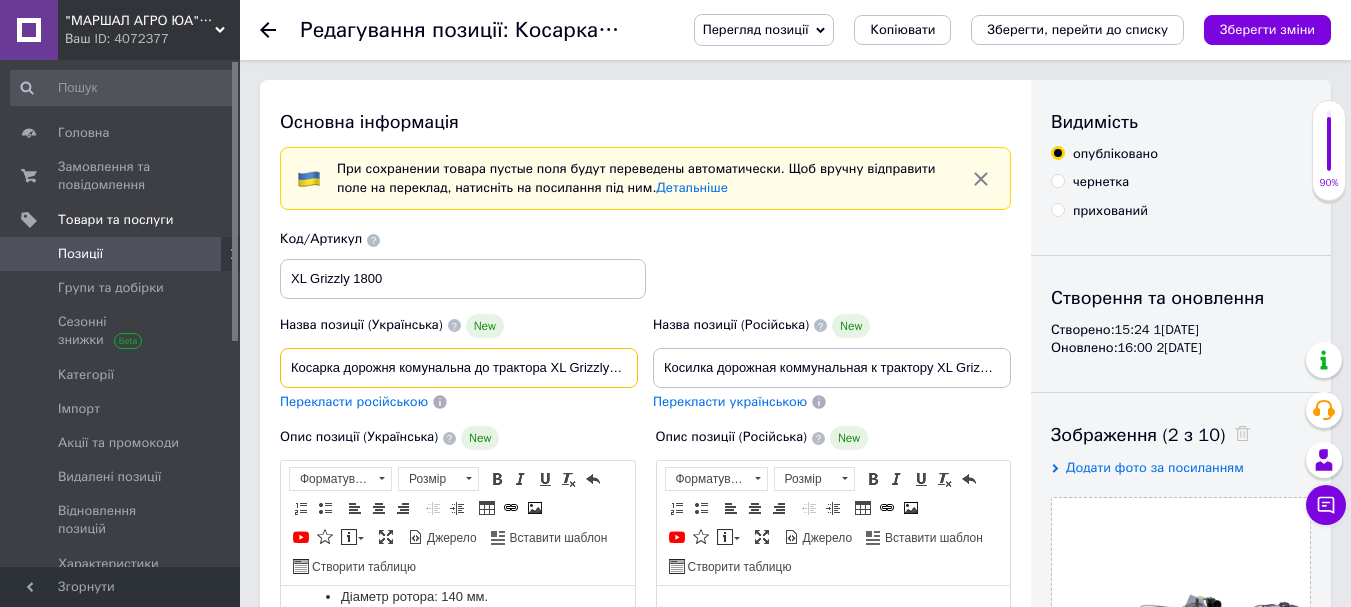 click on "Косарка дорожня комунальна до трактора XL Grizzly 1800" at bounding box center (459, 368) 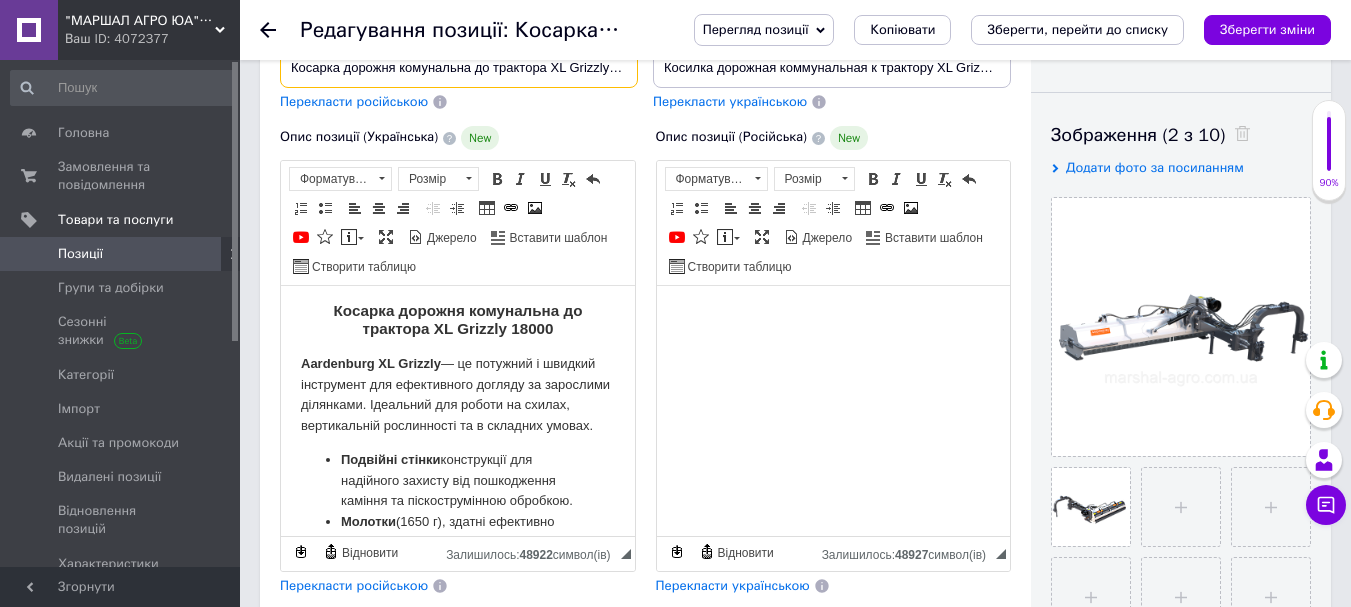scroll, scrollTop: 0, scrollLeft: 0, axis: both 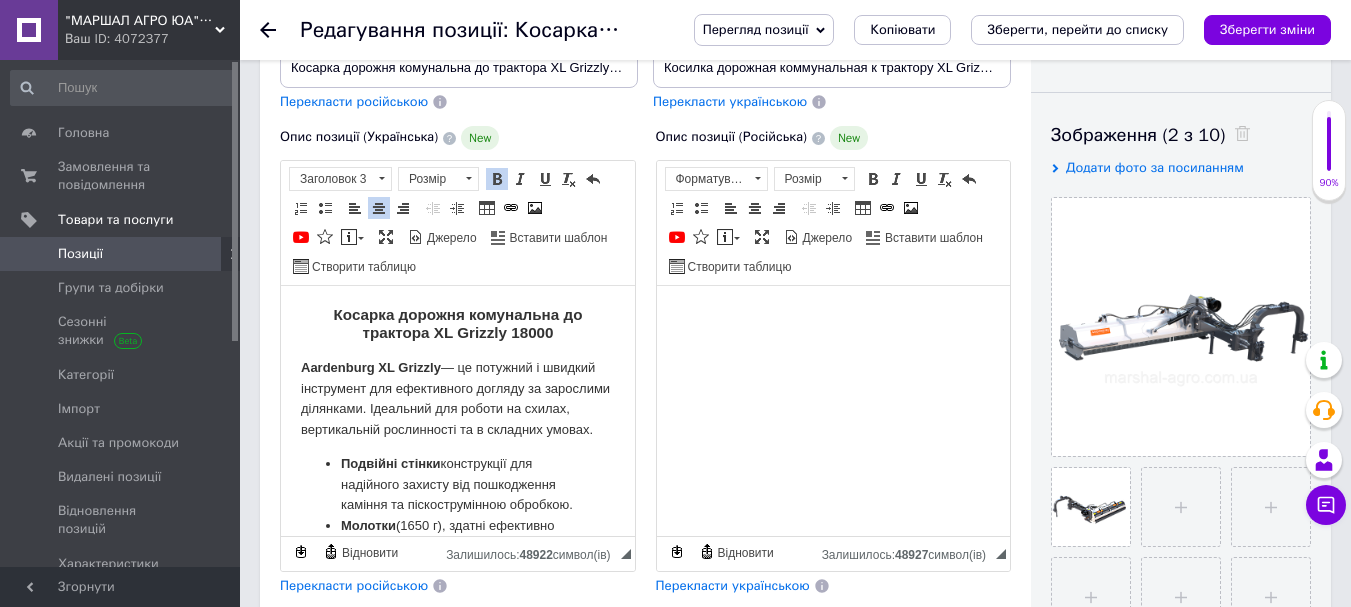 drag, startPoint x: 363, startPoint y: 445, endPoint x: 277, endPoint y: 371, distance: 113.454834 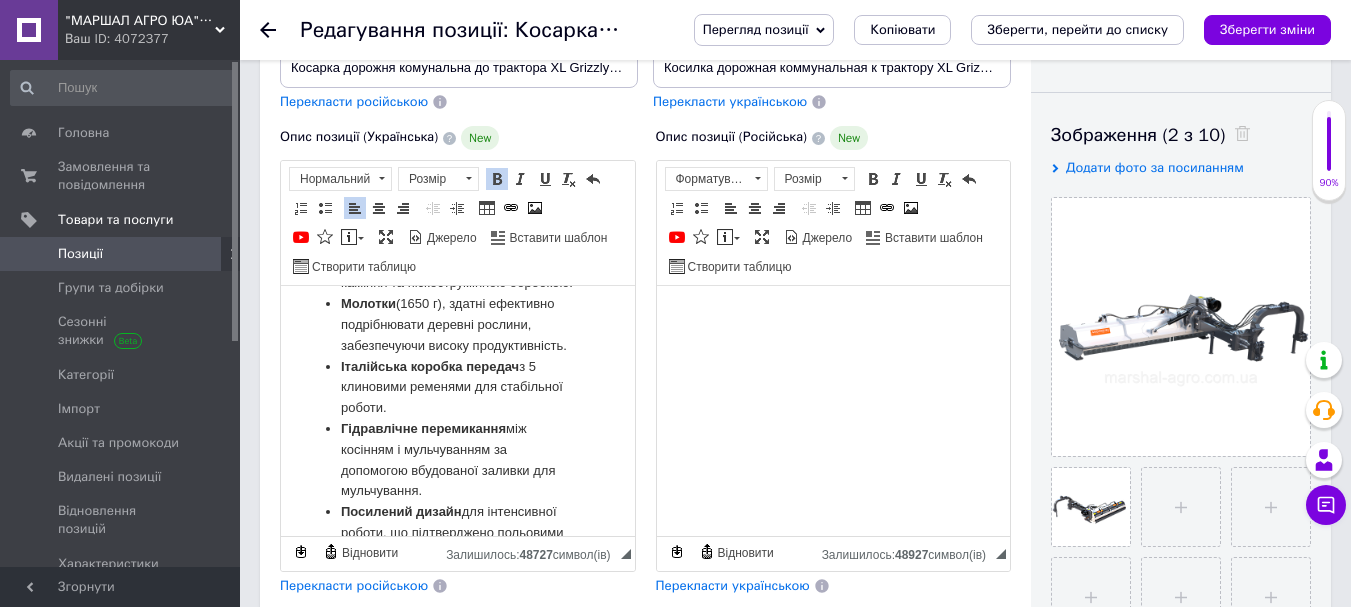 scroll, scrollTop: 0, scrollLeft: 0, axis: both 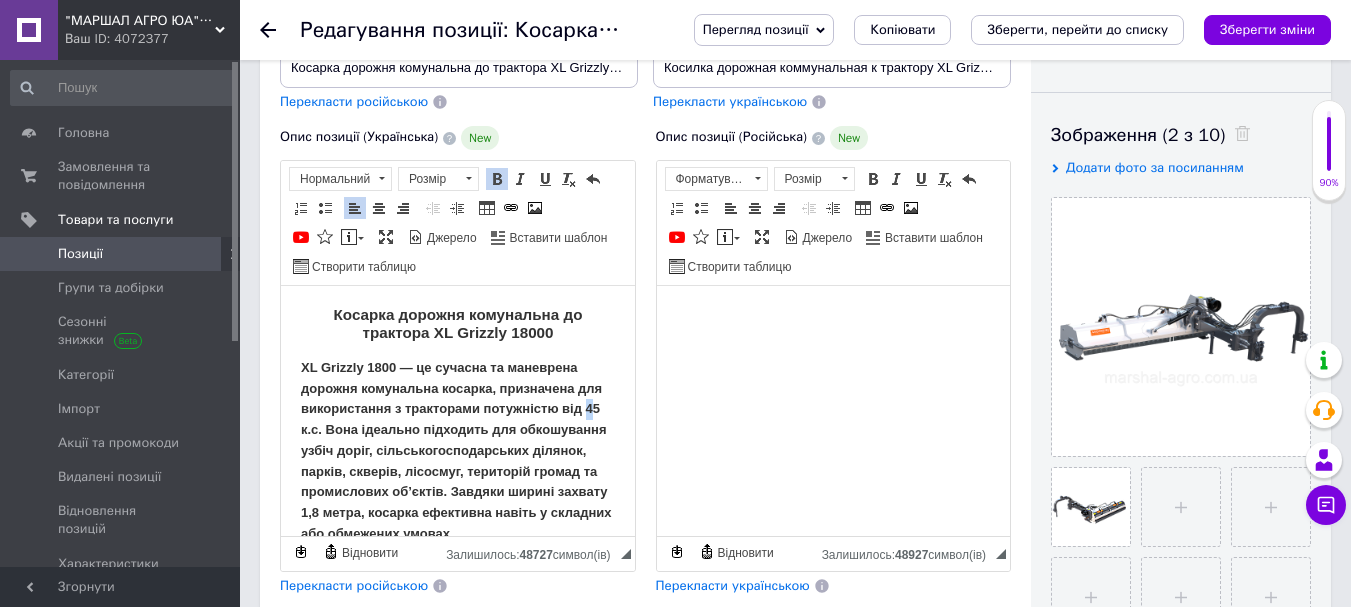 click on "XL Grizzly 1800 — це сучасна та маневрена дорожня комунальна косарка, призначена для використання з тракторами потужністю від 45 к.с. Вона ідеально підходить для обкошування узбіч доріг, сільськогосподарських ділянок, парків, скверів, лісосмуг, територій громад та промислових об’єктів. Завдяки ширині захвату 1,8 метра, косарка ефективна навіть у складних або обмежених умовах." at bounding box center [456, 450] 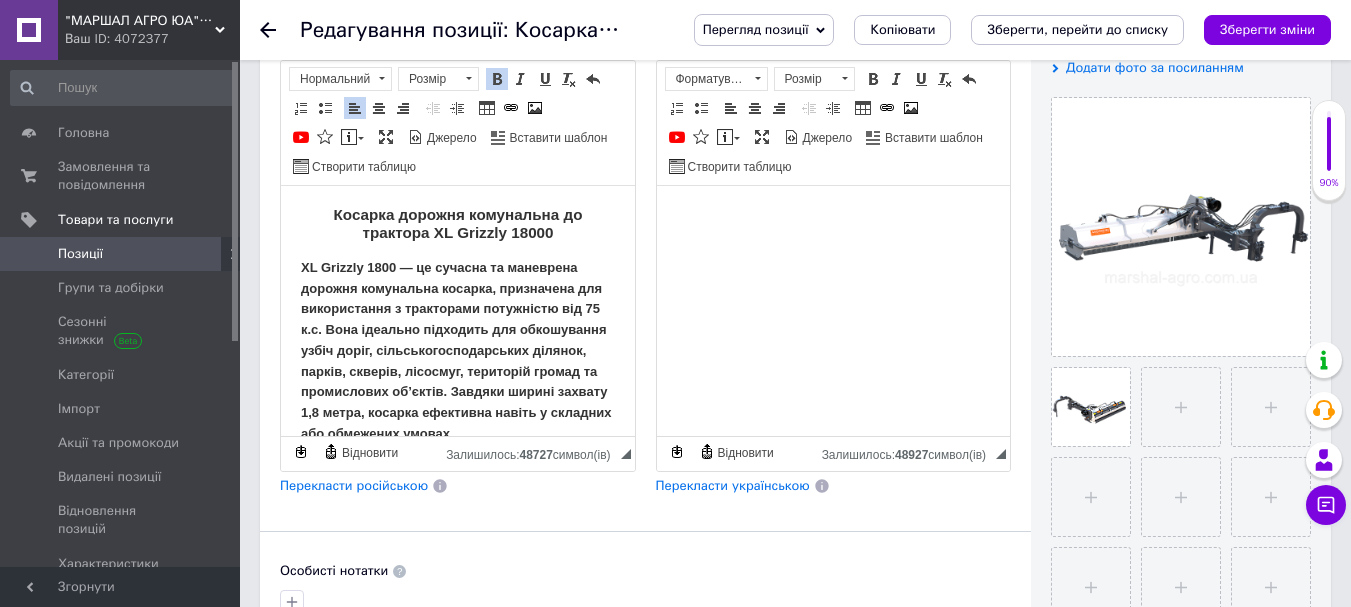 scroll, scrollTop: 100, scrollLeft: 0, axis: vertical 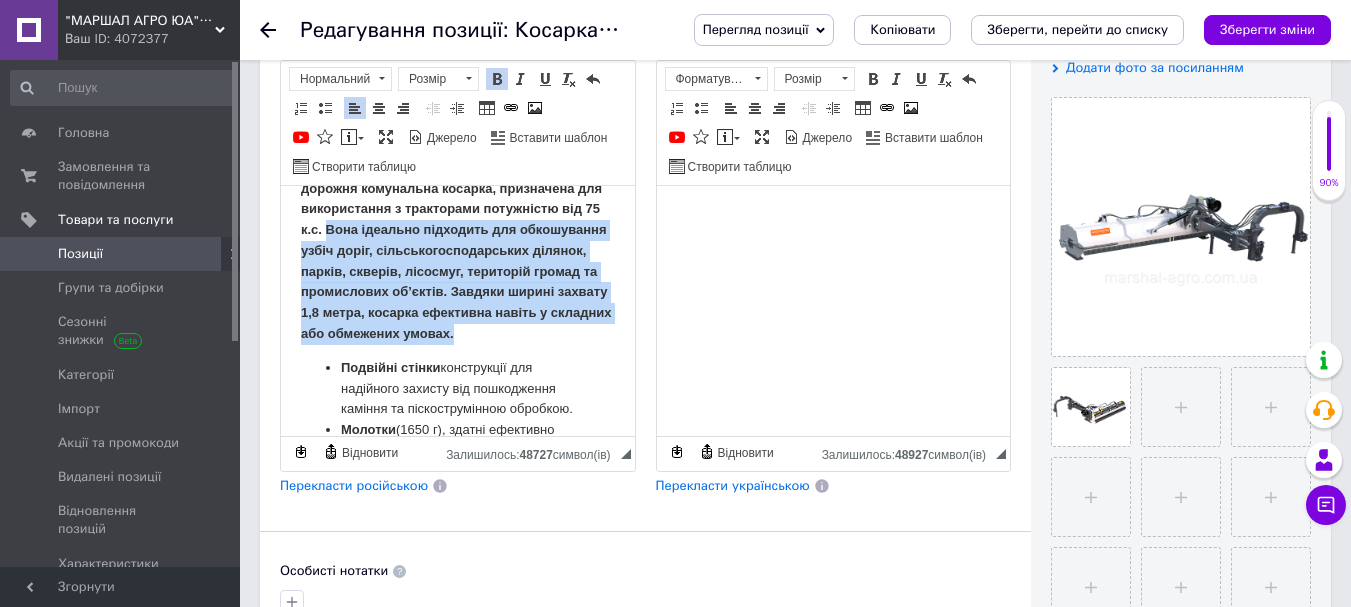 drag, startPoint x: 540, startPoint y: 351, endPoint x: 366, endPoint y: 233, distance: 210.23796 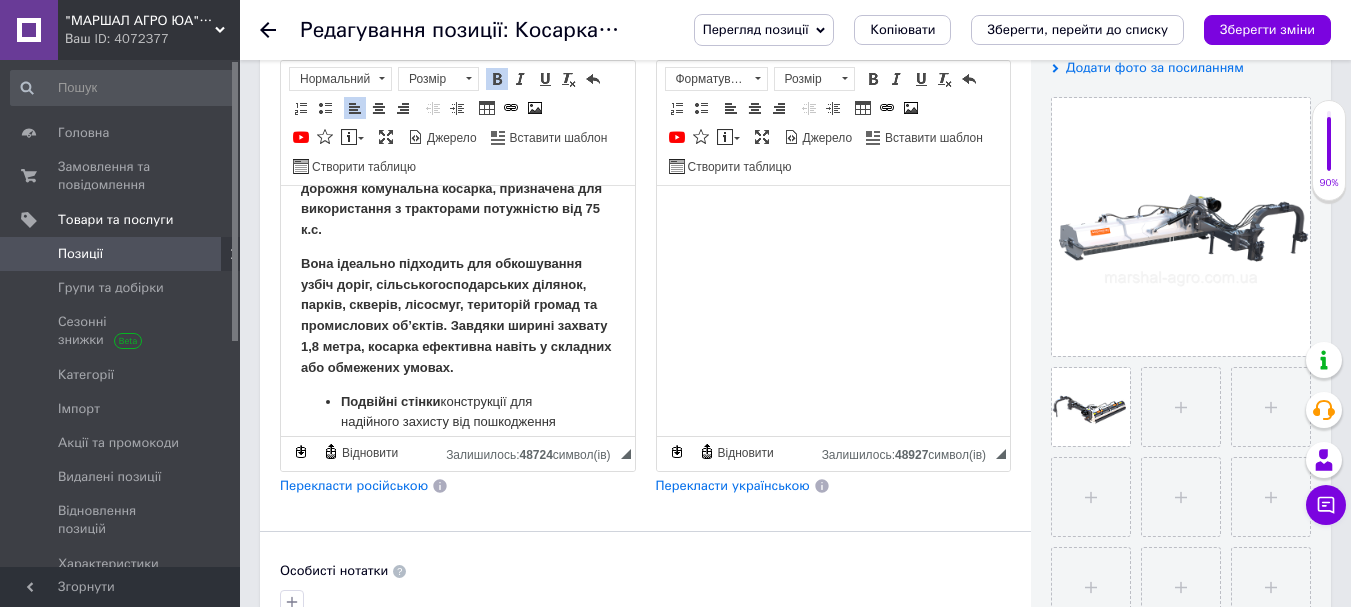 click on "Вона ідеально підходить для обкошування узбіч доріг, сільськогосподарських ділянок, парків, скверів, лісосмуг, територій громад та промислових об’єктів. Завдяки ширині захвату 1,8 метра, косарка ефективна навіть у складних або обмежених умовах." at bounding box center [458, 316] 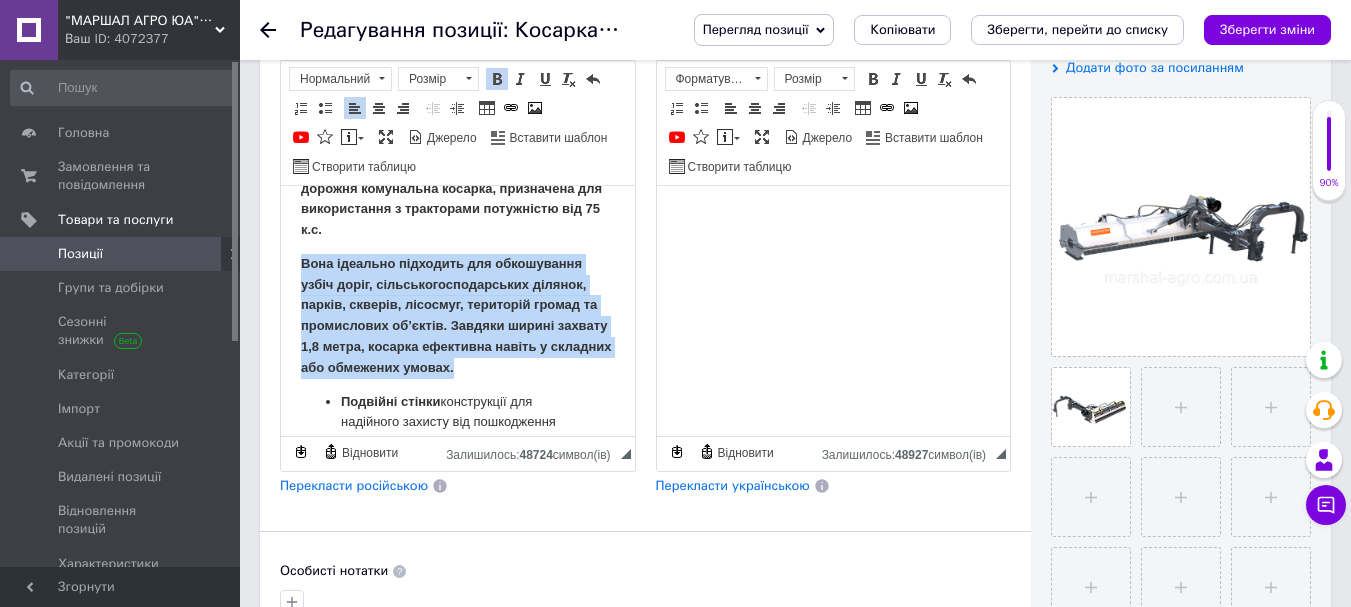 drag, startPoint x: 540, startPoint y: 365, endPoint x: 291, endPoint y: 267, distance: 267.5911 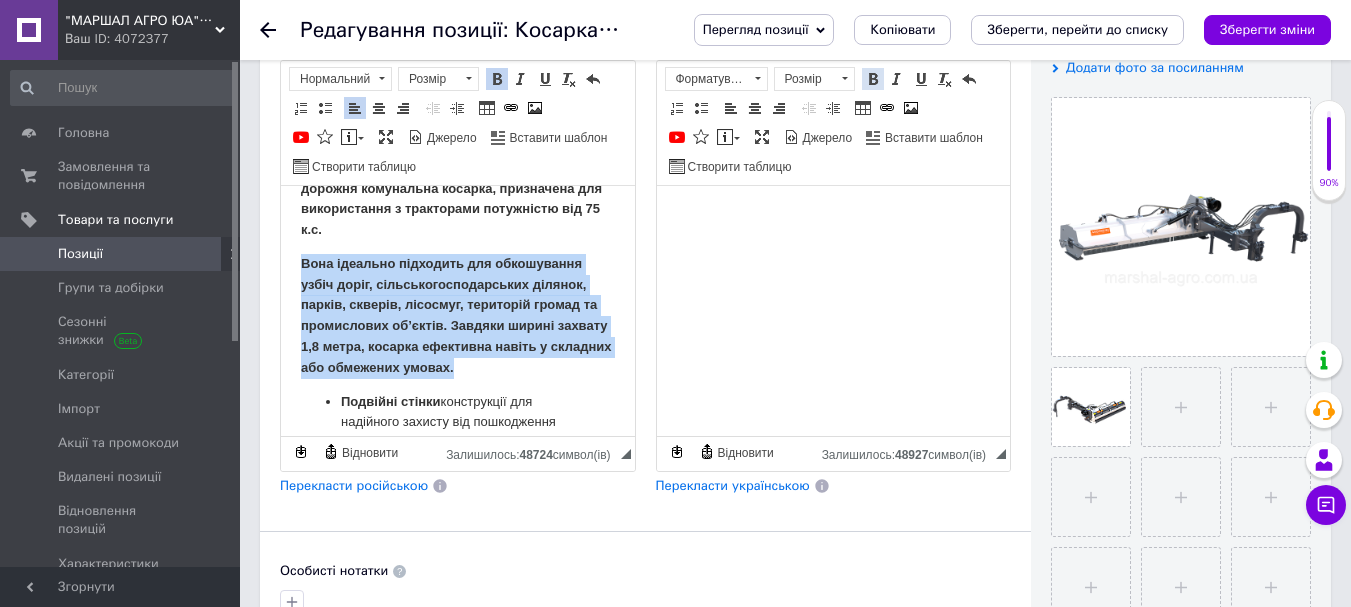 click at bounding box center [873, 79] 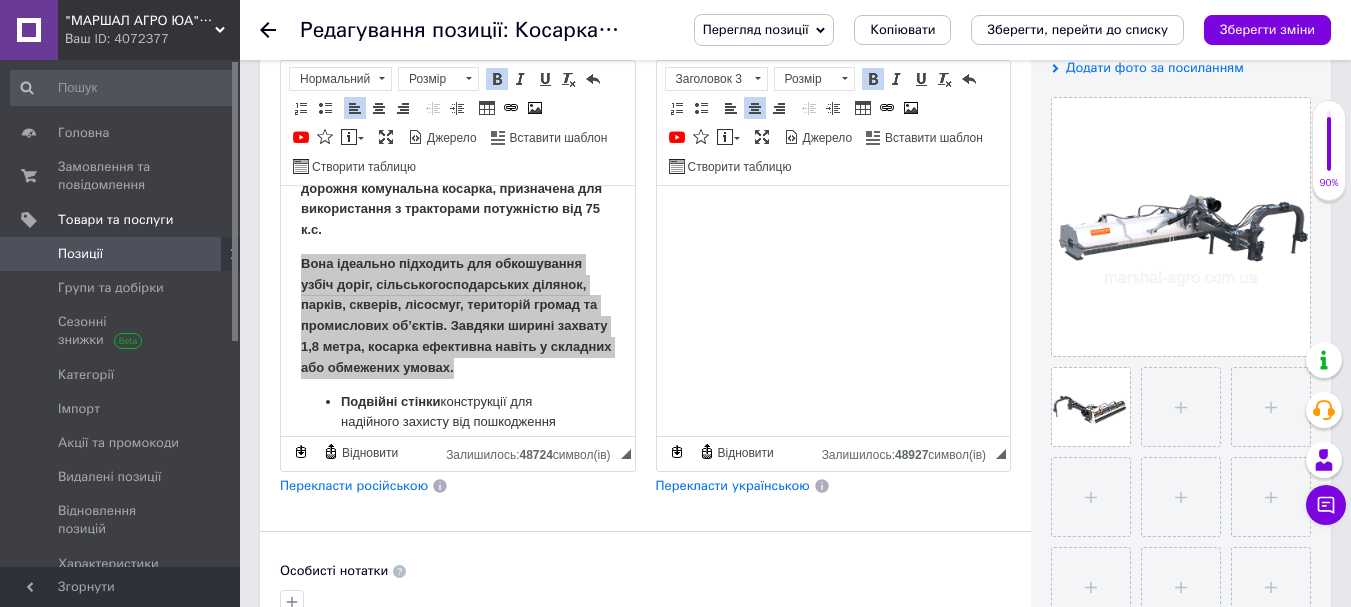 click at bounding box center [497, 79] 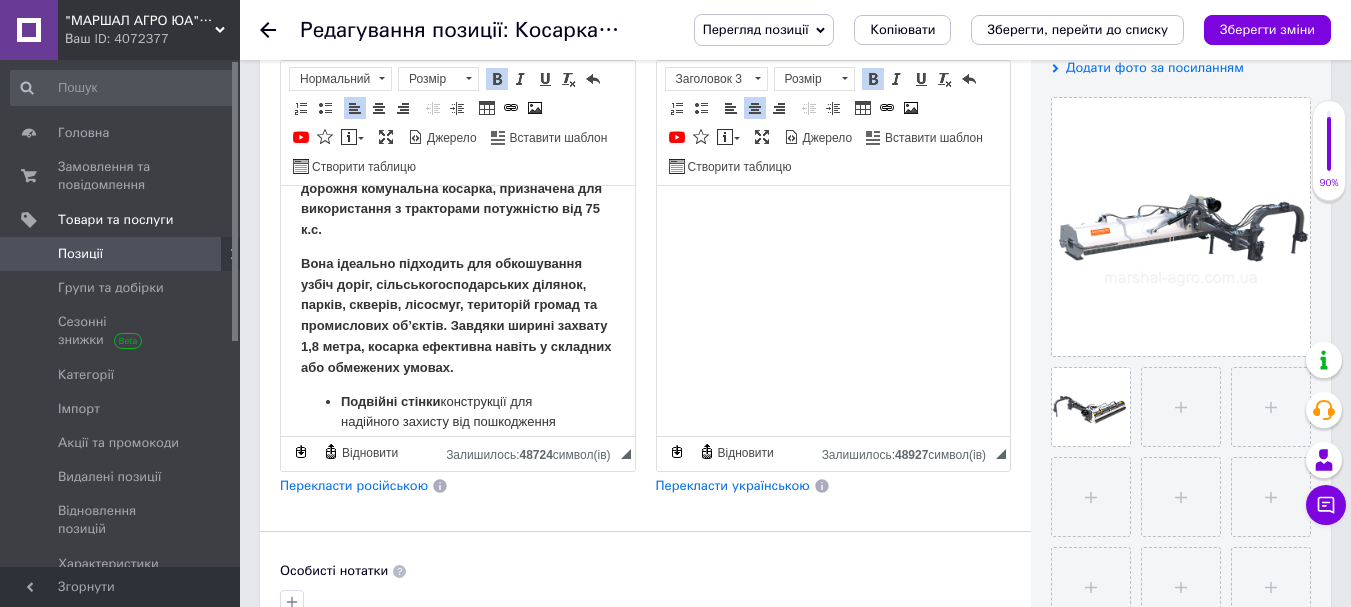 click at bounding box center (497, 79) 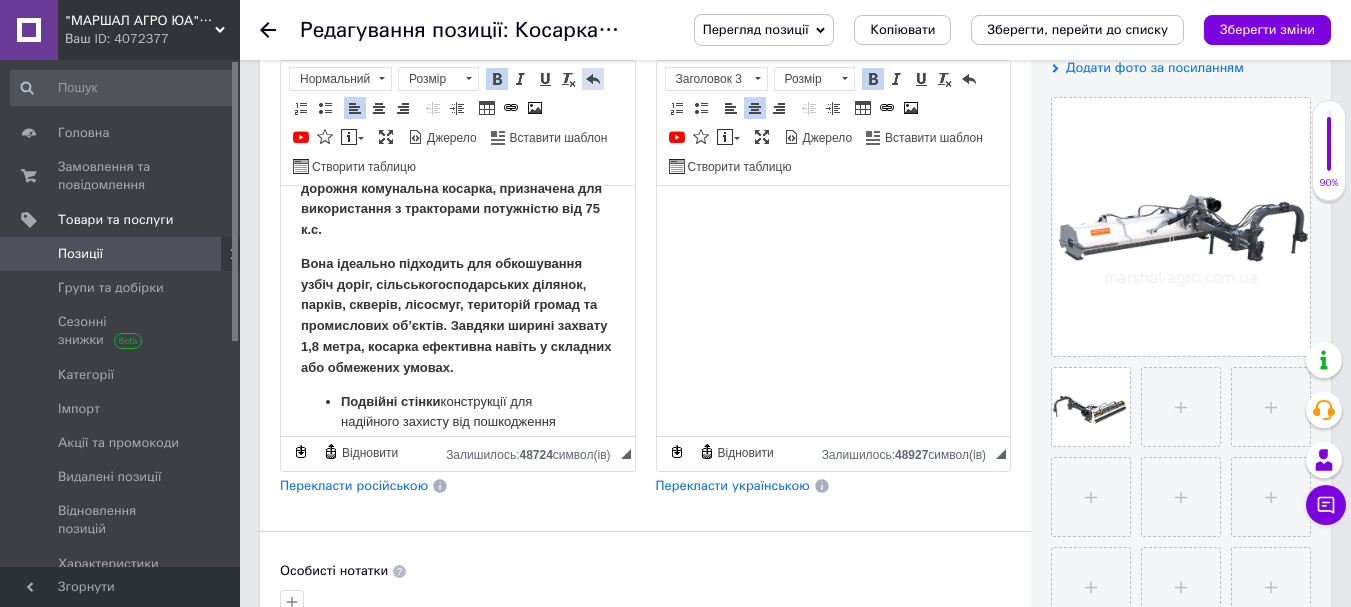 click at bounding box center [593, 79] 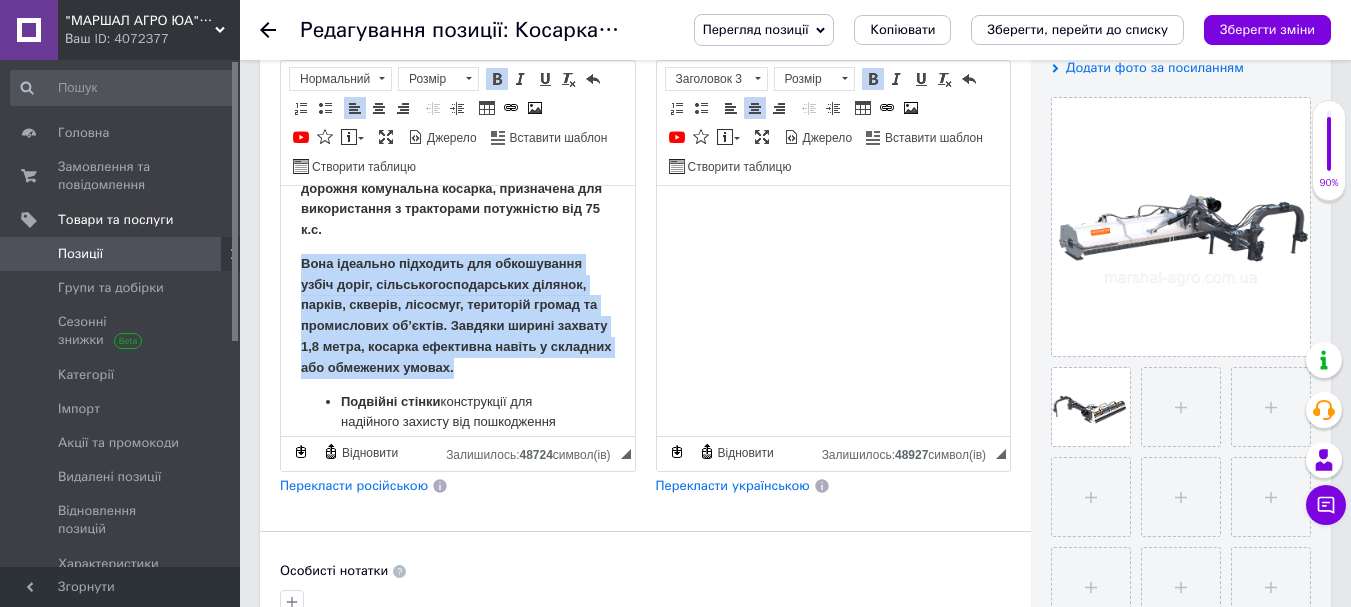 drag, startPoint x: 538, startPoint y: 363, endPoint x: 322, endPoint y: 210, distance: 264.69794 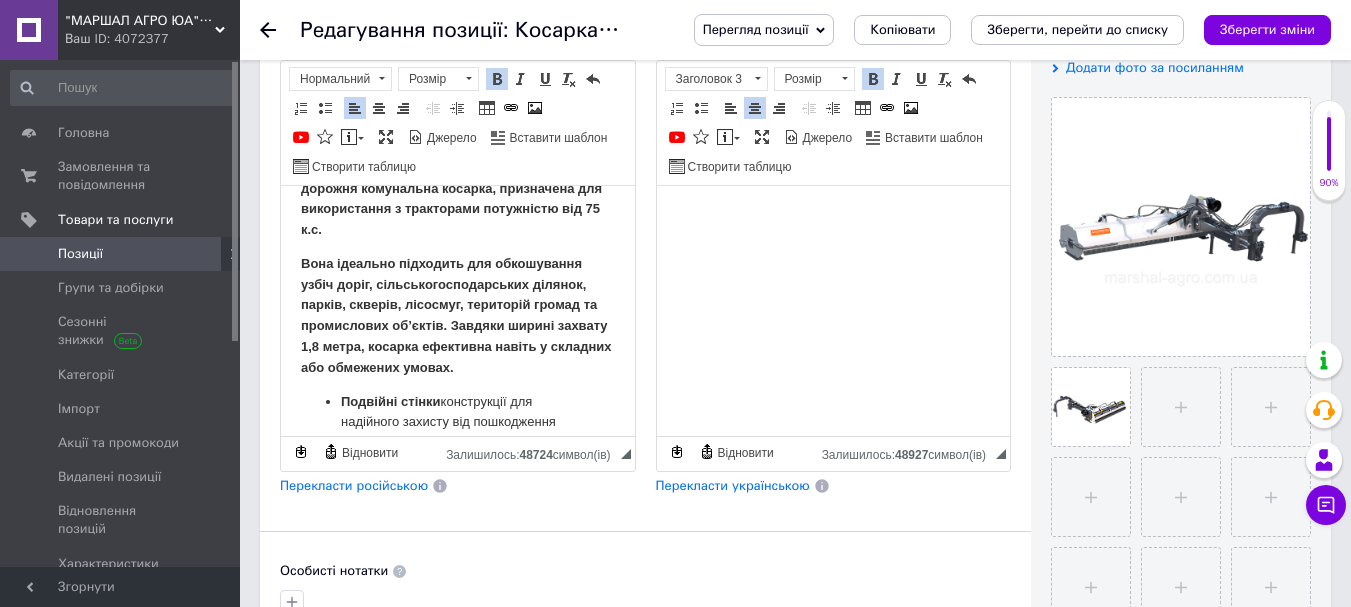 click on "Жирний  Сполучення клавіш Ctrl+B" at bounding box center [497, 79] 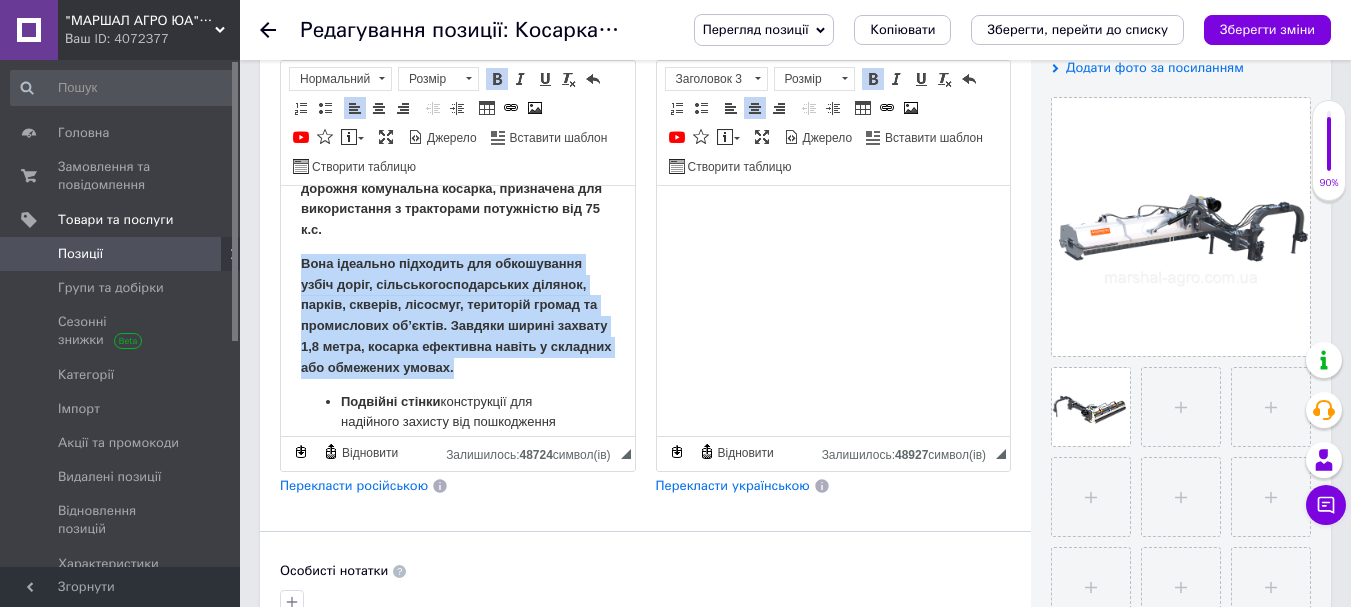 drag, startPoint x: 540, startPoint y: 369, endPoint x: 275, endPoint y: 264, distance: 285.04385 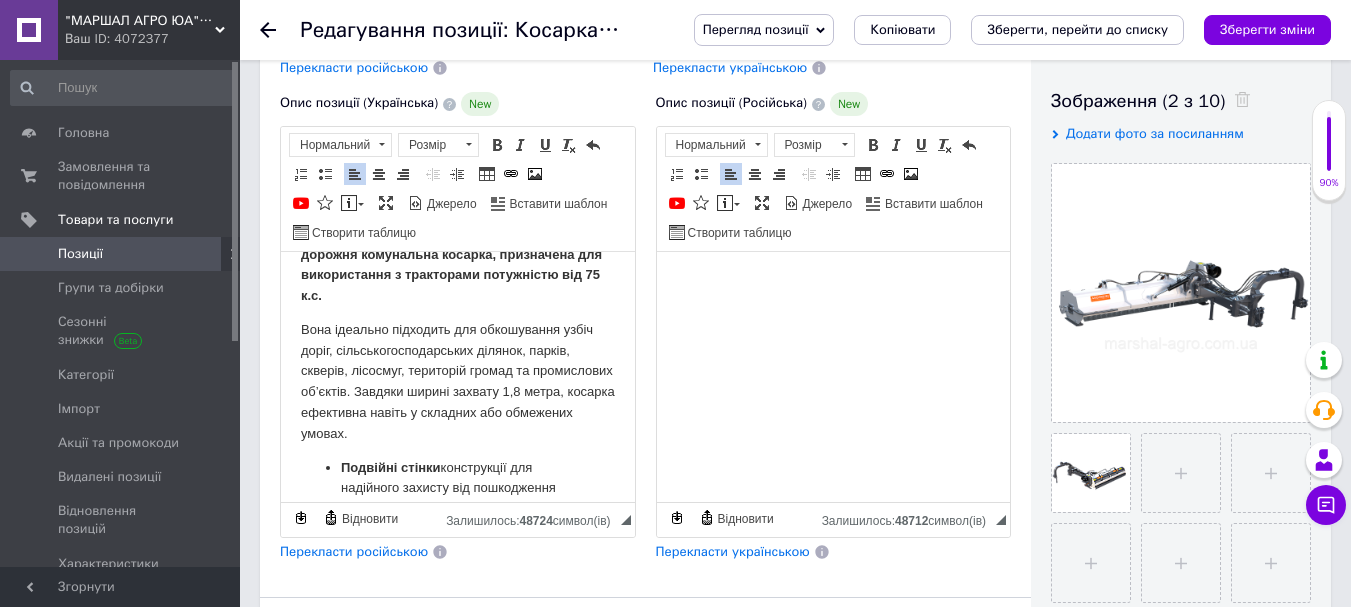 scroll, scrollTop: 300, scrollLeft: 0, axis: vertical 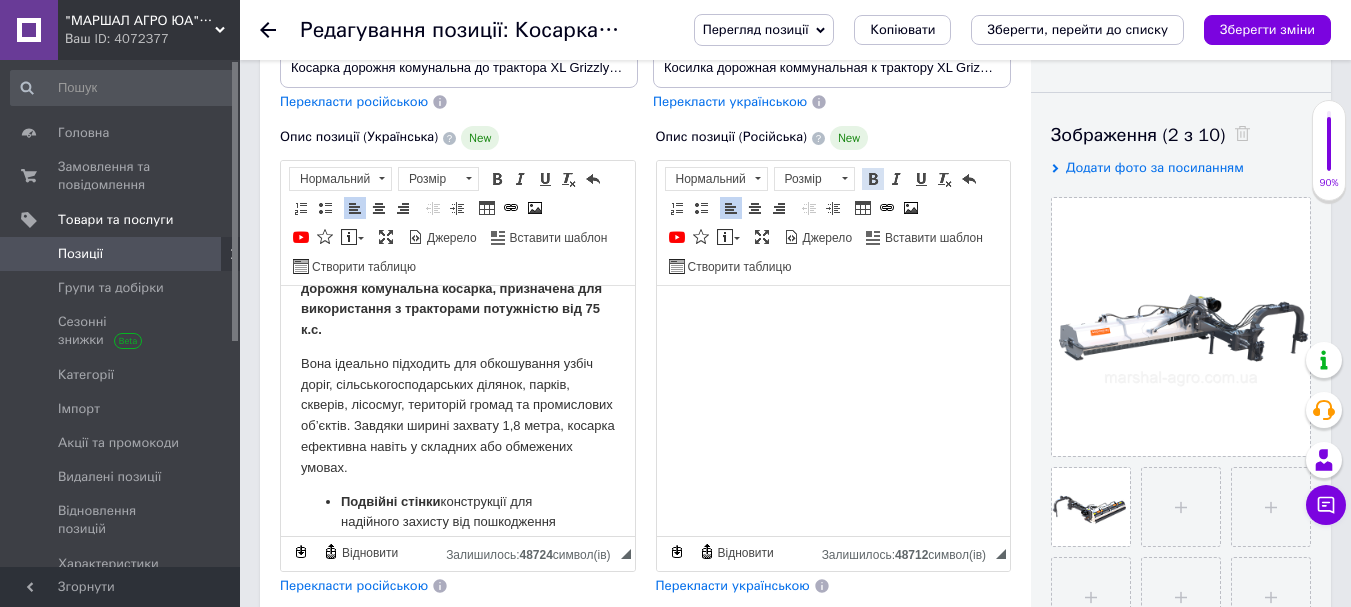 click at bounding box center [873, 179] 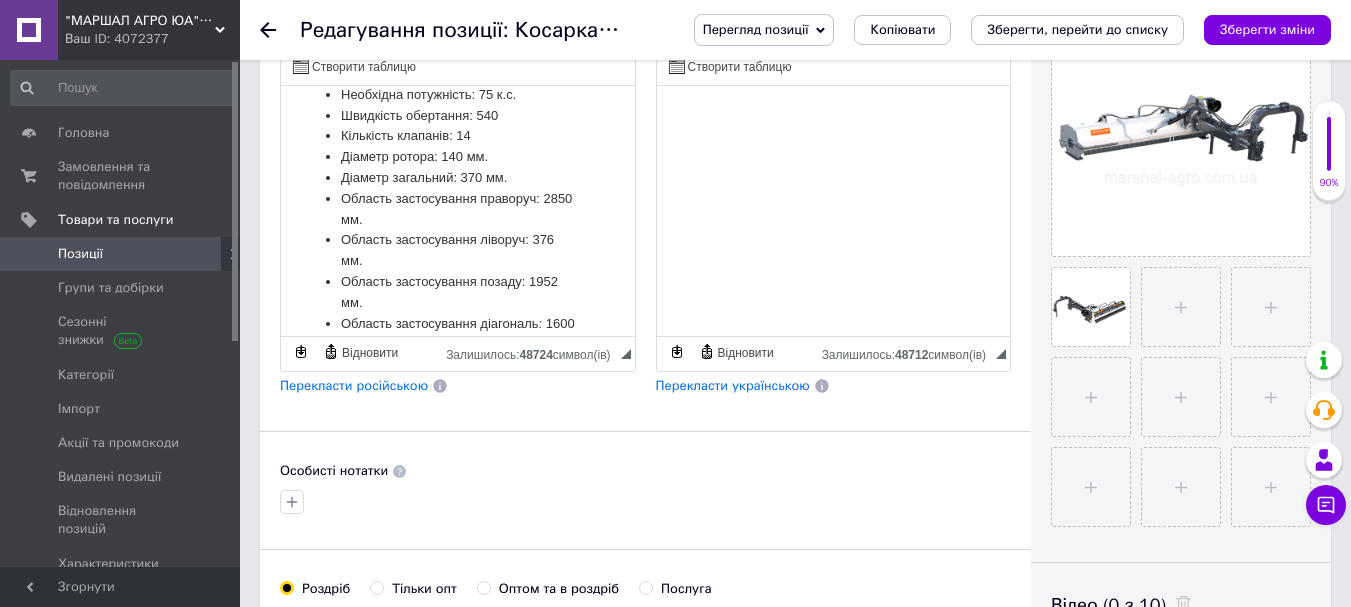 scroll, scrollTop: 850, scrollLeft: 0, axis: vertical 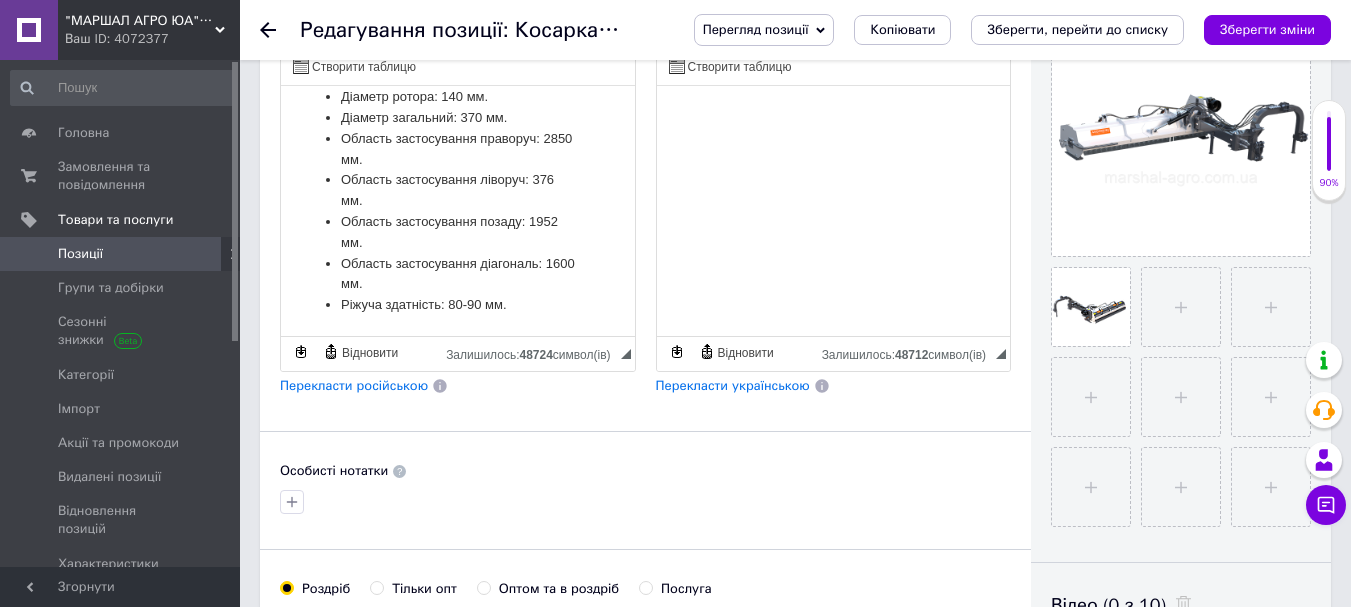 click on "Ріжуча здатність: 80-90 мм." at bounding box center (458, 305) 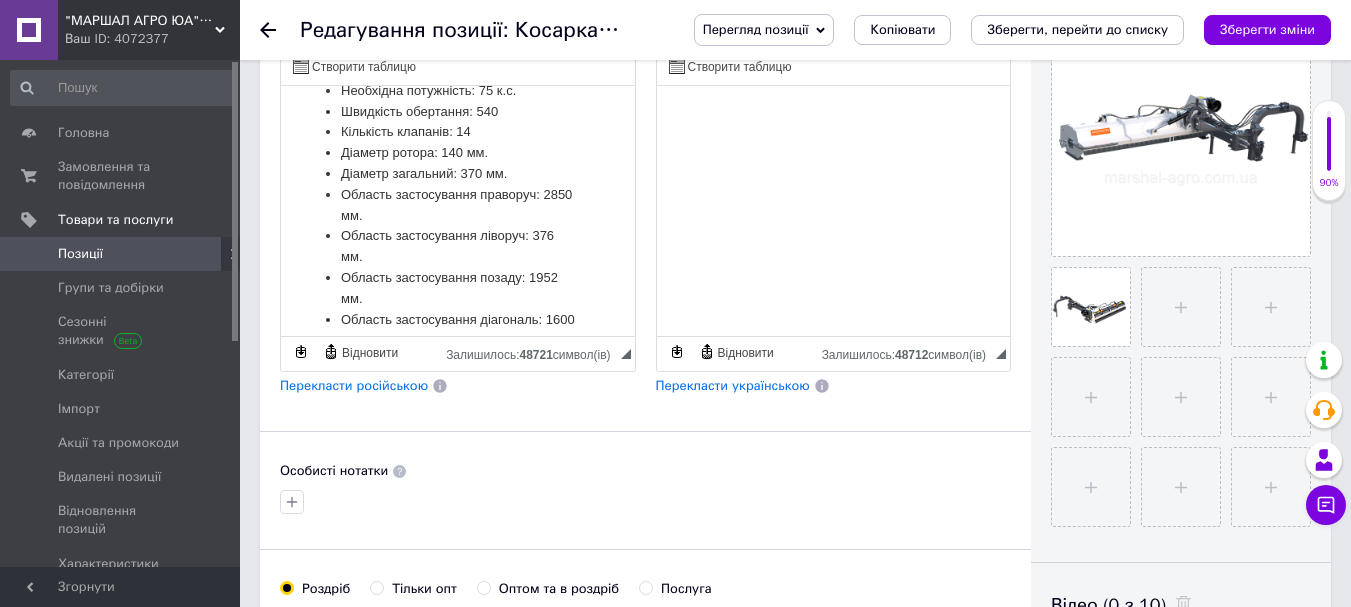 scroll, scrollTop: 784, scrollLeft: 0, axis: vertical 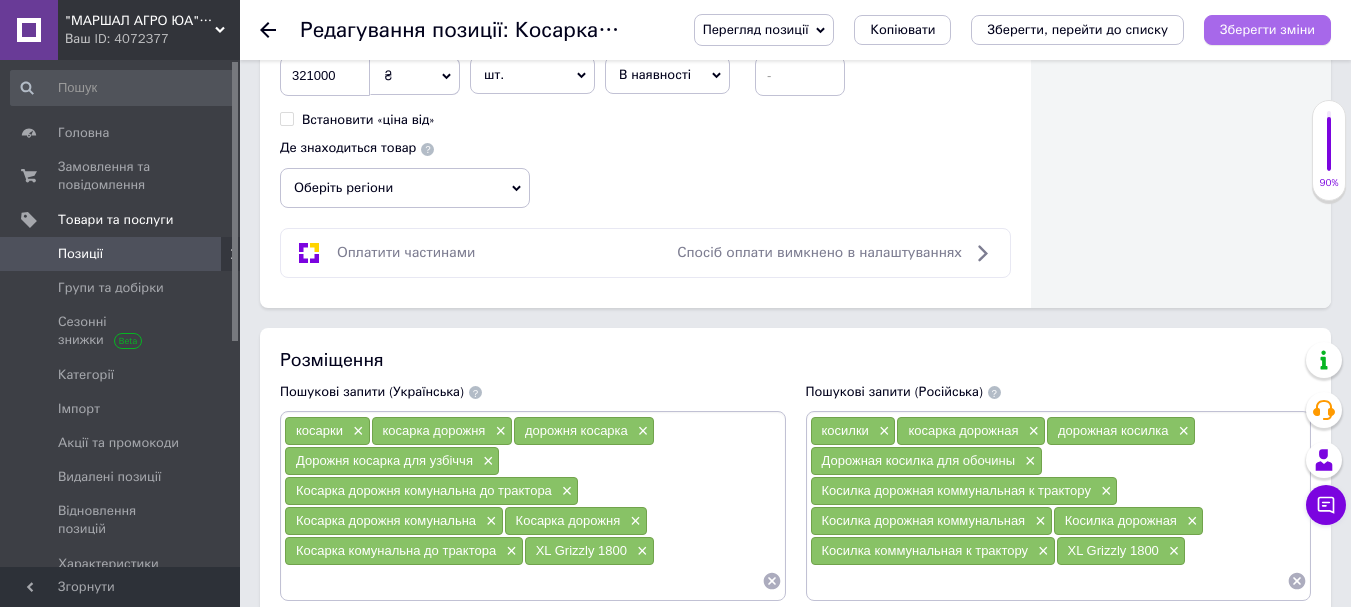 click on "Зберегти зміни" at bounding box center (1267, 29) 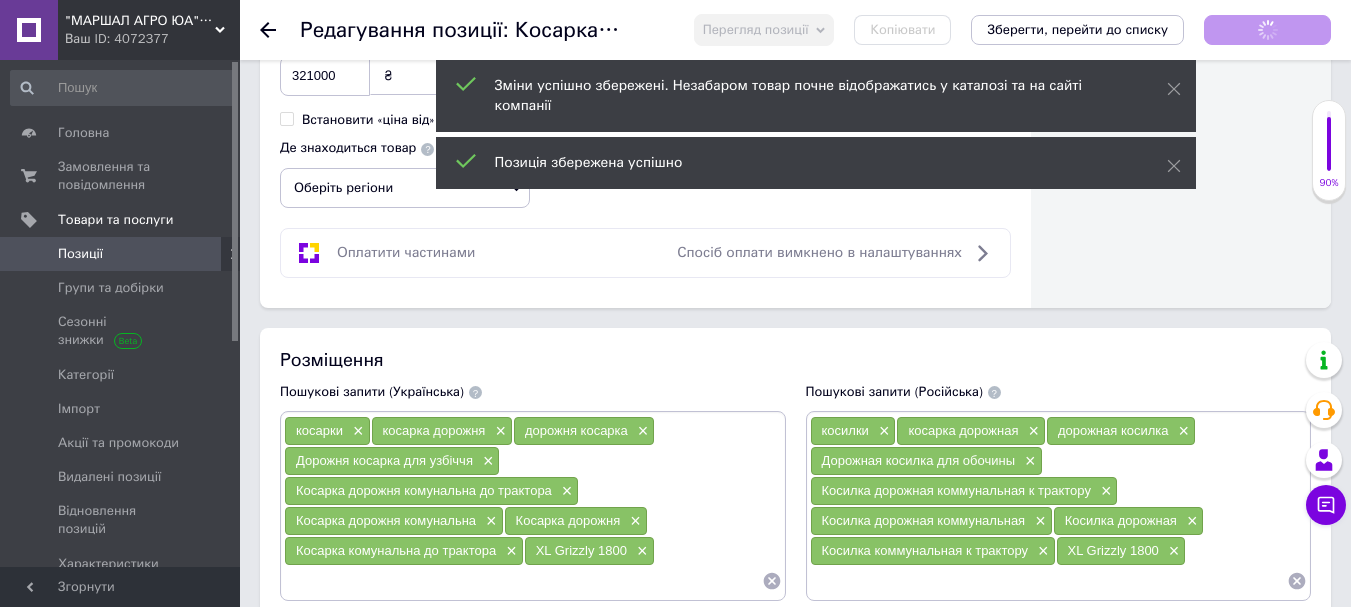 scroll, scrollTop: 514, scrollLeft: 0, axis: vertical 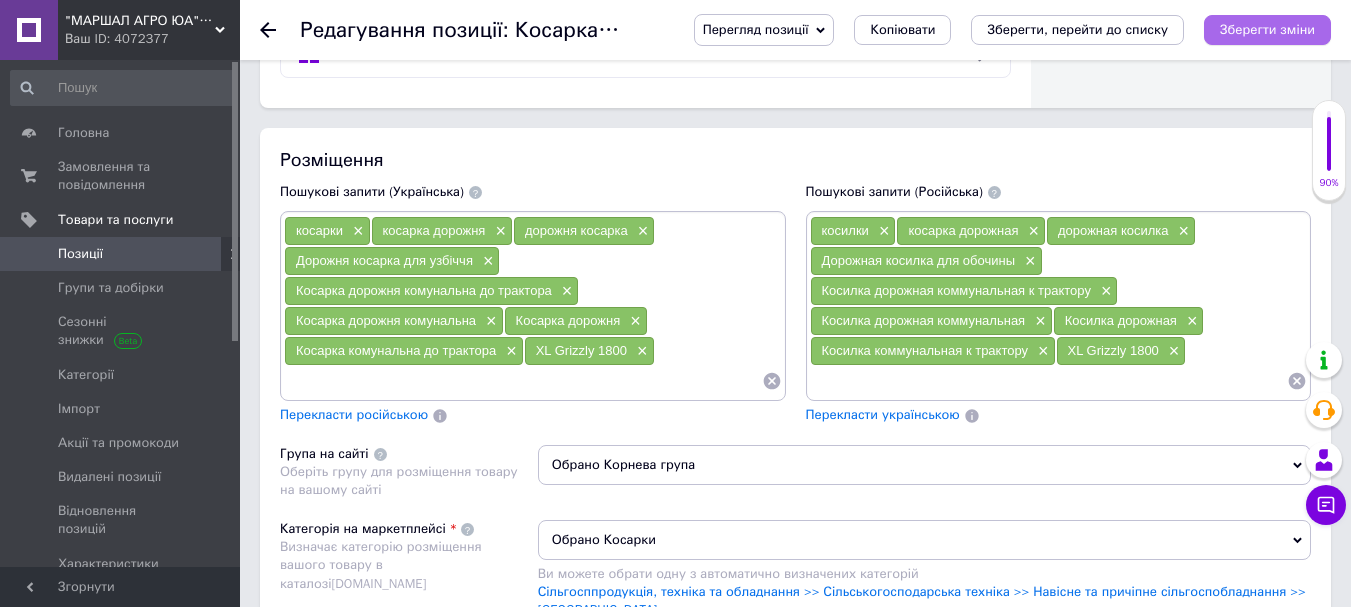 click on "Зберегти зміни" at bounding box center [1267, 30] 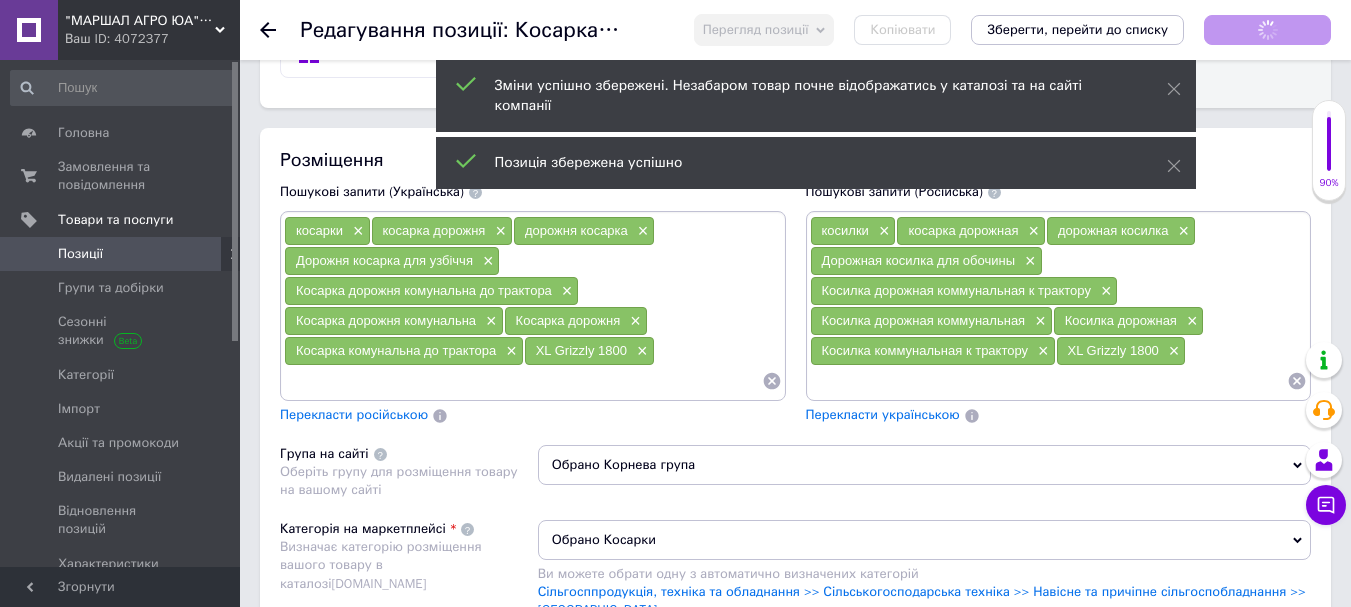 scroll, scrollTop: 514, scrollLeft: 0, axis: vertical 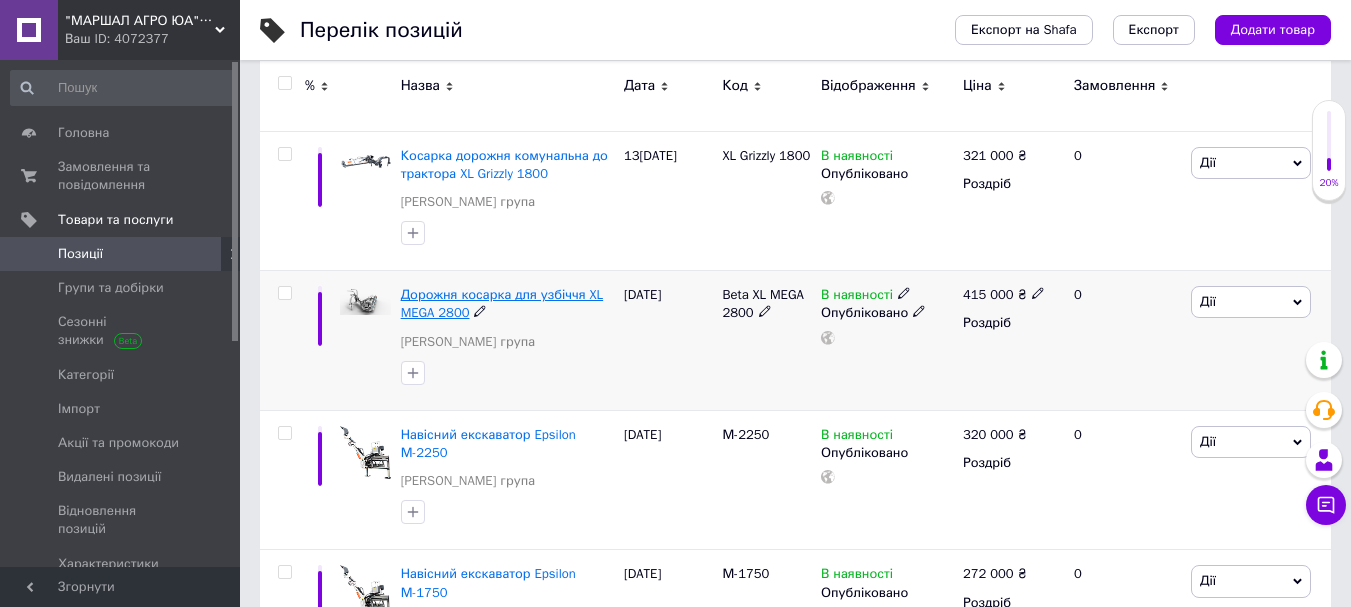 click on "Дорожня косарка для узбіччя XL MEGA 2800" at bounding box center [502, 303] 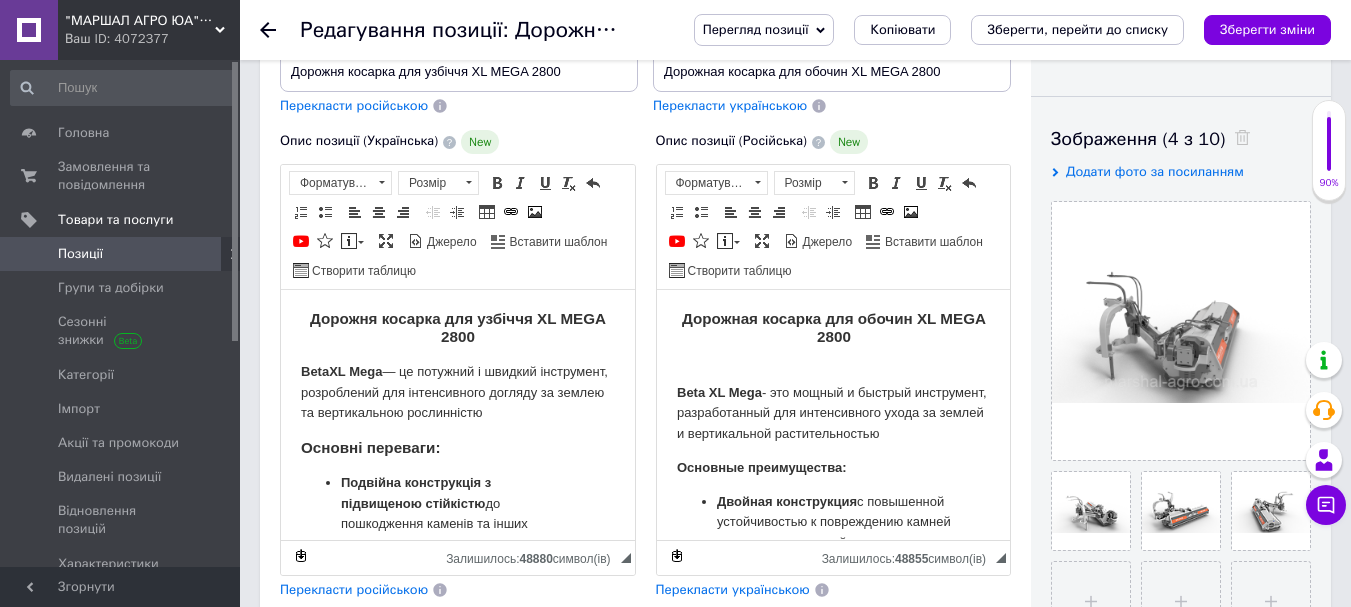 scroll, scrollTop: 300, scrollLeft: 0, axis: vertical 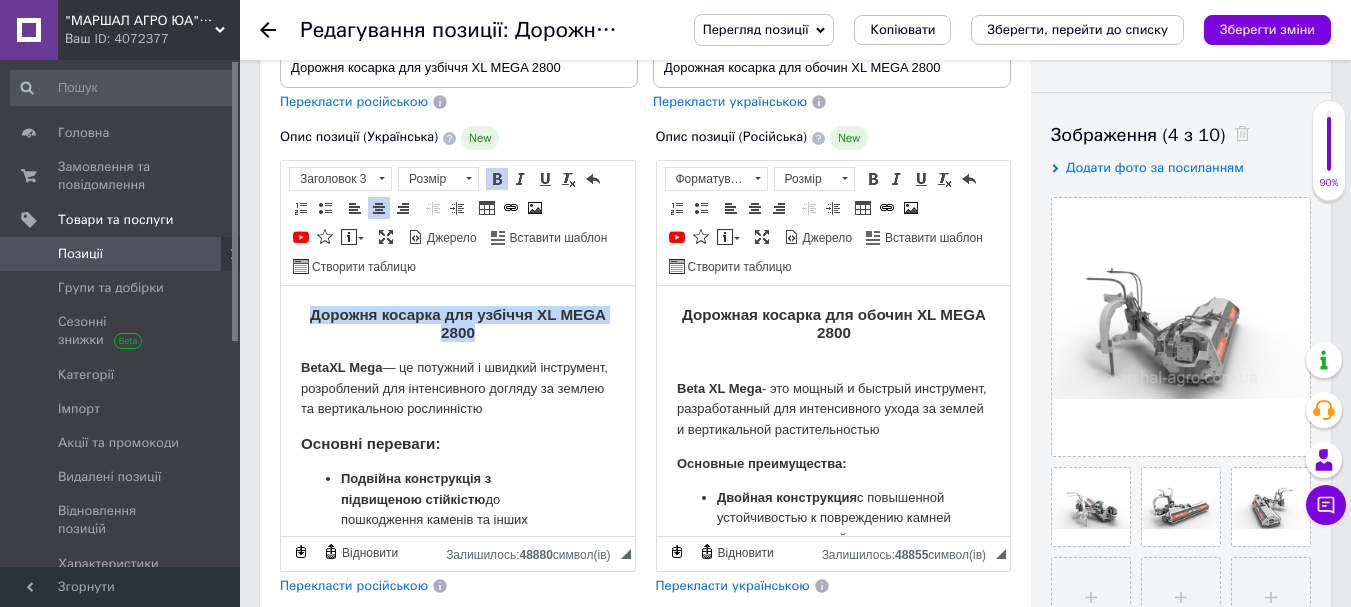 drag, startPoint x: 481, startPoint y: 325, endPoint x: 292, endPoint y: 307, distance: 189.85521 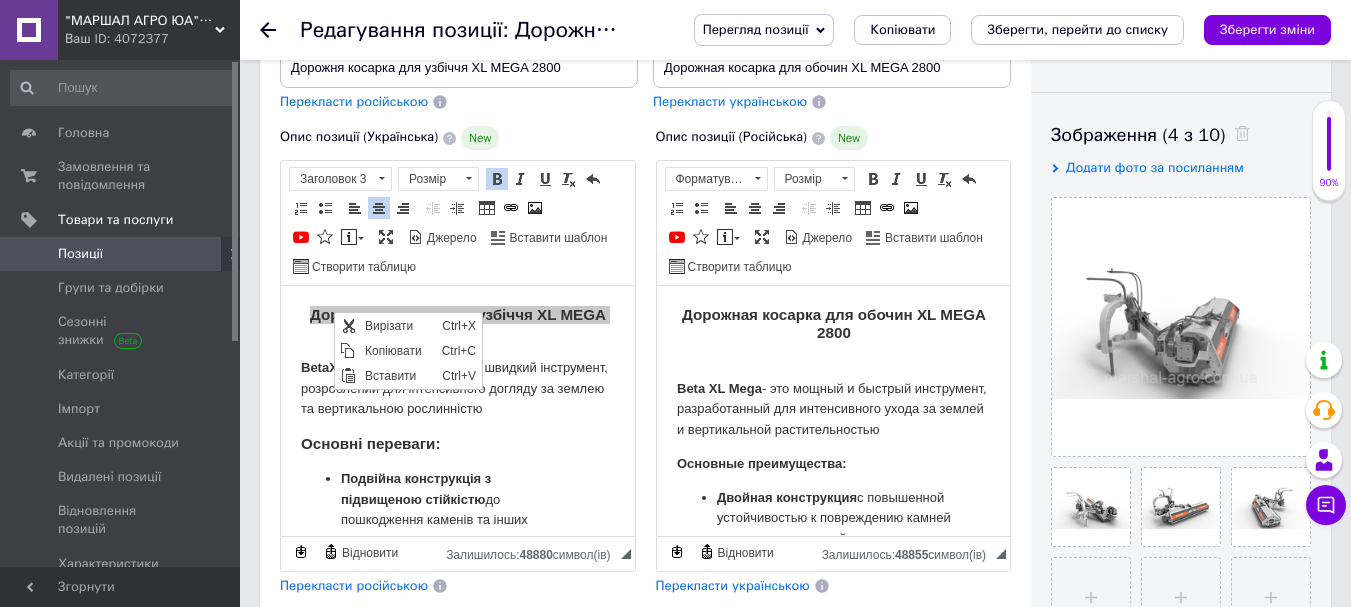 scroll, scrollTop: 0, scrollLeft: 0, axis: both 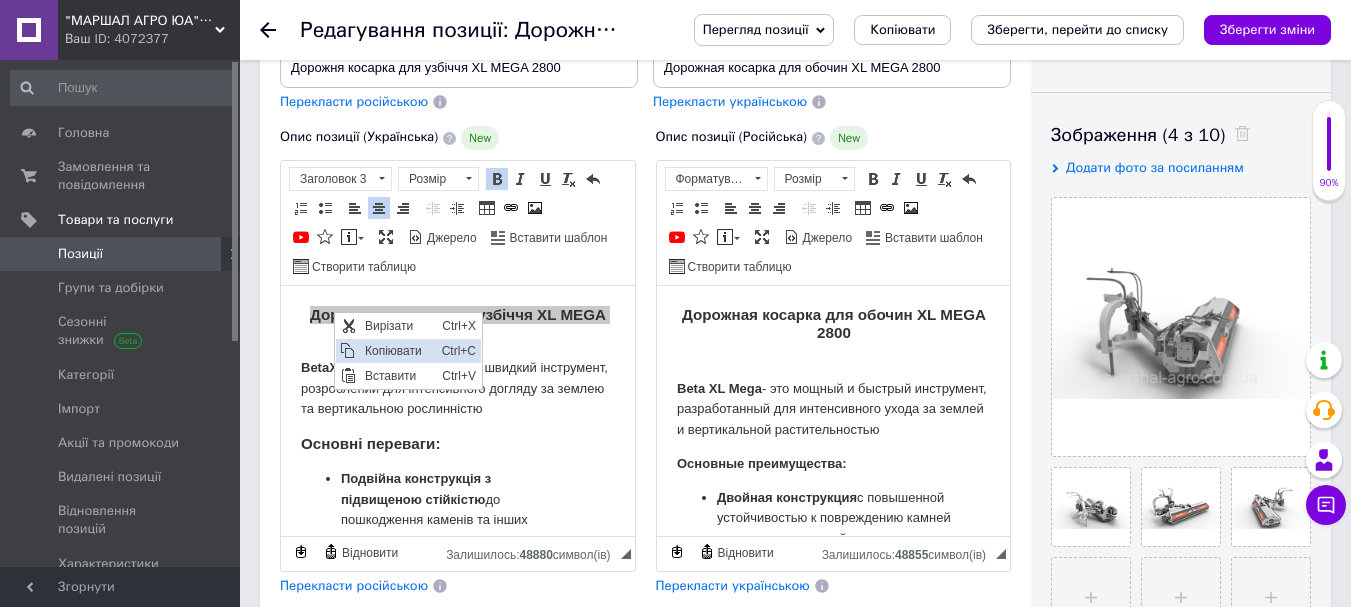 click on "Копіювати" at bounding box center (398, 351) 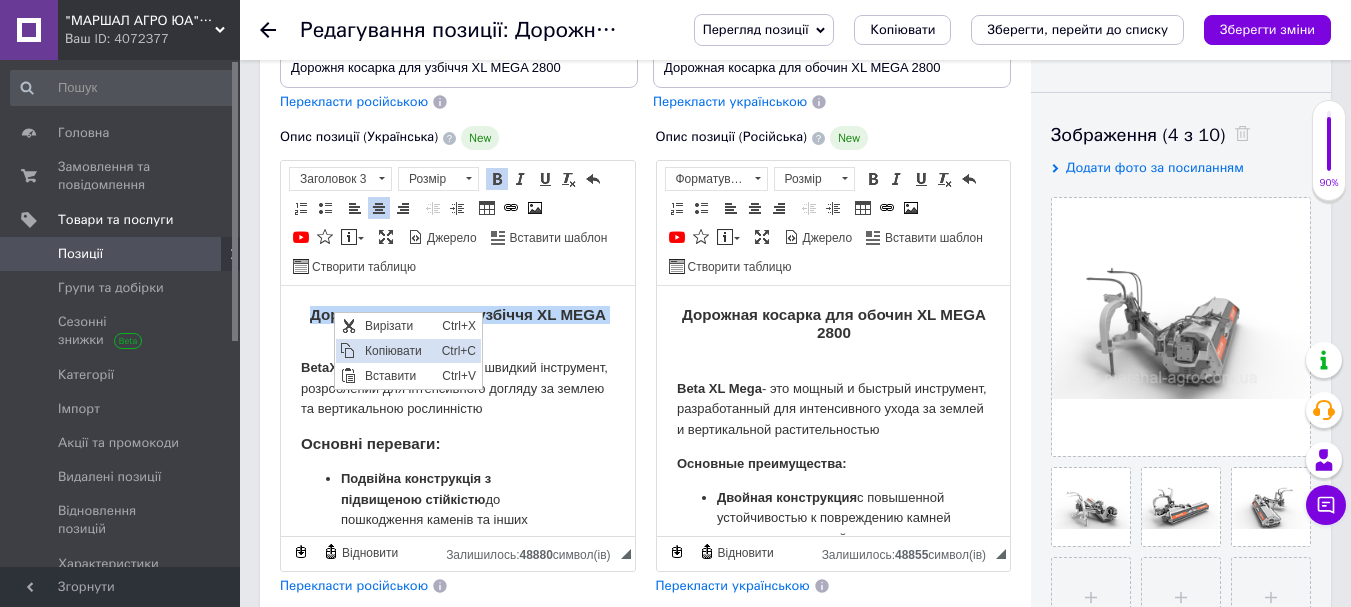 copy on "Дорожня косарка для узбіччя XL MEGA 2800" 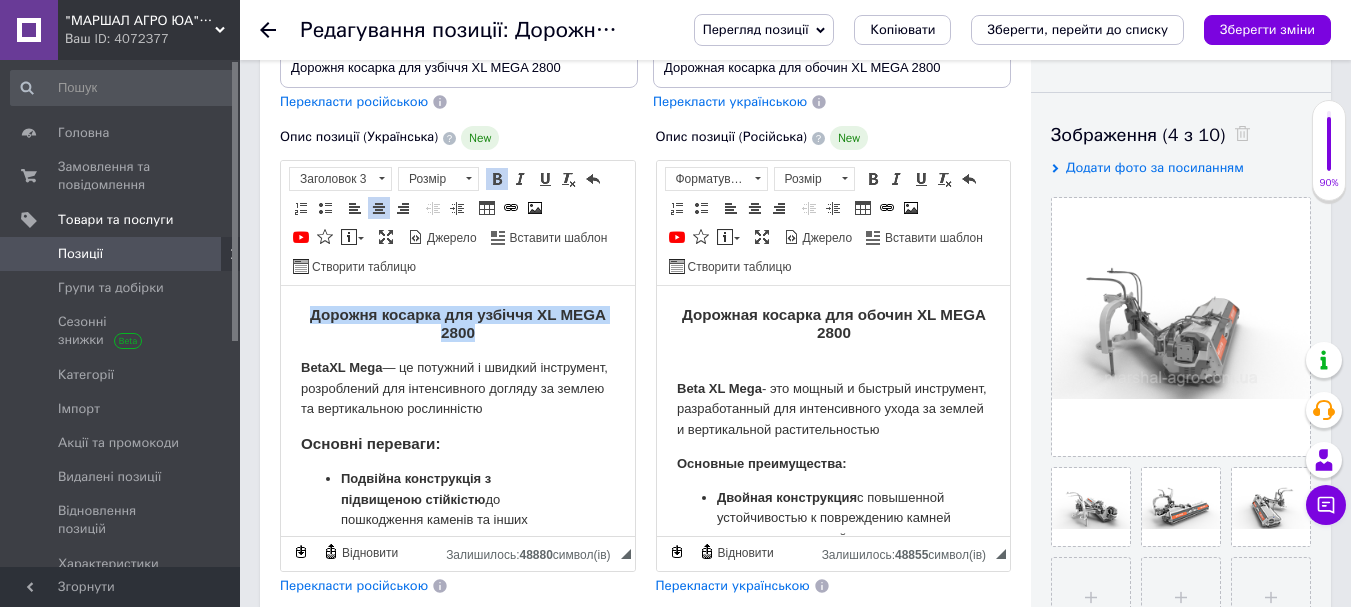 drag, startPoint x: 399, startPoint y: 427, endPoint x: 304, endPoint y: 361, distance: 115.67627 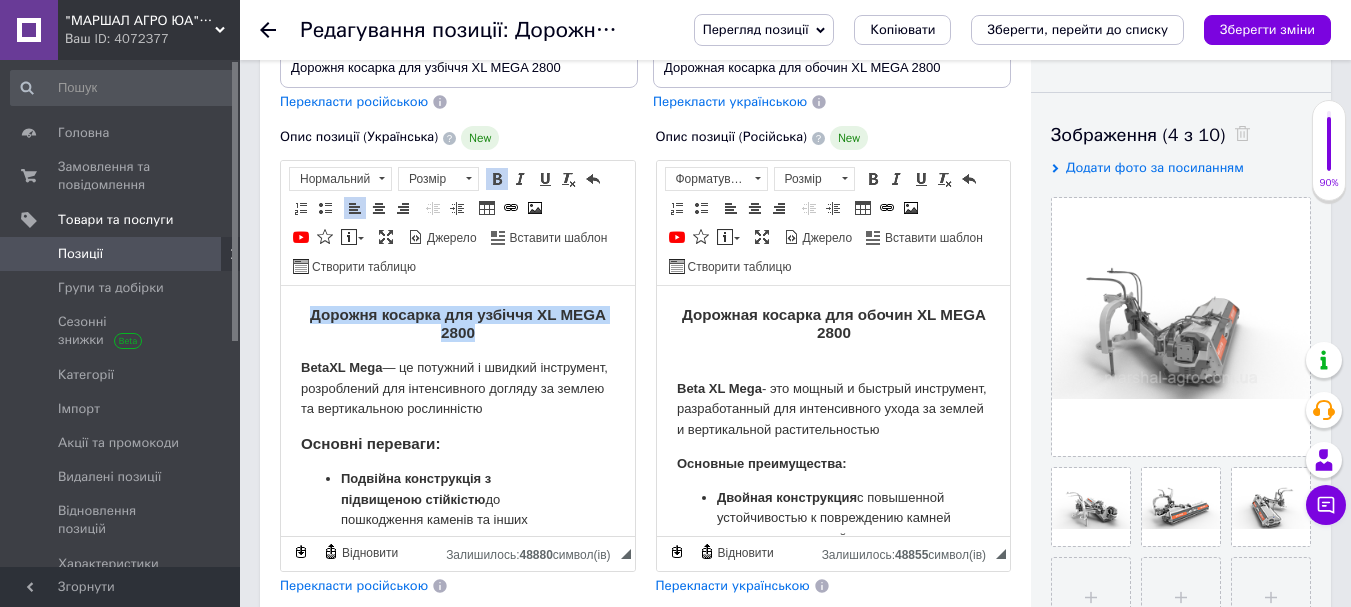 type 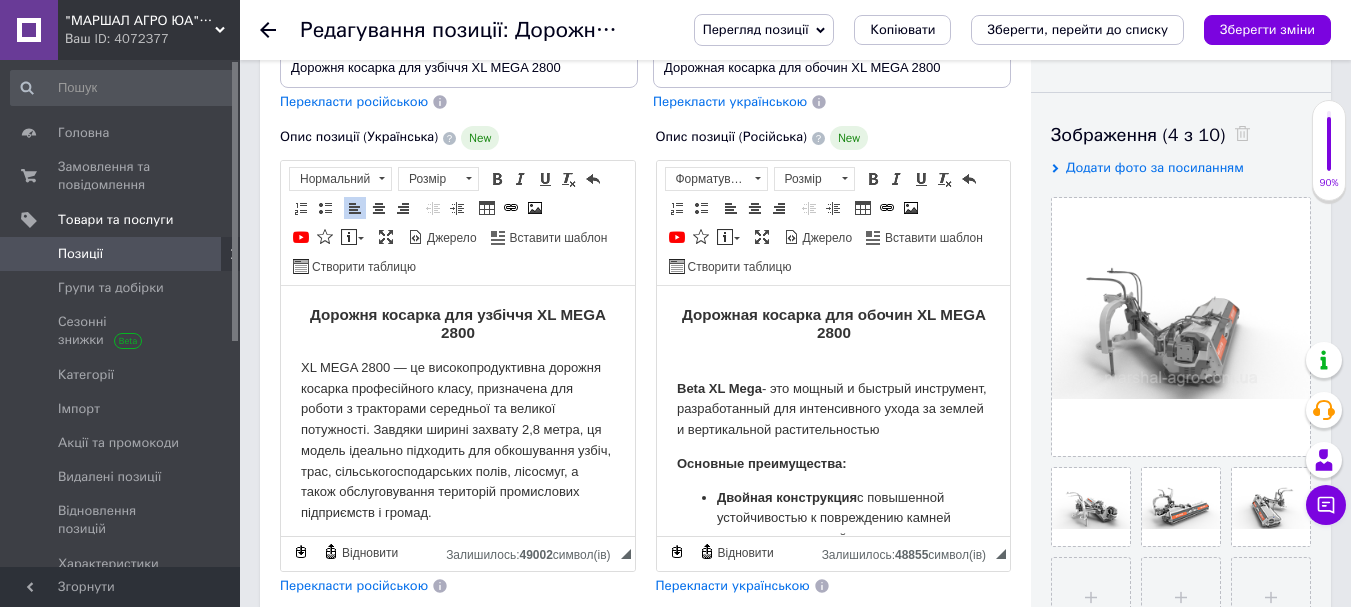 scroll, scrollTop: 5, scrollLeft: 0, axis: vertical 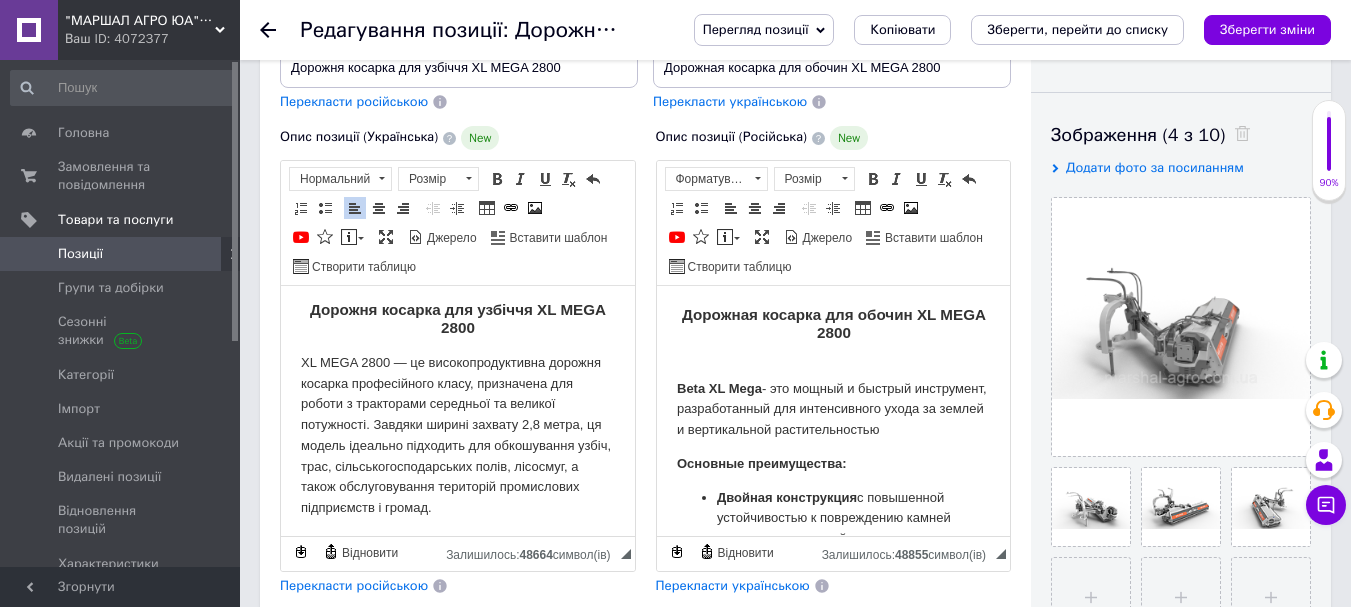 click on "XL MEGA 2800 — це високопродуктивна дорожня косарка професійного класу, призначена для роботи з тракторами середньої та великої потужності. Завдяки ширині захвату 2,8 метра, ця модель ідеально підходить для обкошування узбіч, трас, сільськогосподарських полів, лісосмуг, а також обслуговування територій промислових підприємств і громад." at bounding box center [458, 446] 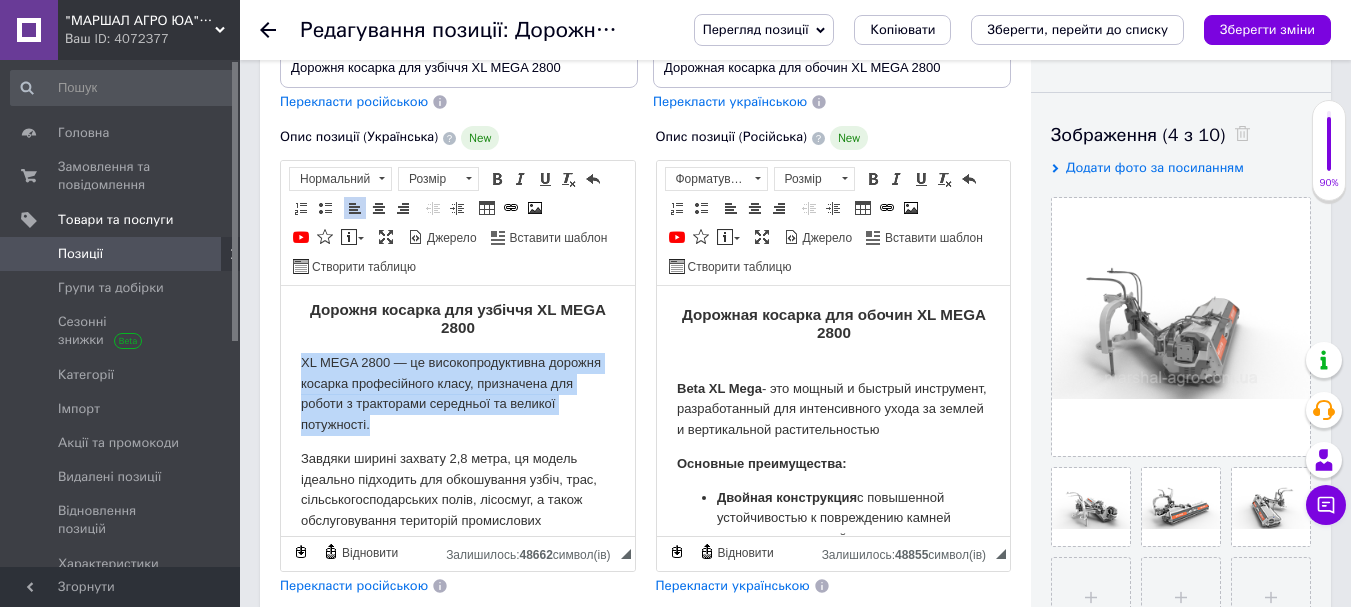 drag, startPoint x: 439, startPoint y: 421, endPoint x: 292, endPoint y: 366, distance: 156.95222 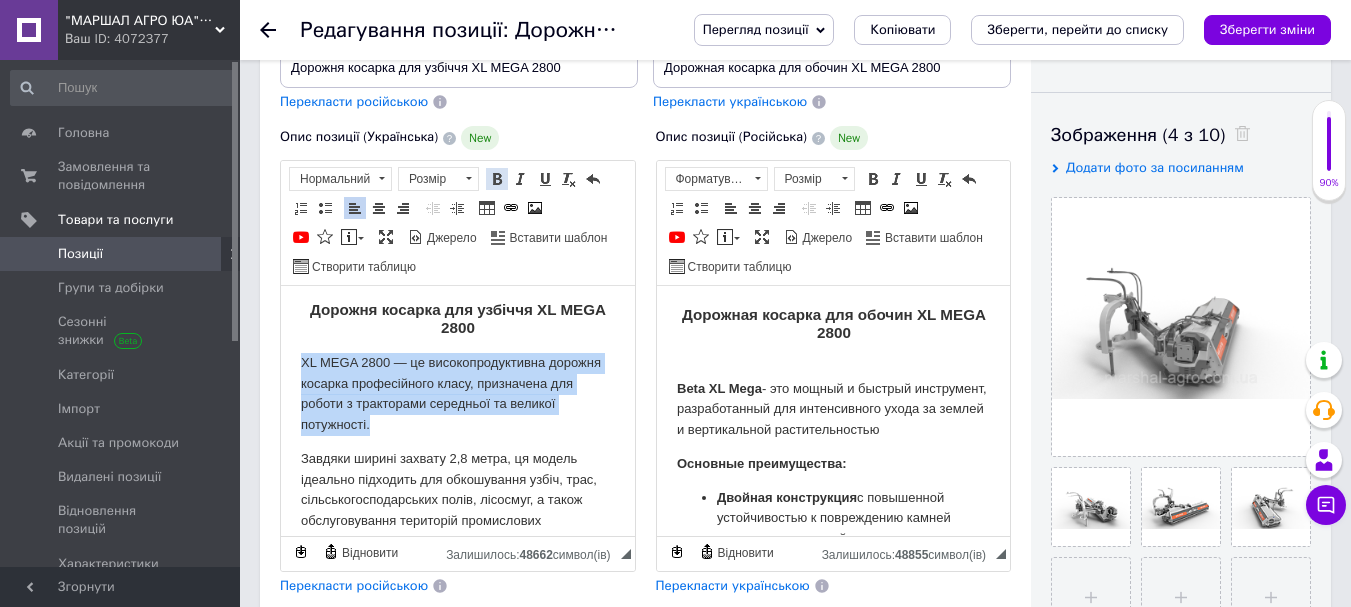 click at bounding box center [497, 179] 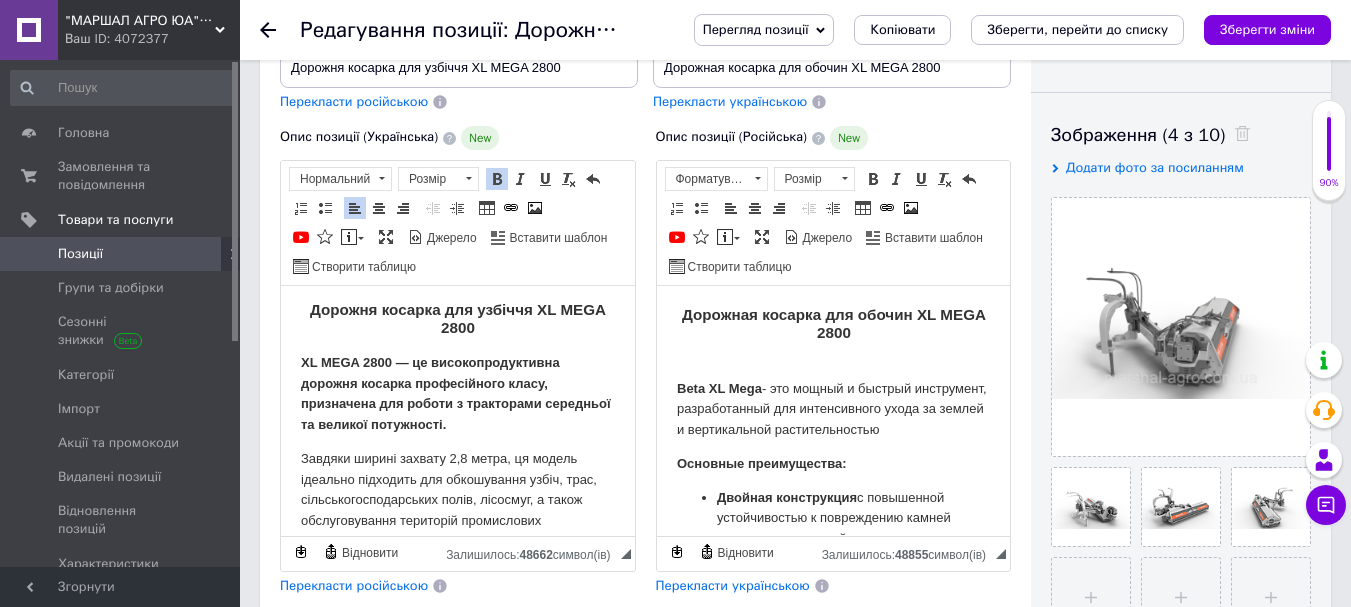 click on "Beta XL Mega" at bounding box center [718, 388] 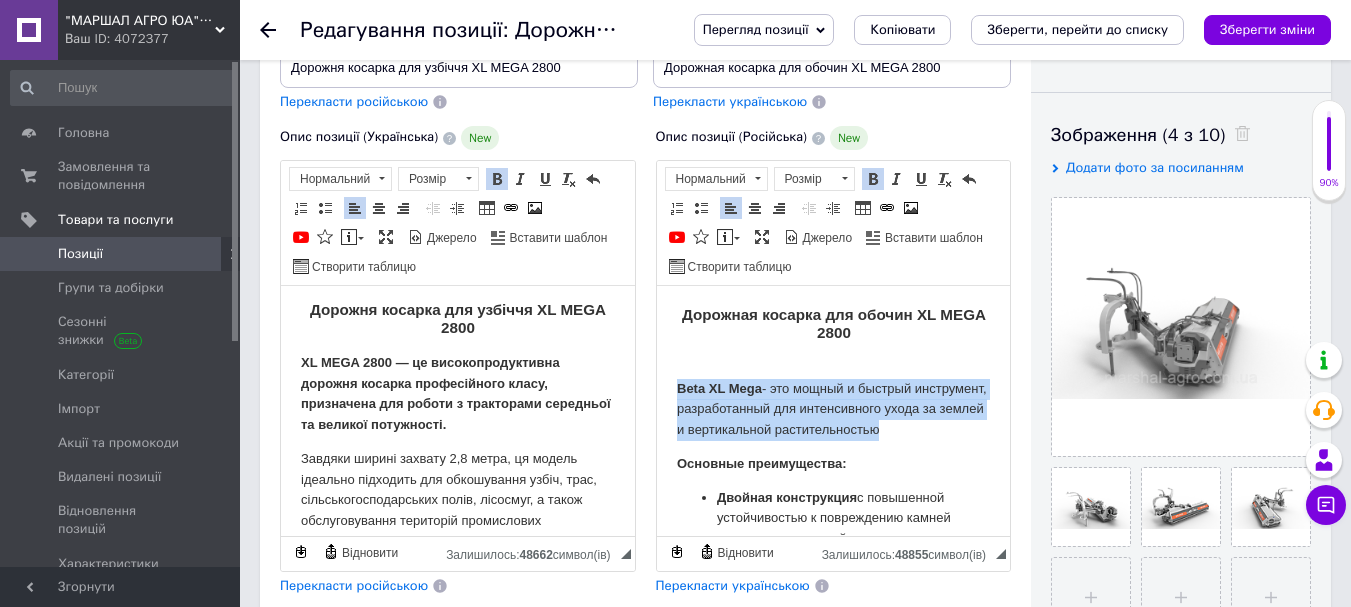 drag, startPoint x: 794, startPoint y: 446, endPoint x: 665, endPoint y: 383, distance: 143.56183 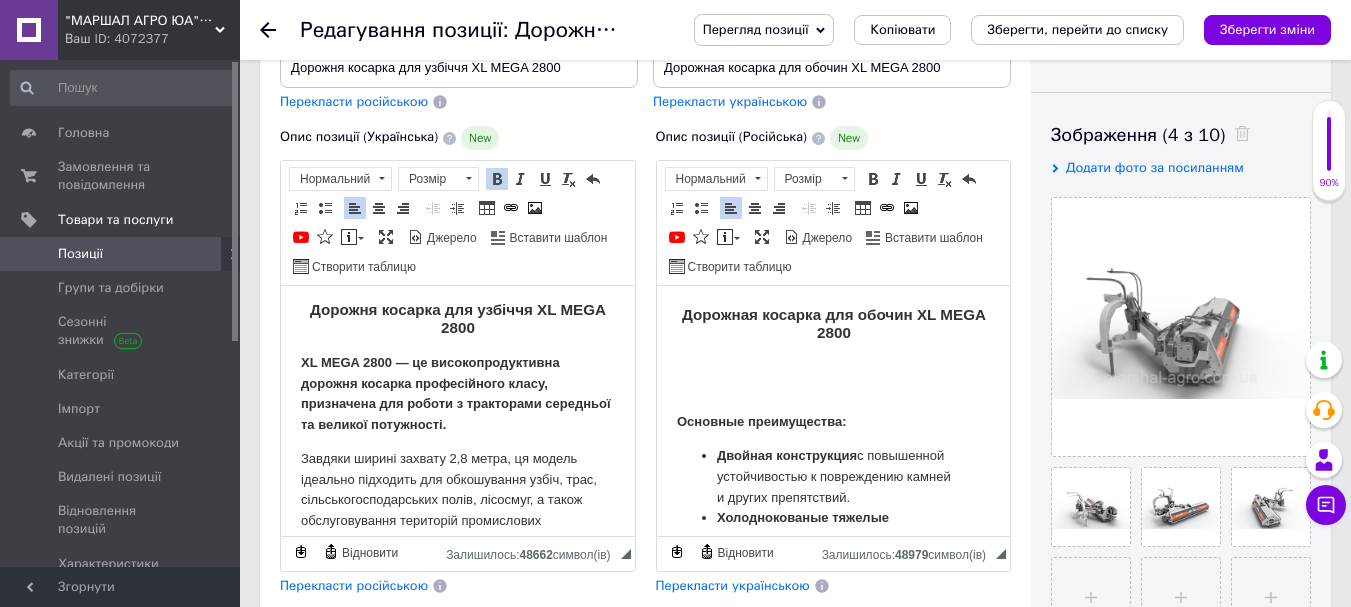 click at bounding box center [833, 379] 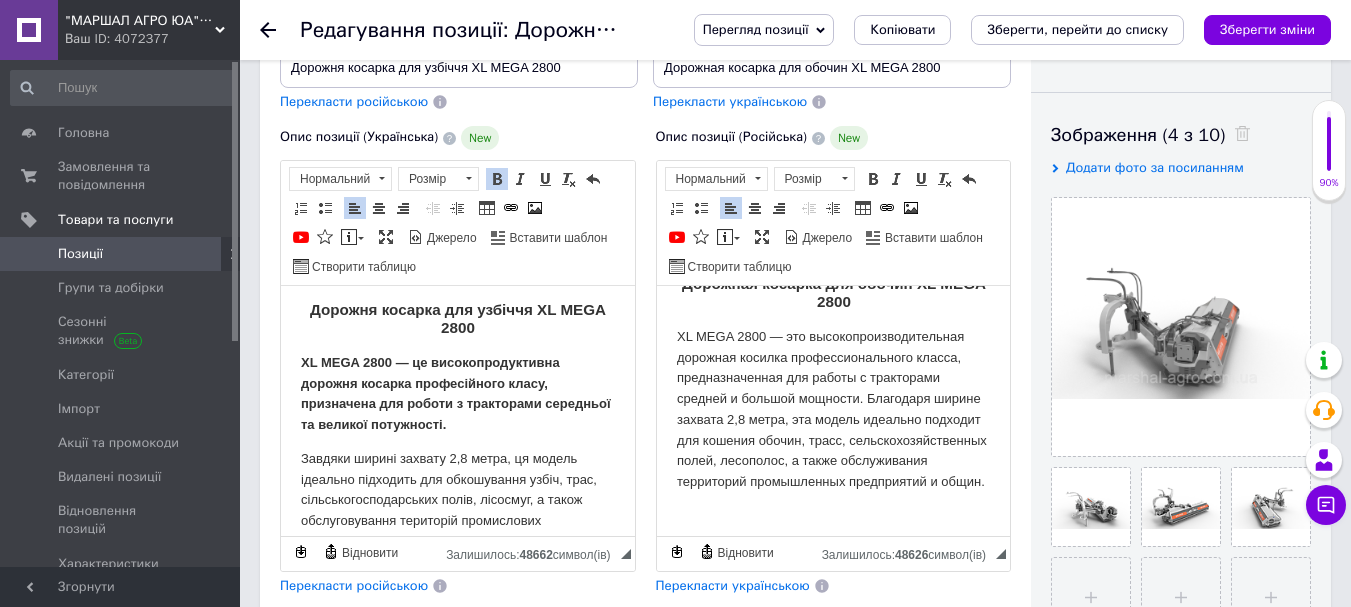 scroll, scrollTop: 0, scrollLeft: 0, axis: both 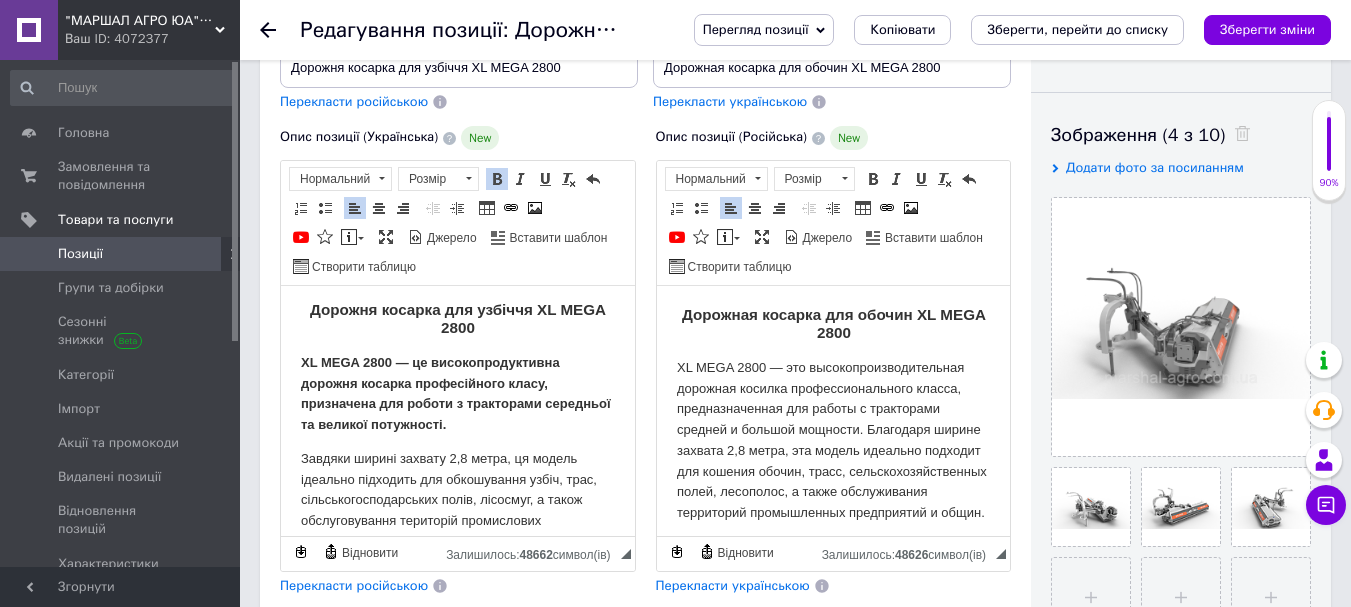click on "XL MEGA 2800 — это высокопроизводительная дорожная косилка профессионального класса, предназначенная для работы с тракторами средней и большой мощности. Благодаря ширине захвата 2,8 метра, эта модель идеально подходит для кошения обочин, трасс, сельскохозяйственных полей, лесополос, а также обслуживания территорий промышленных предприятий и общин." at bounding box center [833, 441] 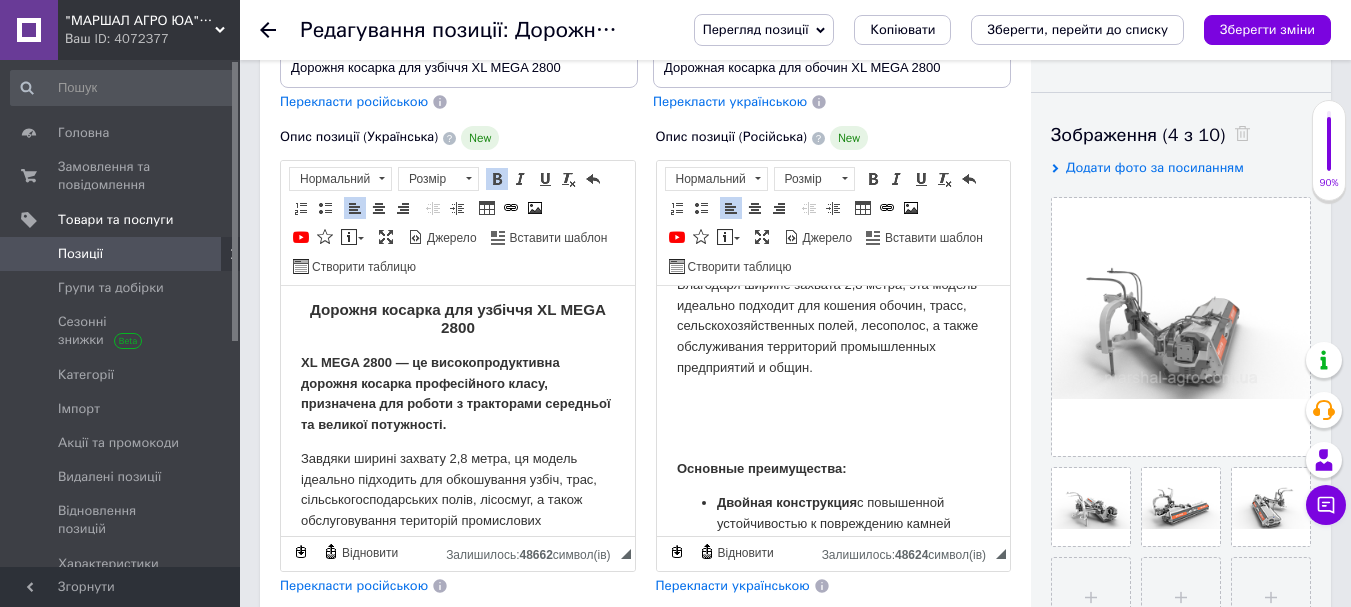 scroll, scrollTop: 200, scrollLeft: 0, axis: vertical 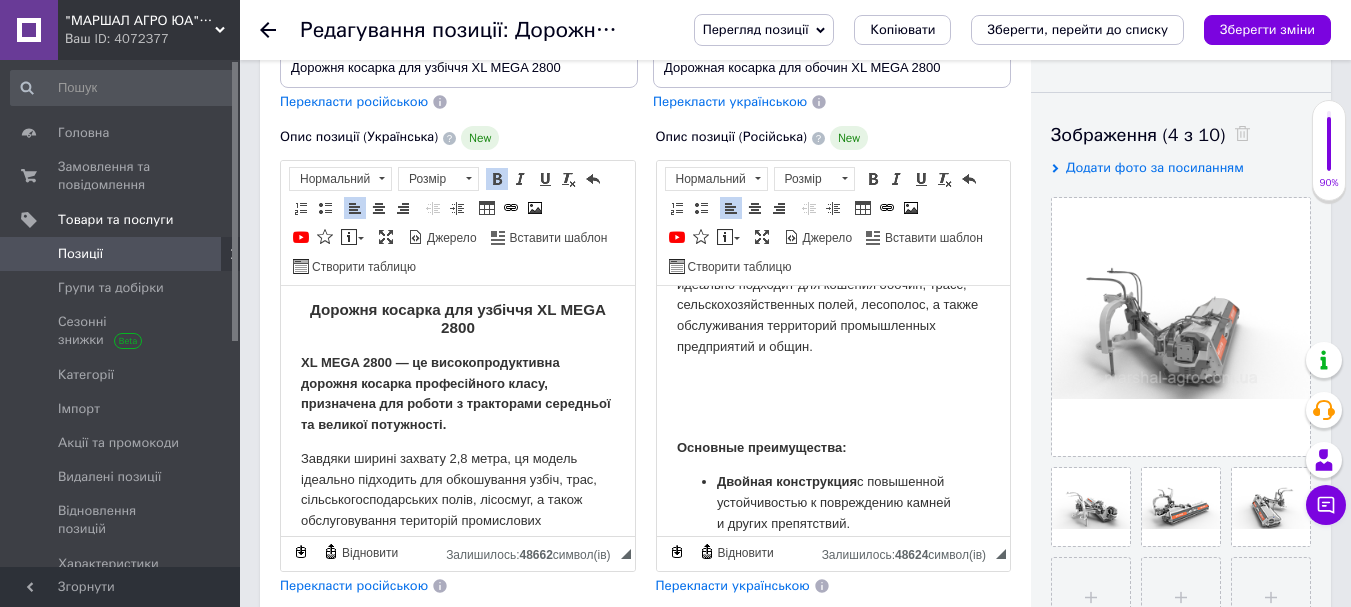 click at bounding box center (833, 415) 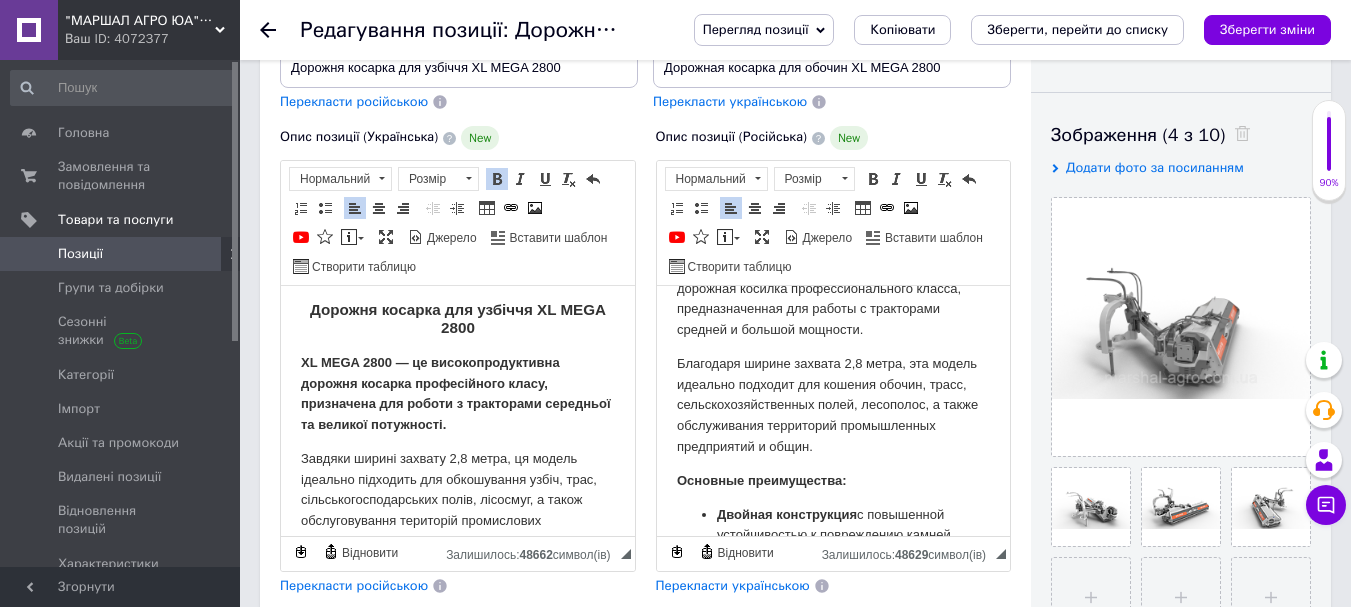 scroll, scrollTop: 0, scrollLeft: 0, axis: both 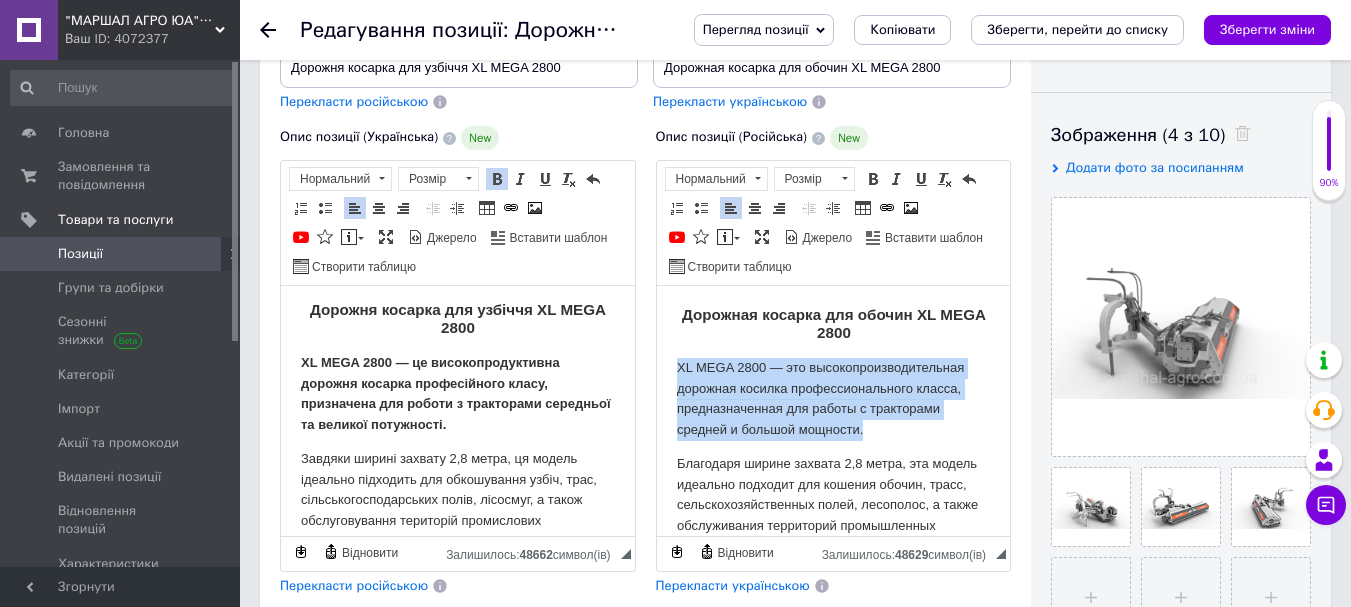 drag, startPoint x: 870, startPoint y: 430, endPoint x: 671, endPoint y: 373, distance: 207.00241 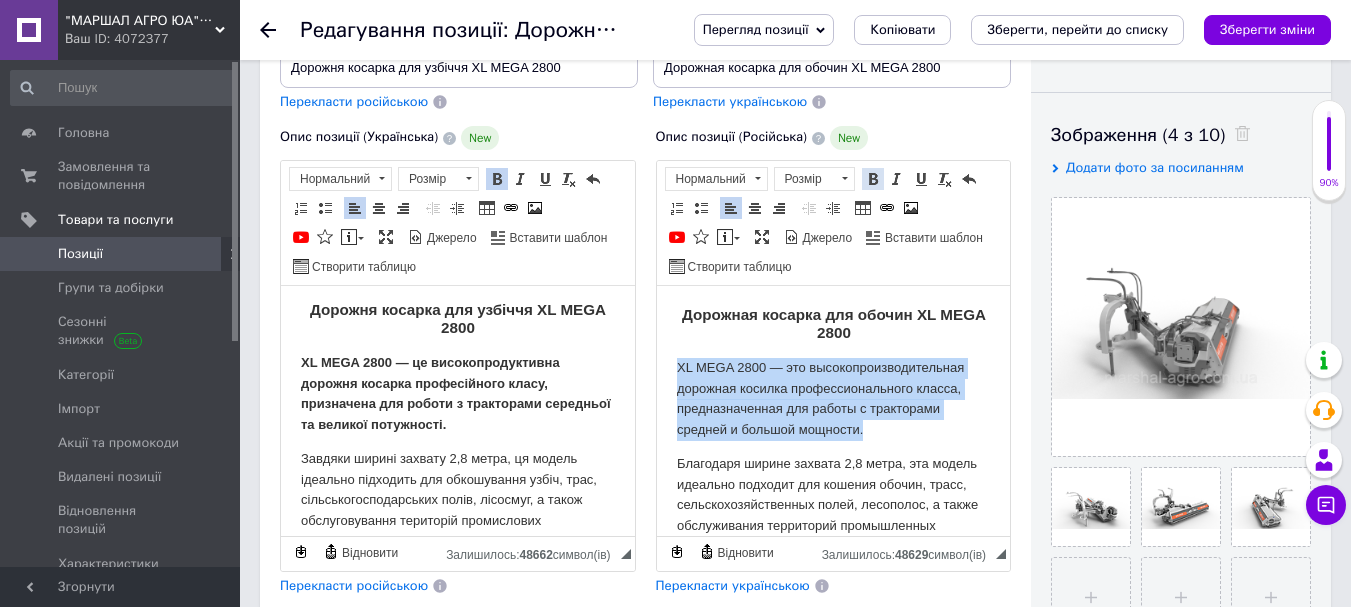 click at bounding box center [873, 179] 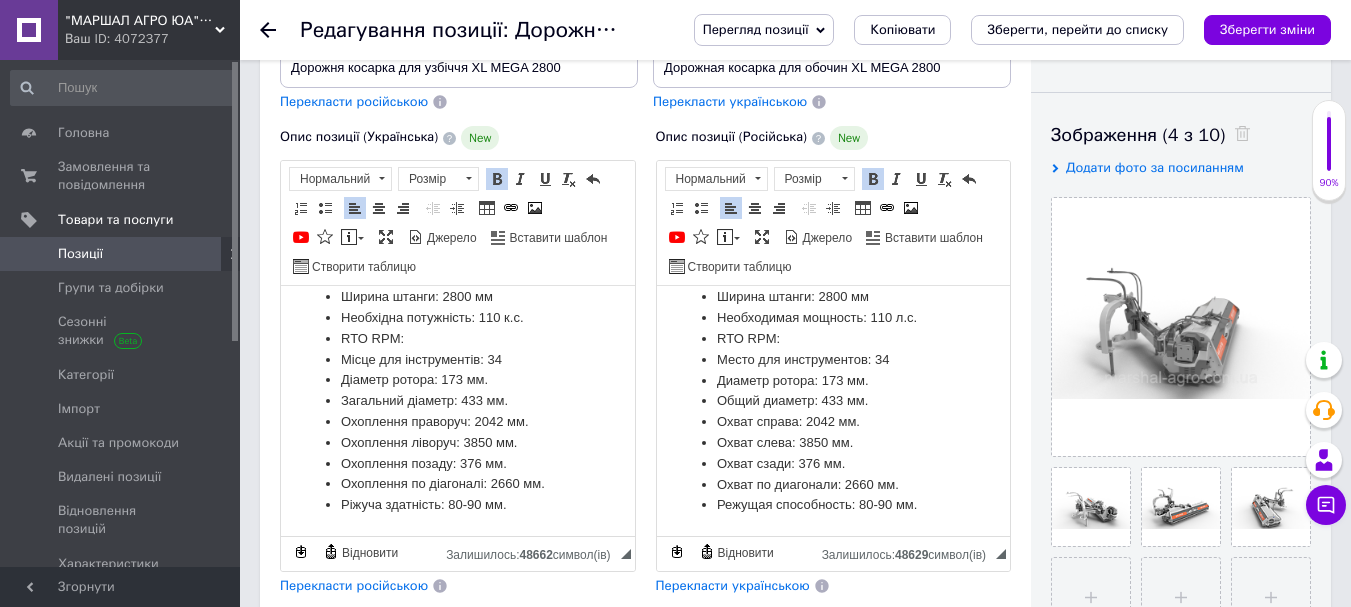 scroll, scrollTop: 967, scrollLeft: 0, axis: vertical 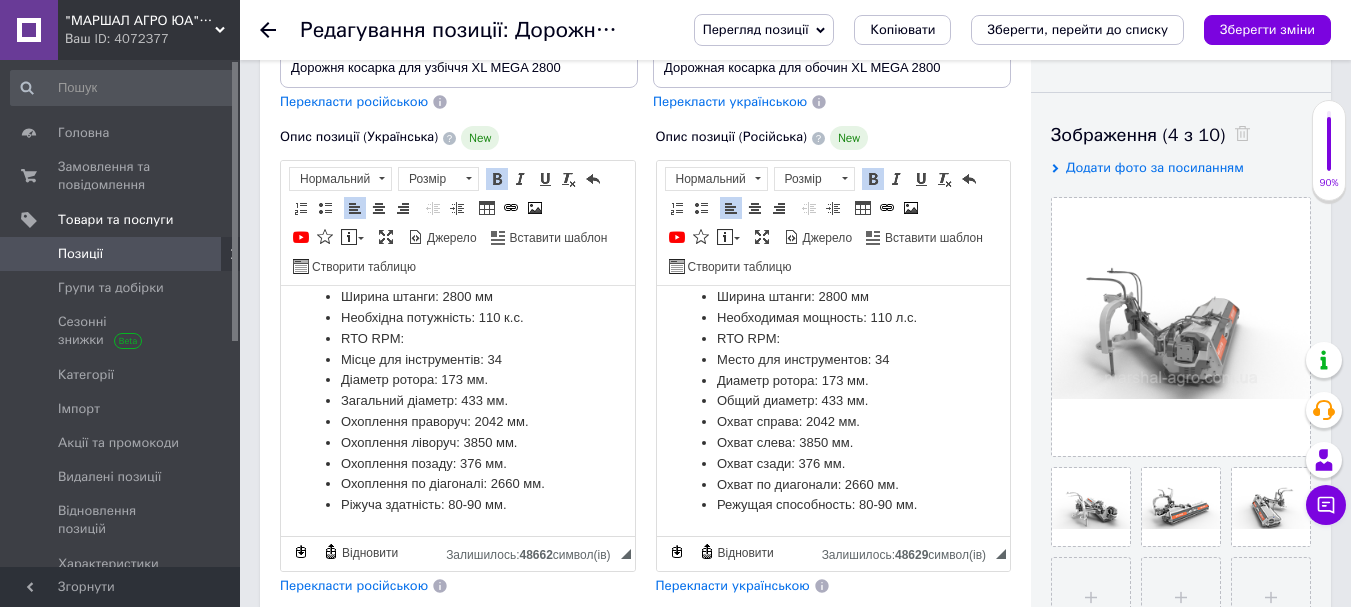 click on "Ріжуча здатність: 80-90 мм." at bounding box center (458, 505) 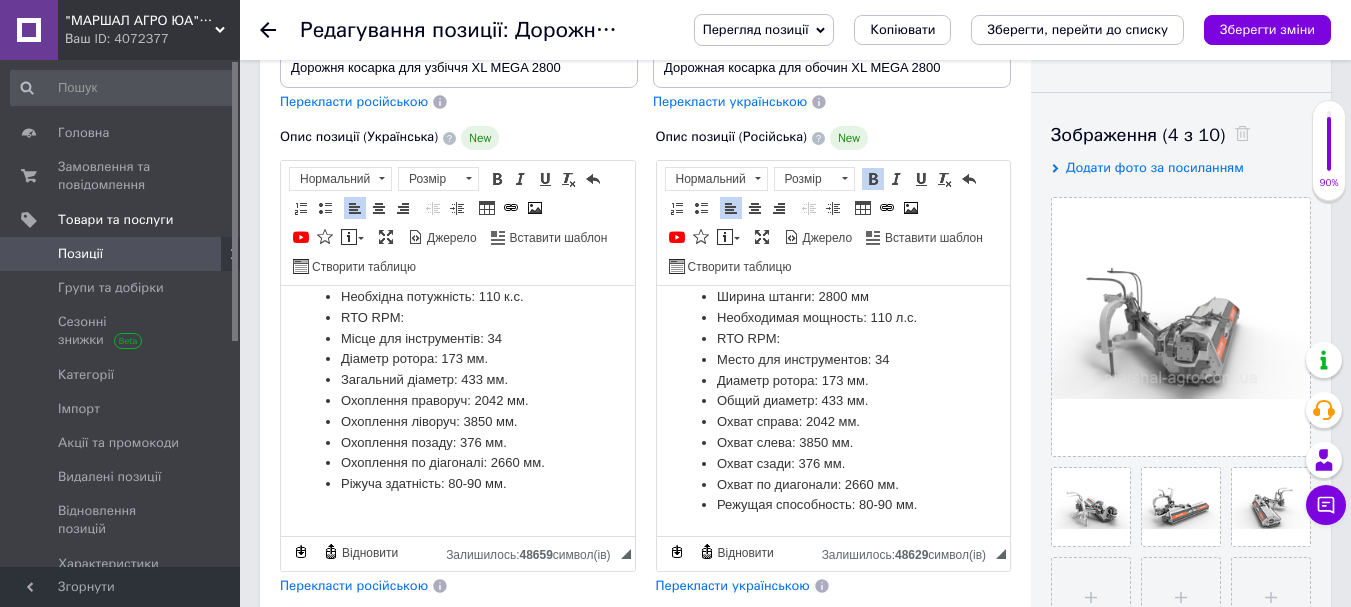 click on "Режущая способность: 80-90 мм." at bounding box center [833, 505] 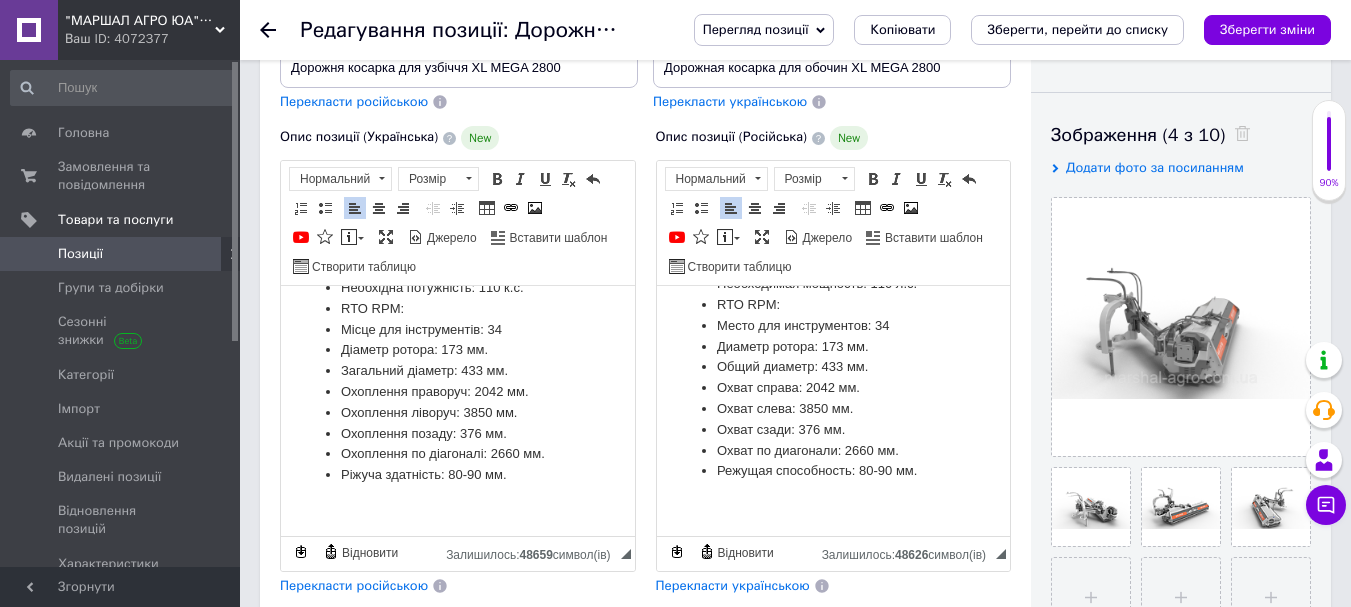 scroll, scrollTop: 941, scrollLeft: 0, axis: vertical 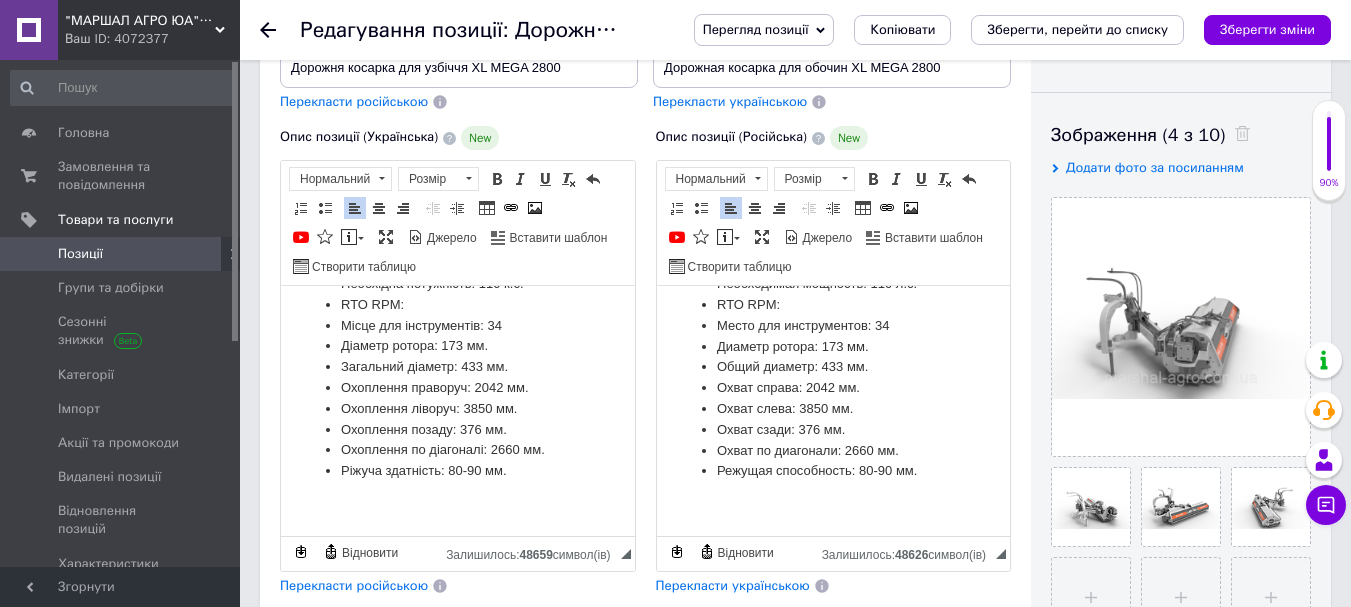 click at bounding box center (458, 505) 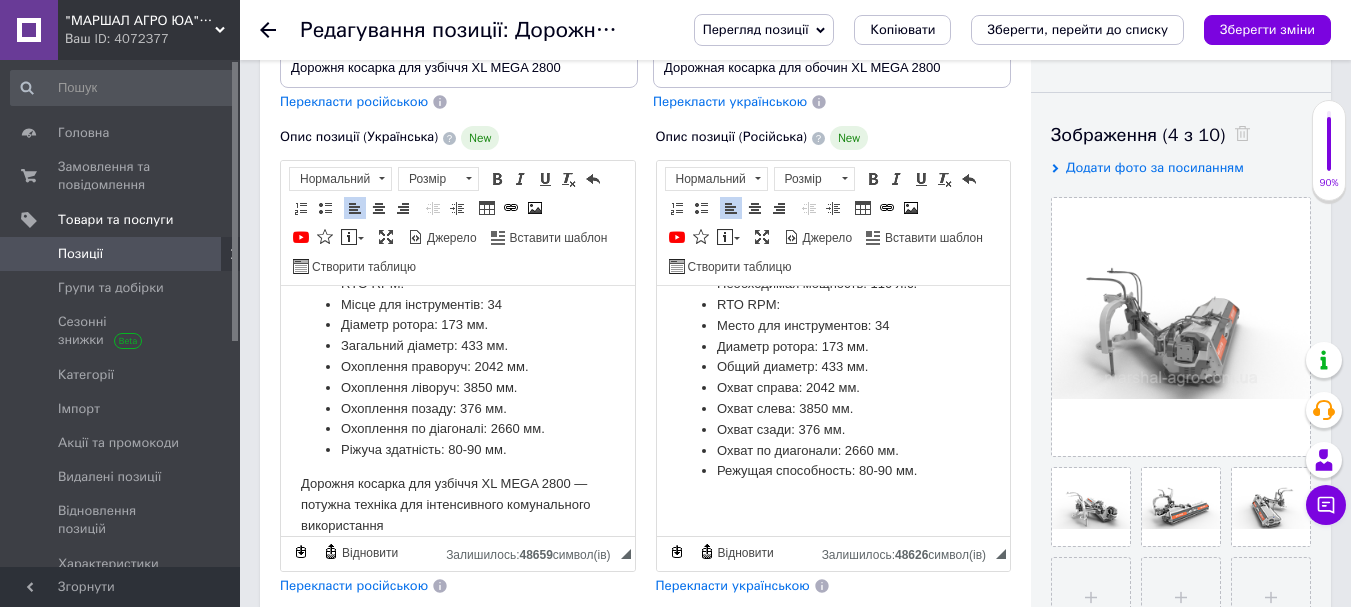 scroll, scrollTop: 958, scrollLeft: 0, axis: vertical 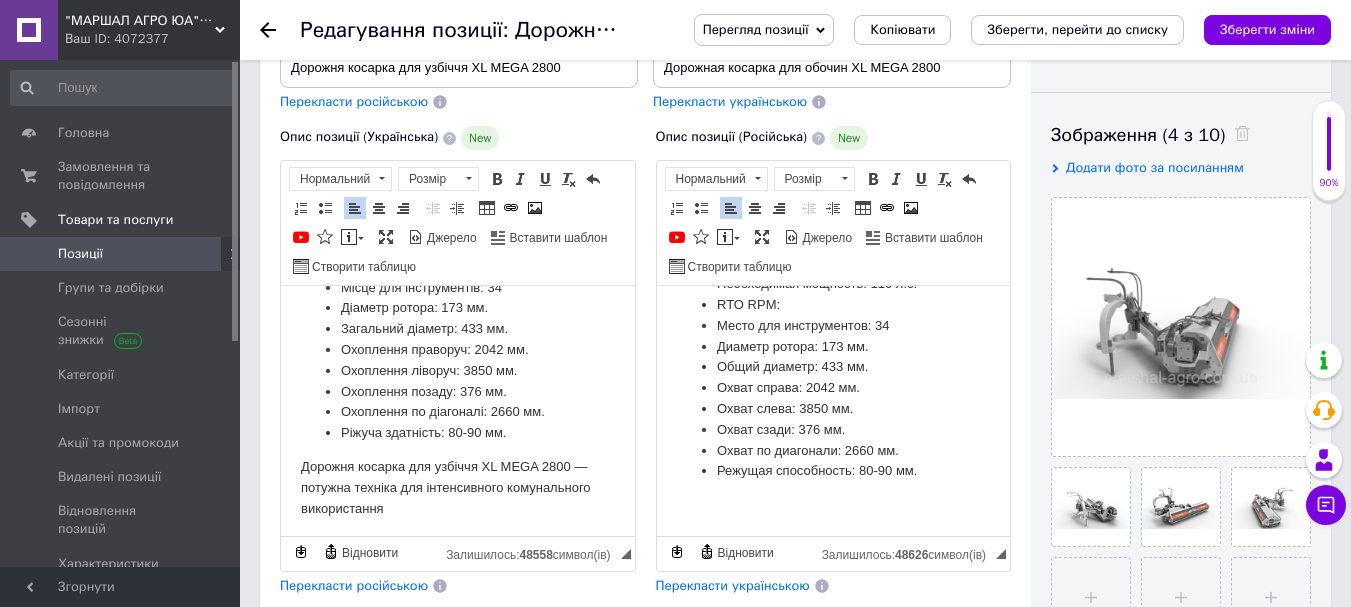 click at bounding box center [833, 505] 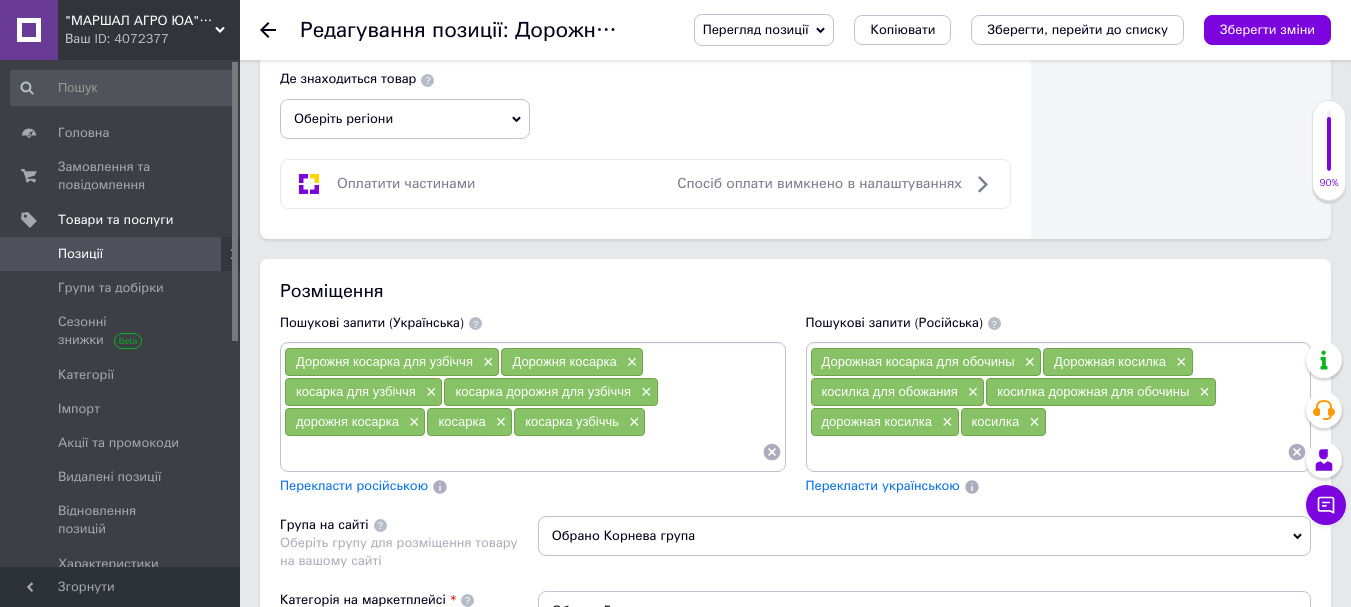 scroll, scrollTop: 1300, scrollLeft: 0, axis: vertical 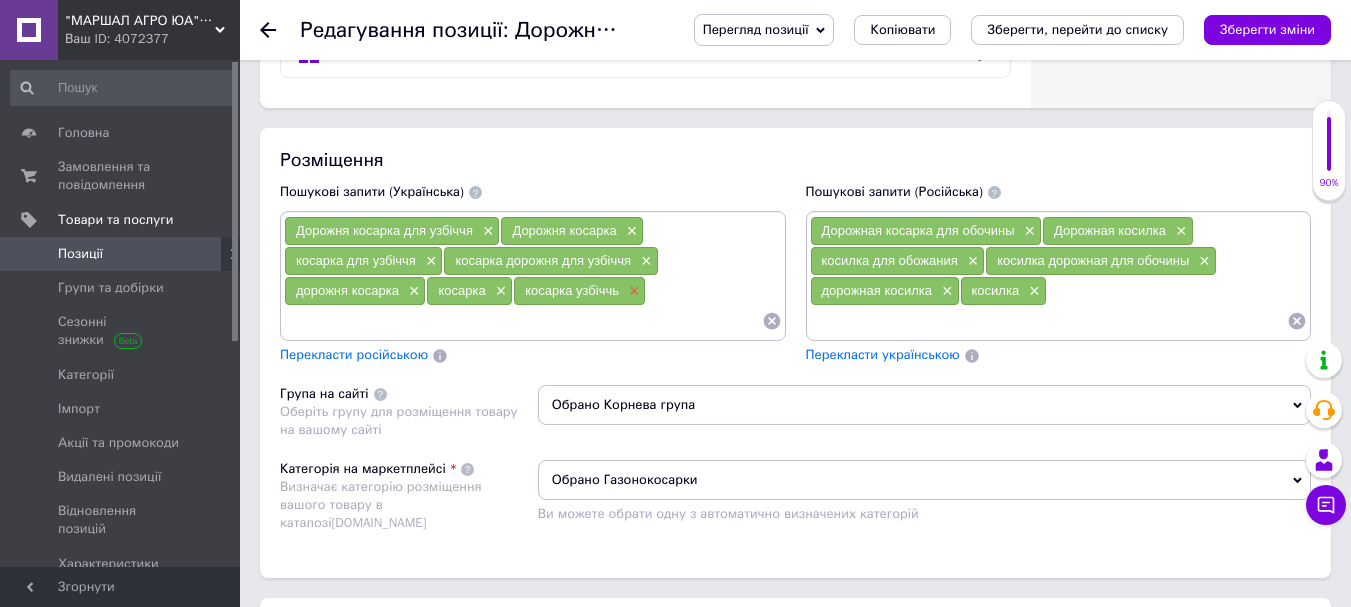 click on "×" at bounding box center [632, 291] 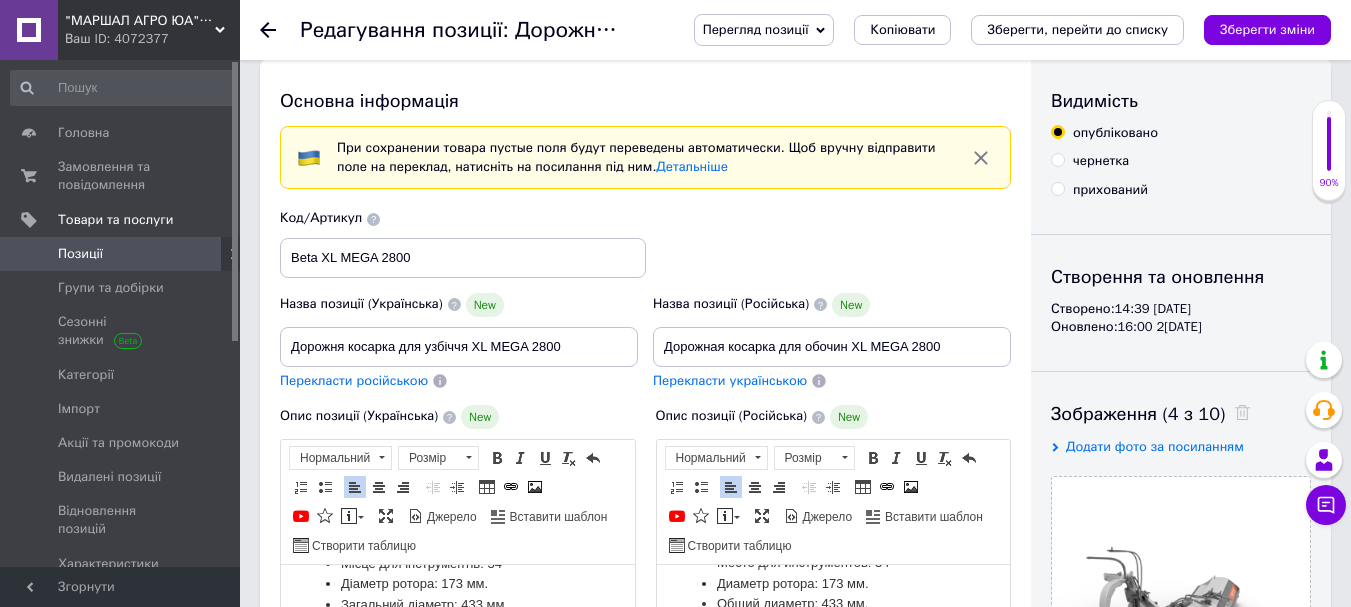 scroll, scrollTop: 0, scrollLeft: 0, axis: both 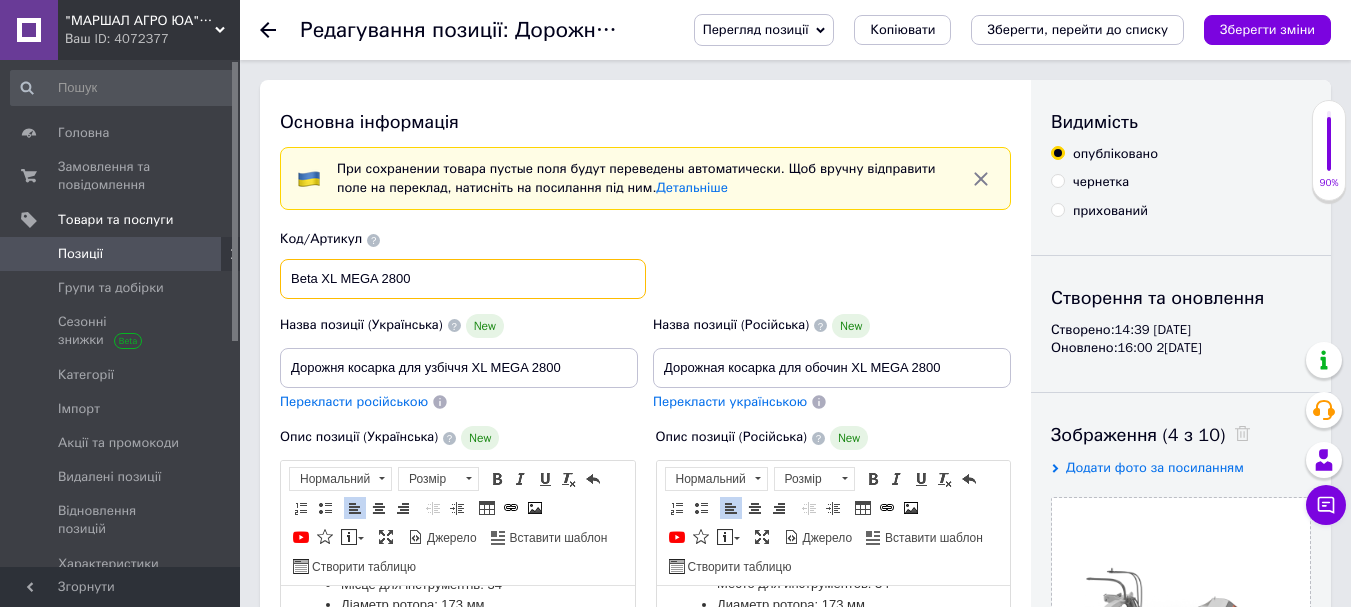 click on "Beta XL MEGA 2800" at bounding box center (463, 279) 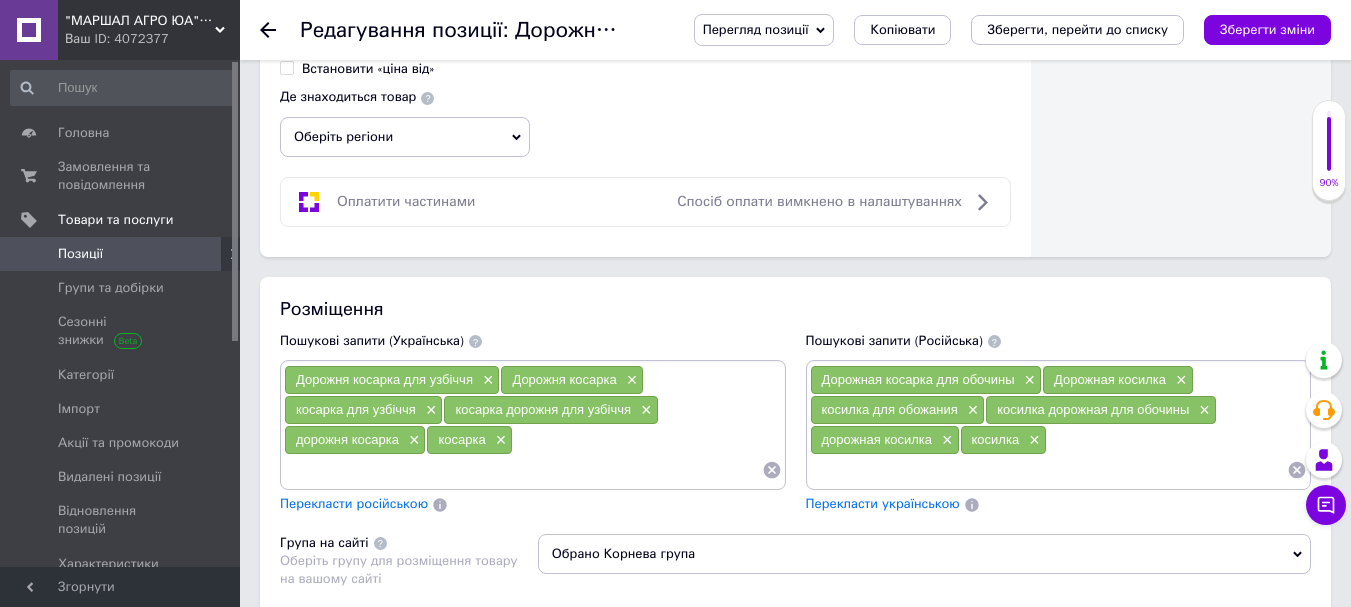 scroll, scrollTop: 1200, scrollLeft: 0, axis: vertical 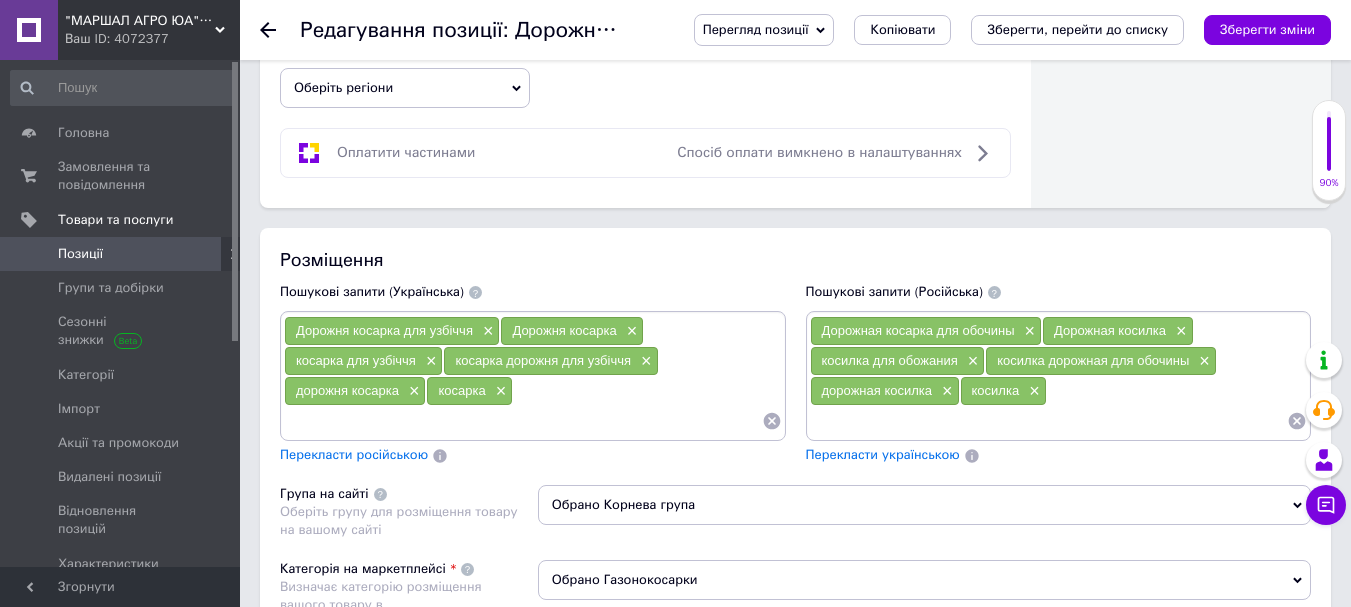 click at bounding box center [523, 421] 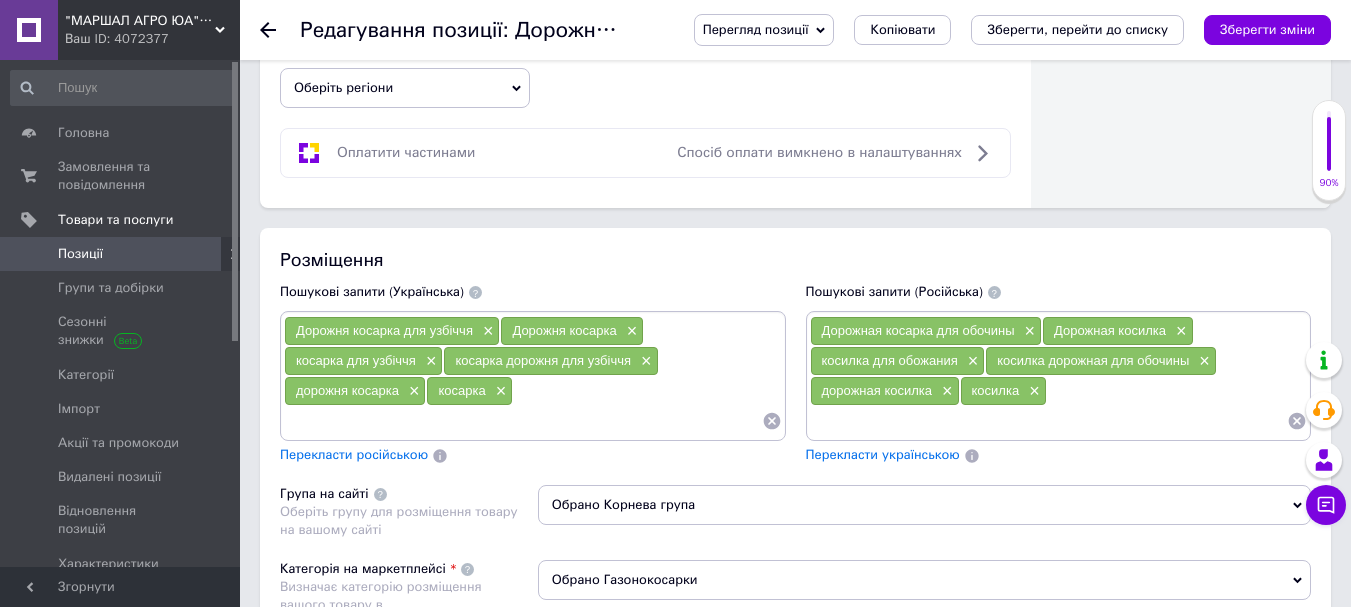 paste on "Beta XL MEGA 2800" 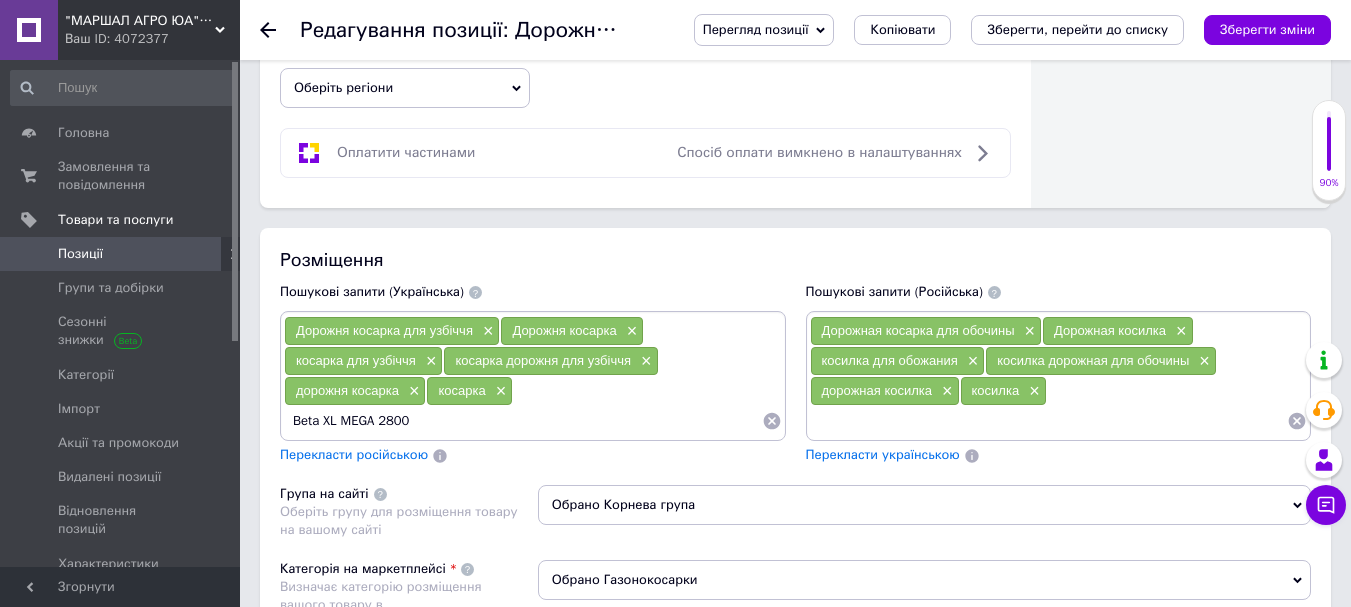 type 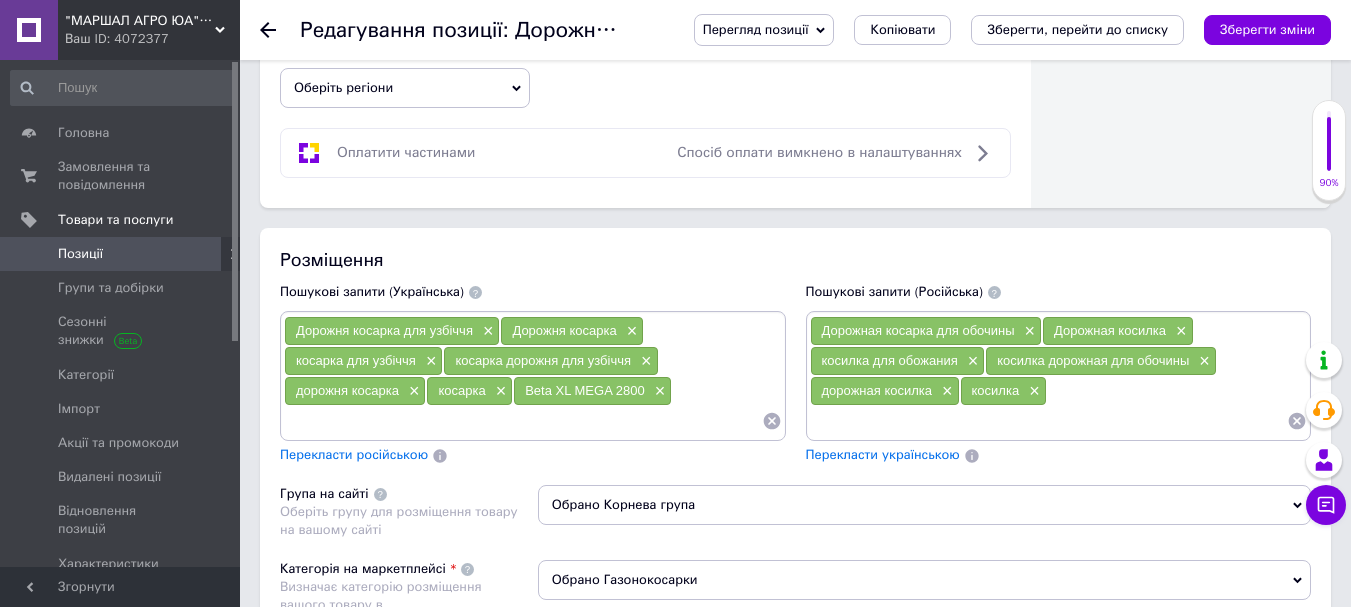 click at bounding box center (1049, 421) 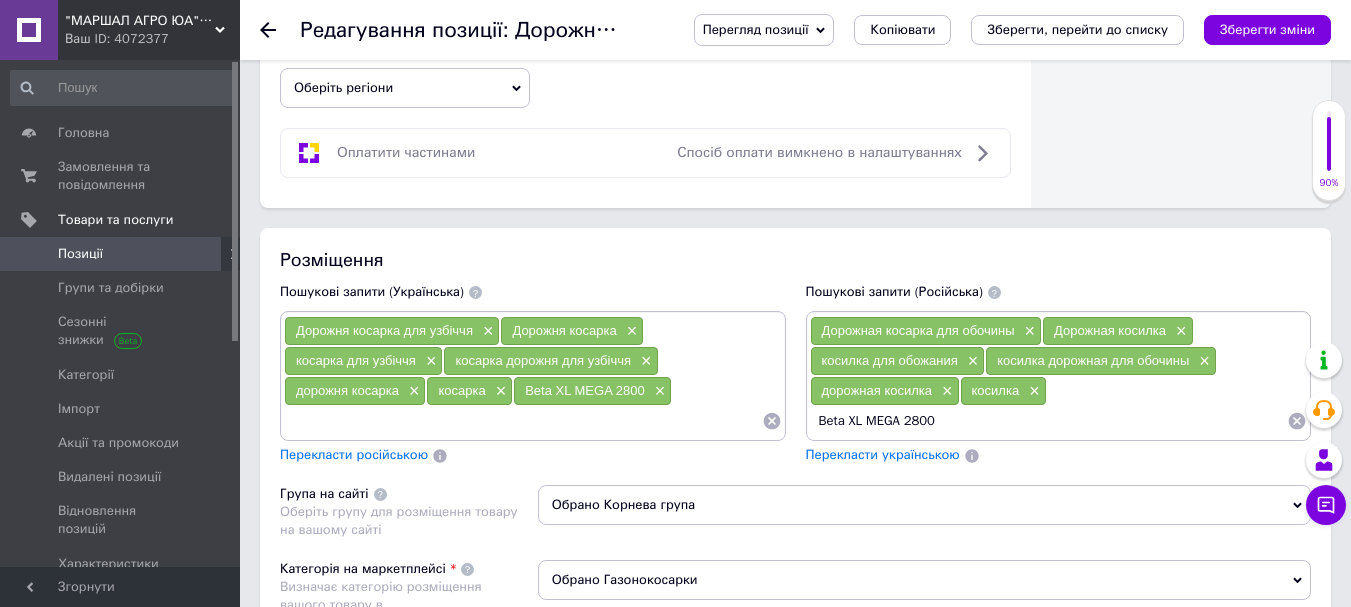type 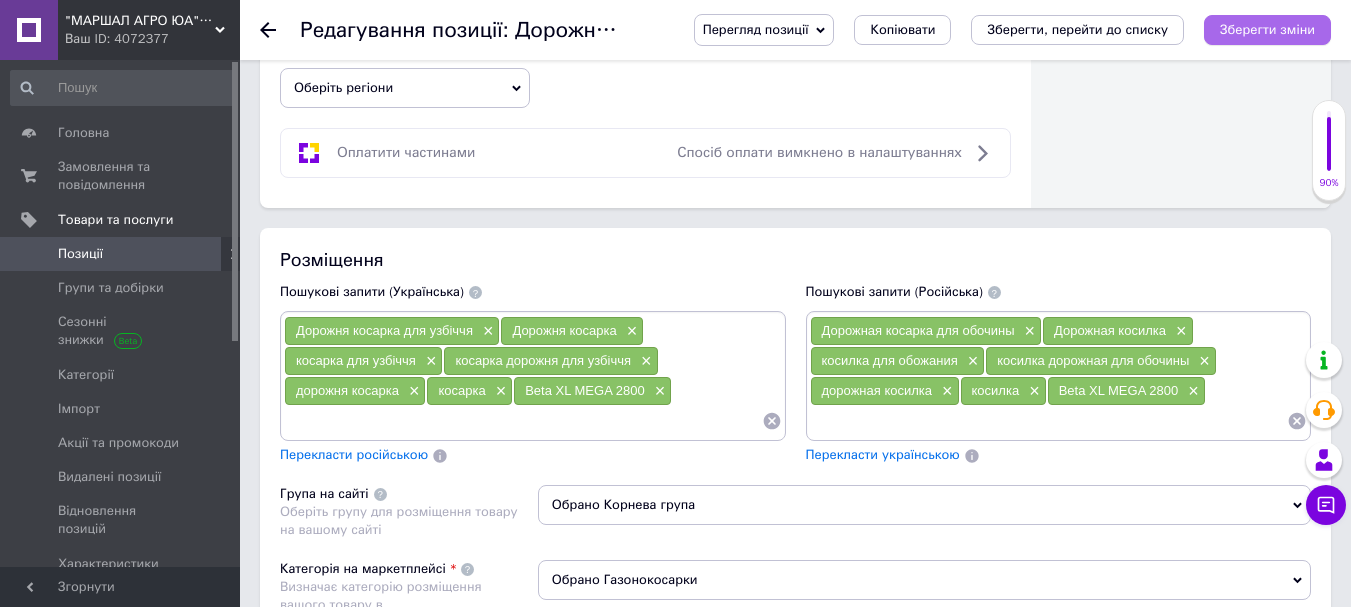 click on "Зберегти зміни" at bounding box center [1267, 29] 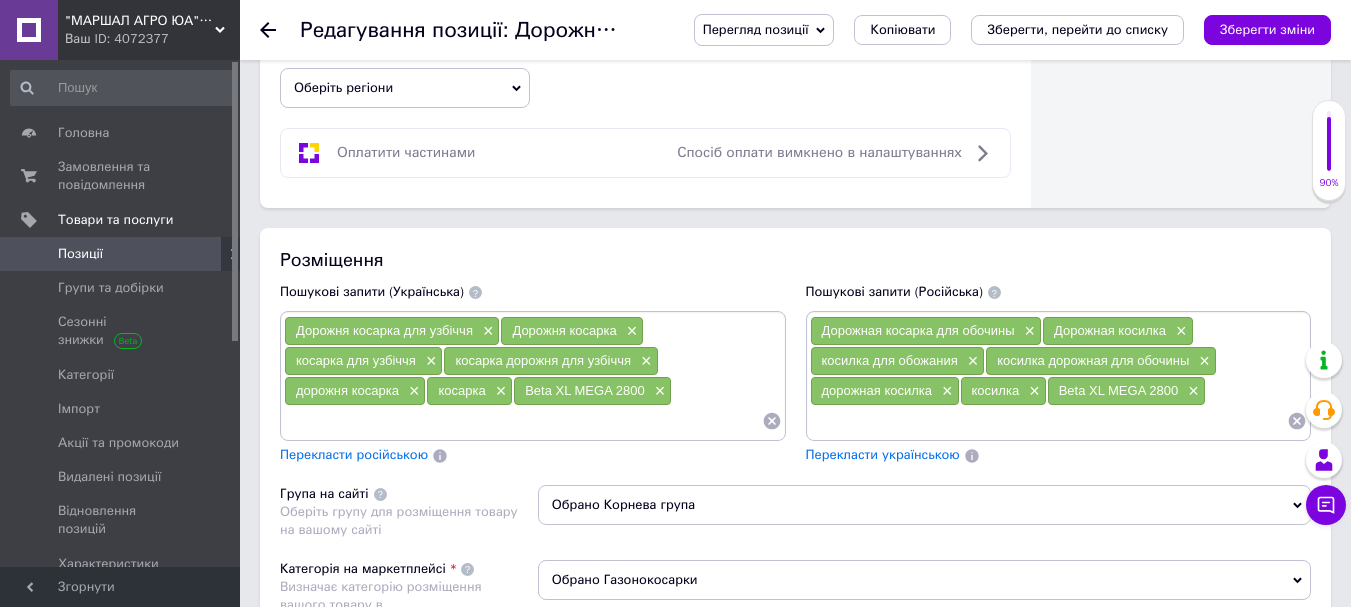 scroll, scrollTop: 603, scrollLeft: 0, axis: vertical 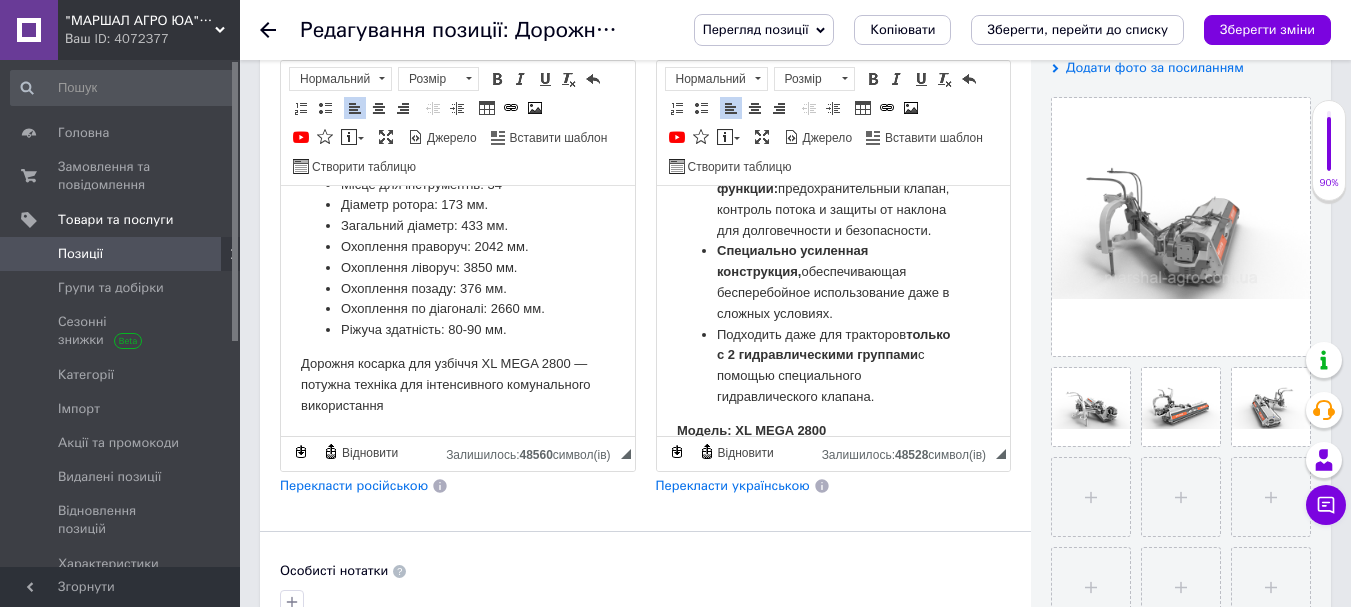 click on "Дорожня косарка для узбіччя XL MEGA 2800 — потужна техніка для інтенсивного комунального використання" at bounding box center (458, 385) 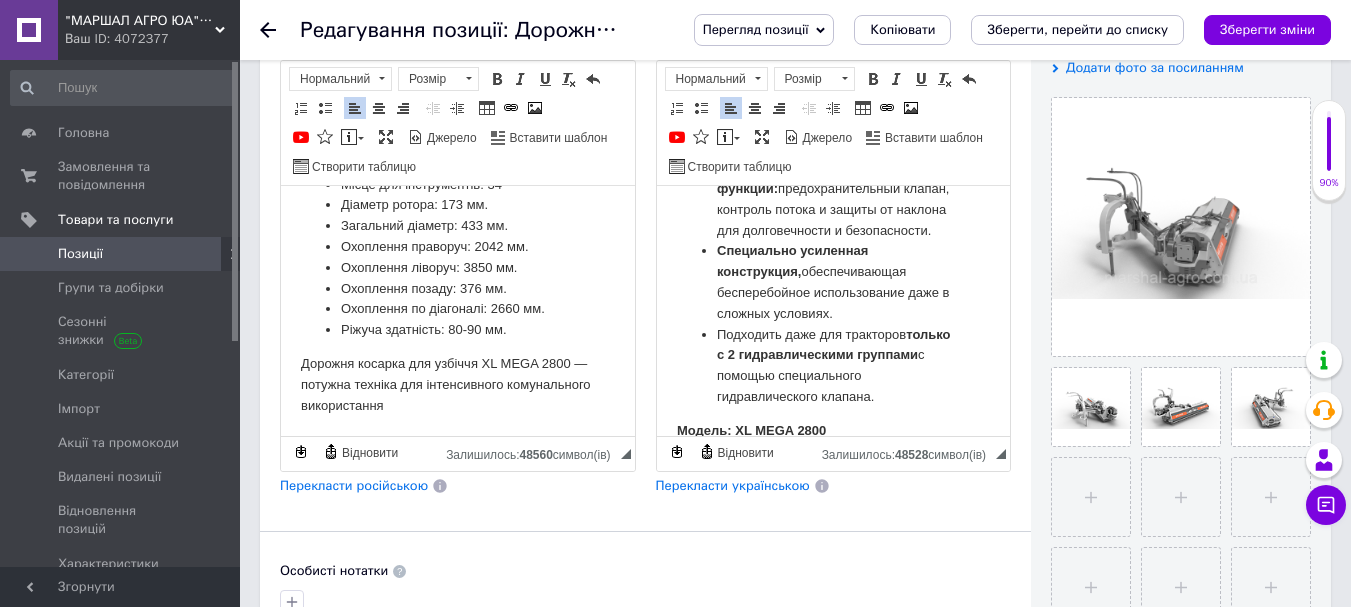 type 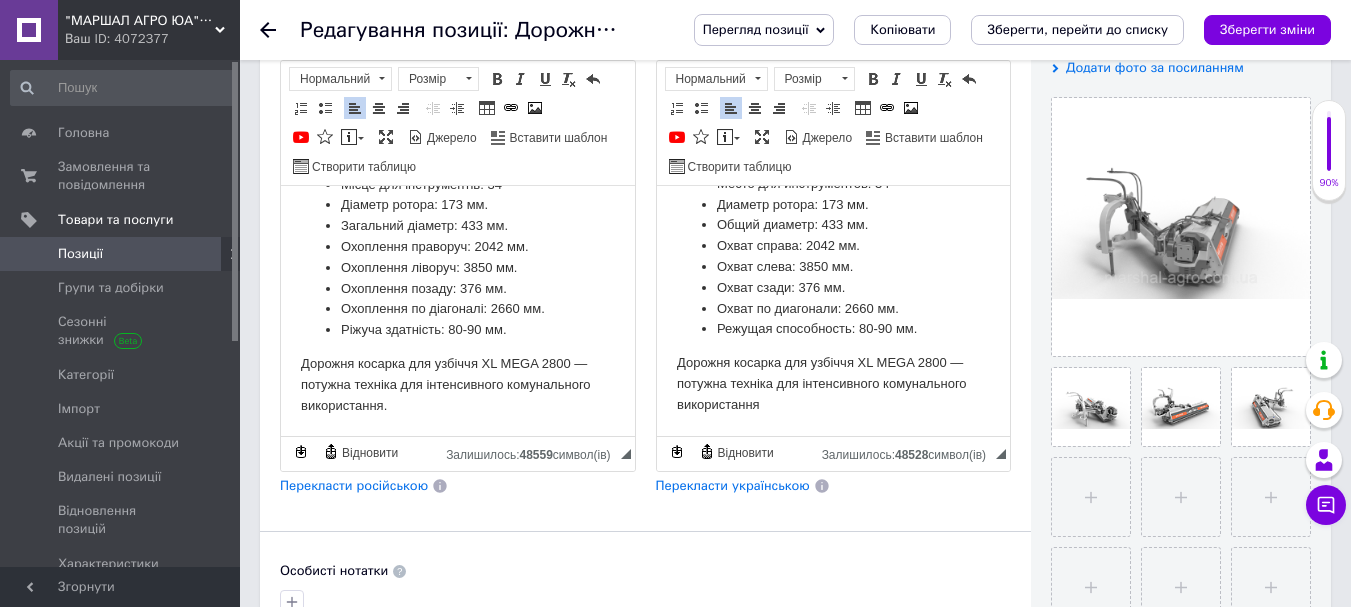 scroll, scrollTop: 1043, scrollLeft: 0, axis: vertical 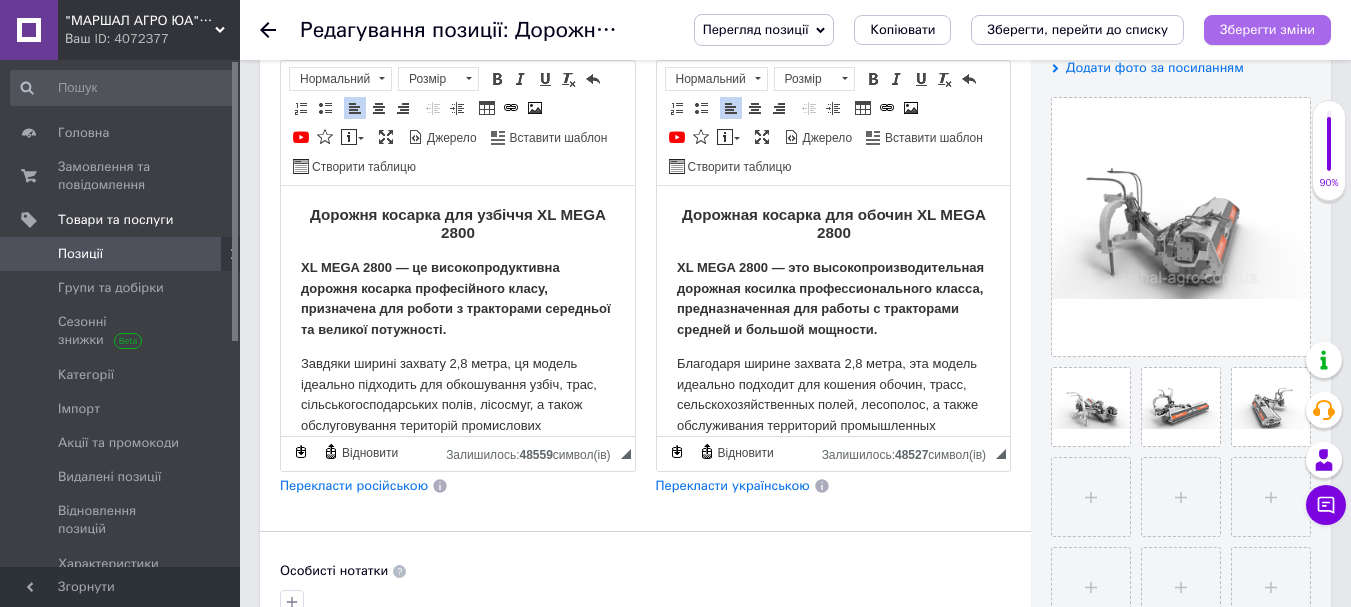 click on "Зберегти зміни" at bounding box center (1267, 30) 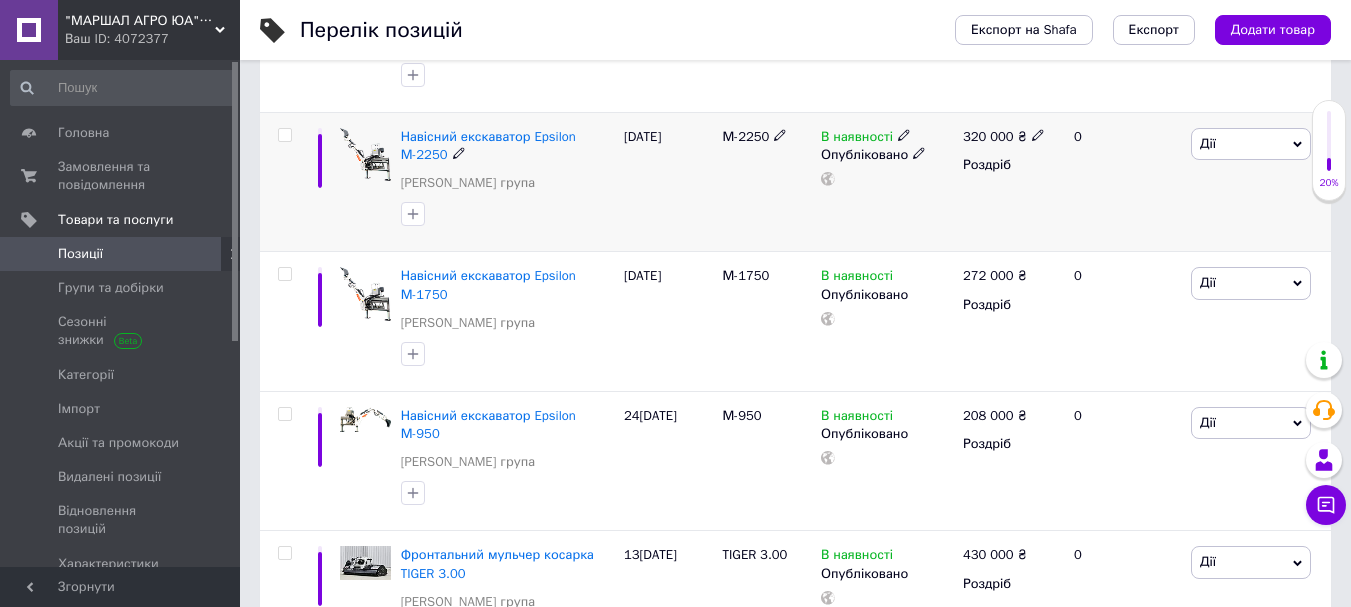 scroll, scrollTop: 600, scrollLeft: 0, axis: vertical 